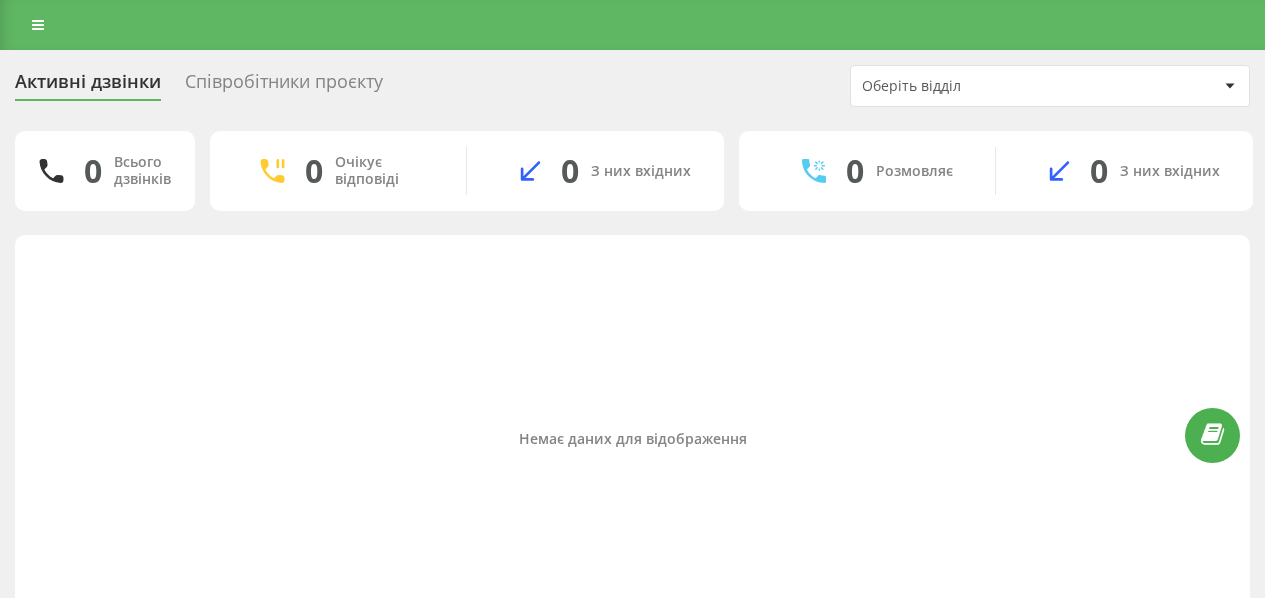 scroll, scrollTop: 0, scrollLeft: 0, axis: both 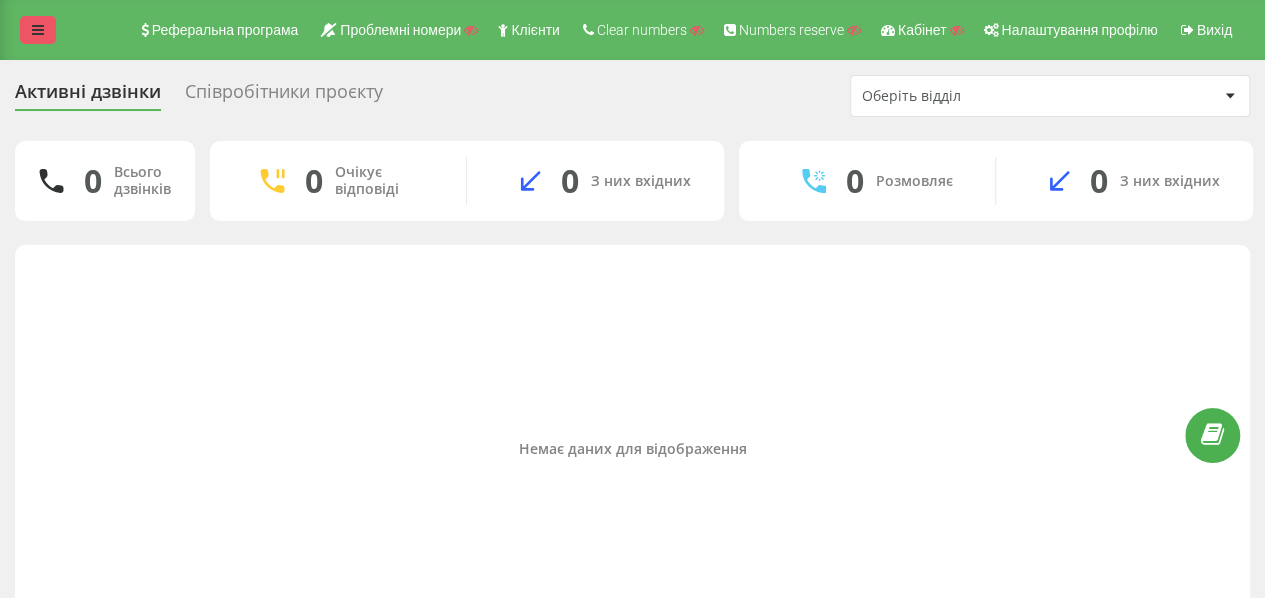 click at bounding box center [38, 30] 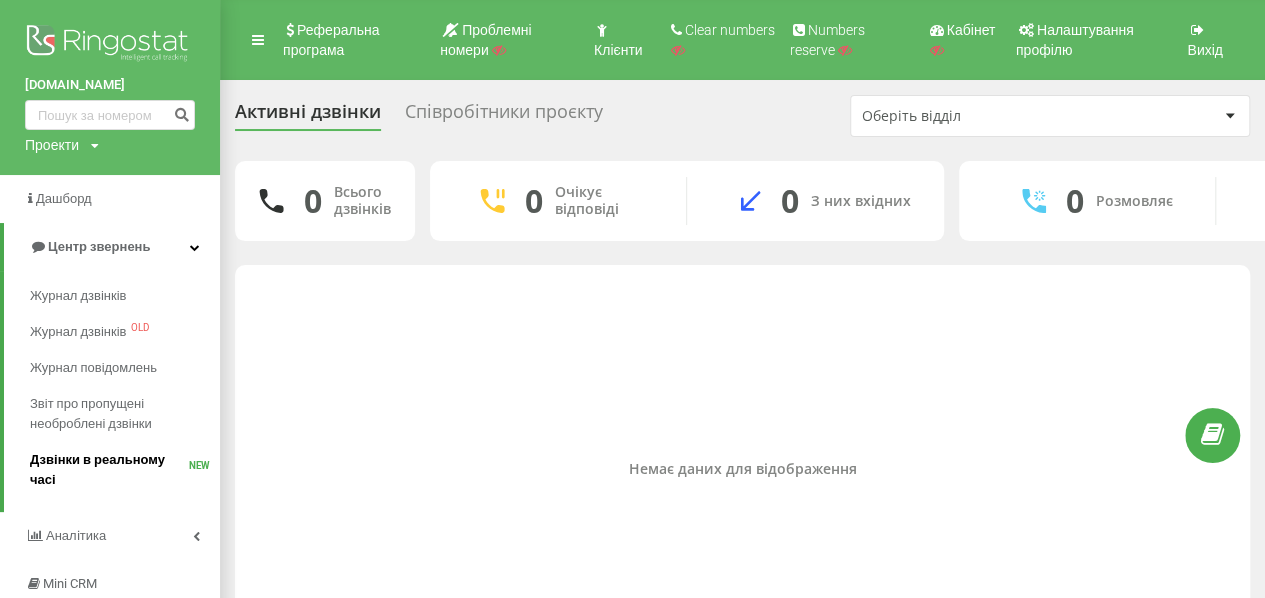 click on "Дзвінки в реальному часі" at bounding box center [109, 470] 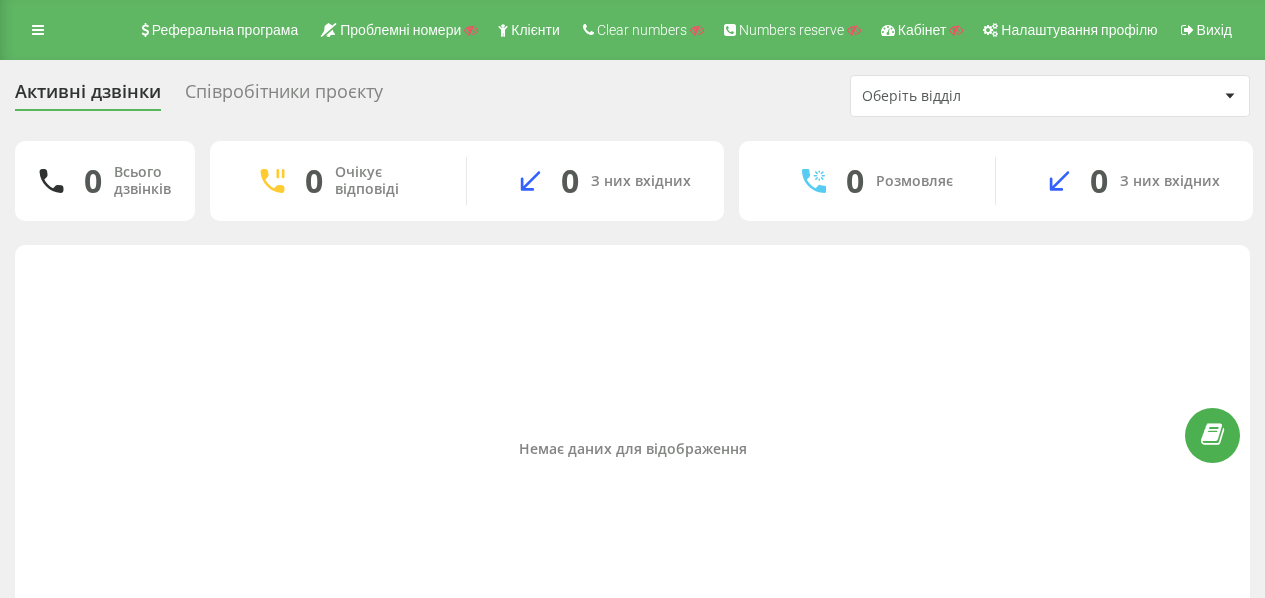 scroll, scrollTop: 0, scrollLeft: 0, axis: both 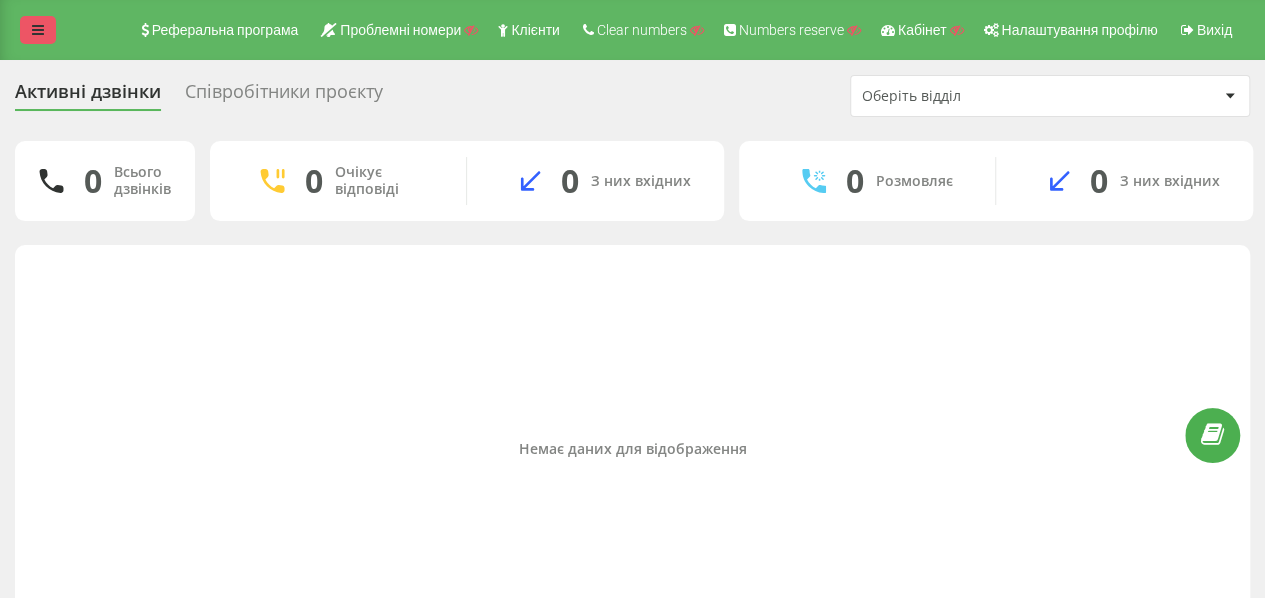 click at bounding box center (38, 30) 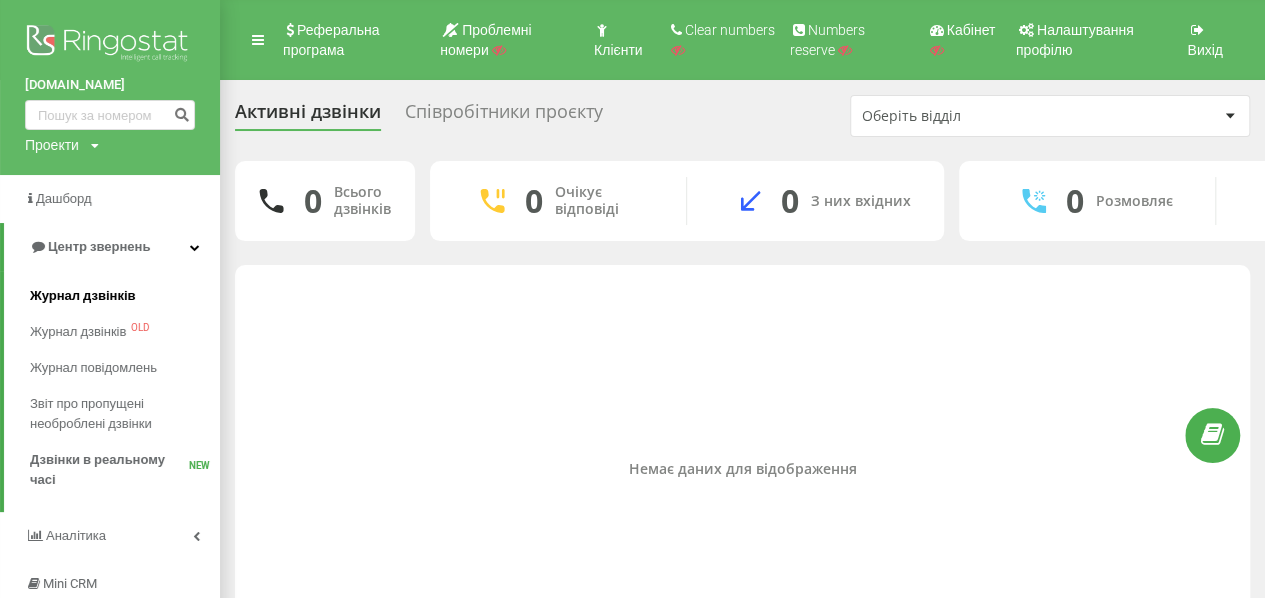 click on "Журнал дзвінків" at bounding box center [83, 296] 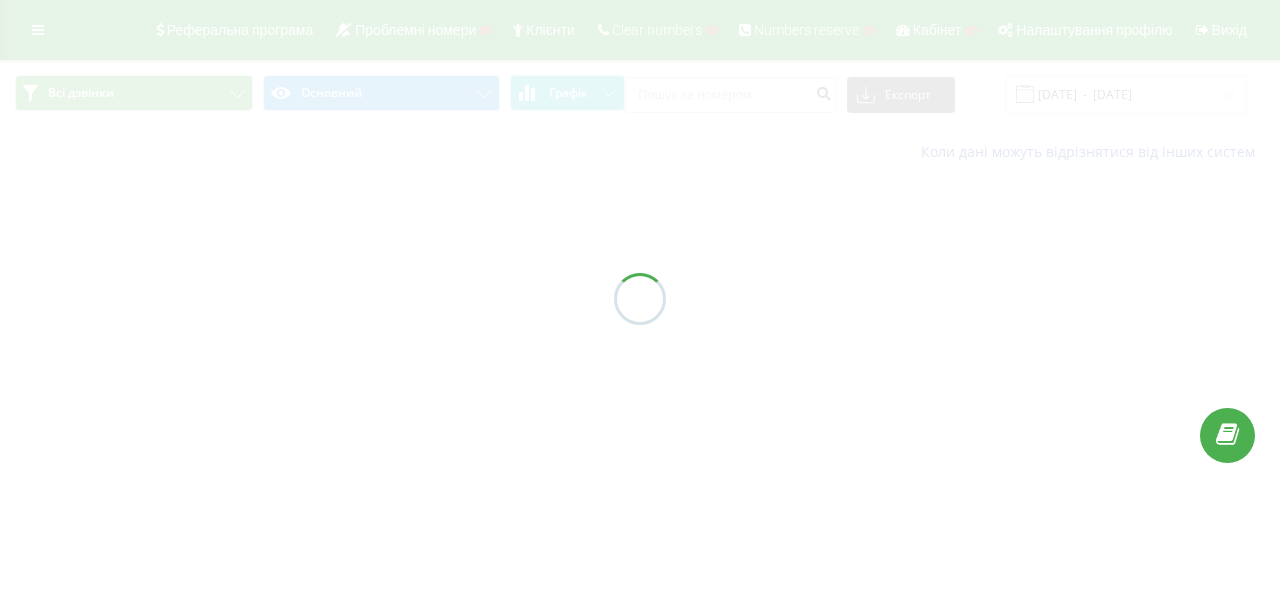 click at bounding box center (640, 299) 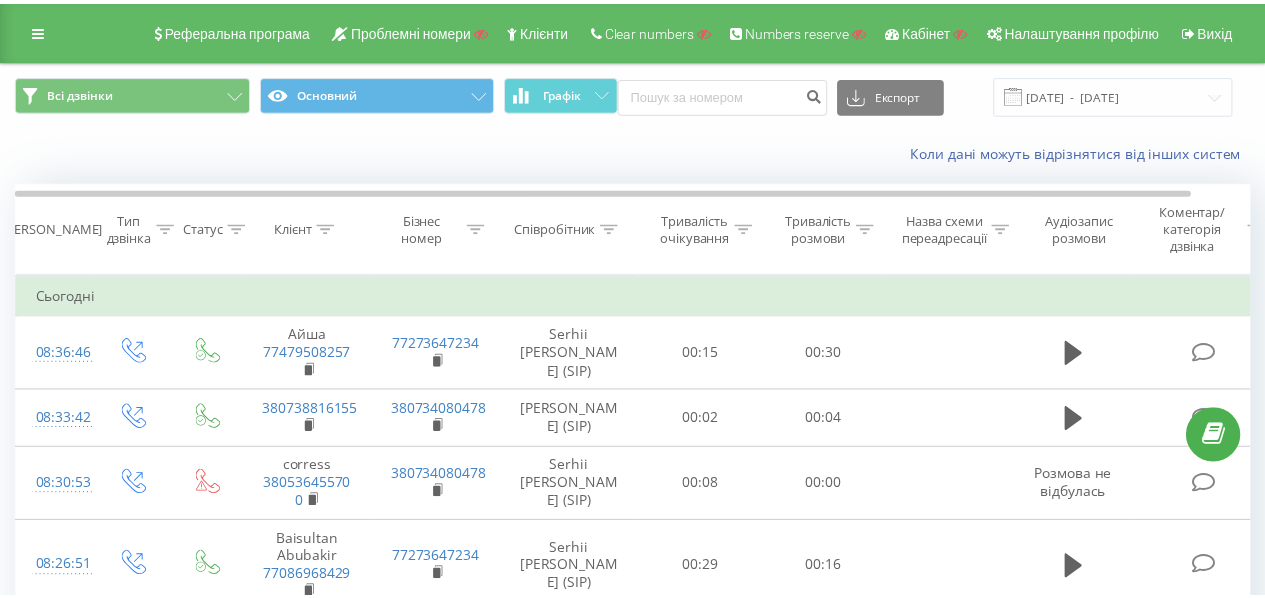 scroll, scrollTop: 0, scrollLeft: 0, axis: both 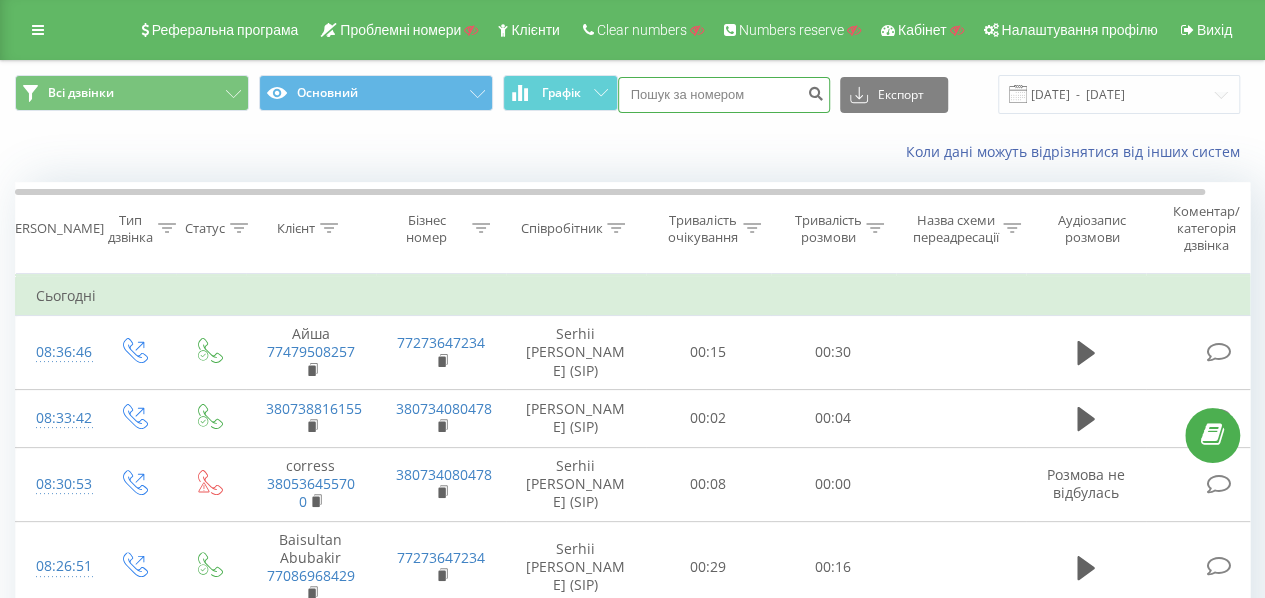 click at bounding box center [724, 95] 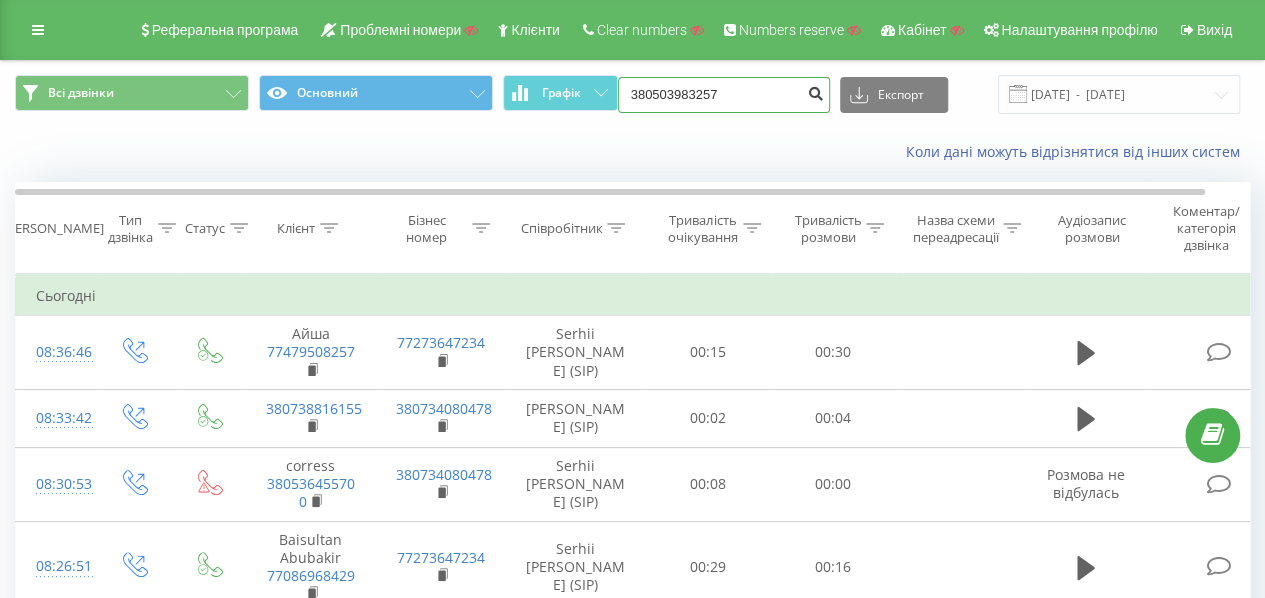 type on "380503983257" 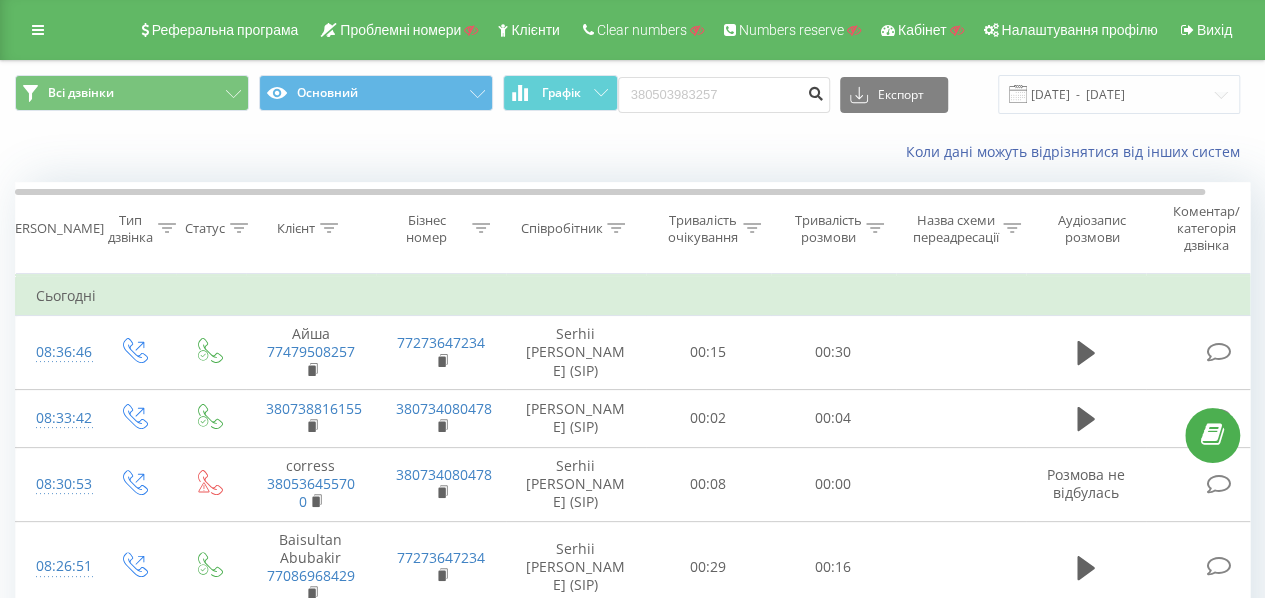 click at bounding box center [816, 91] 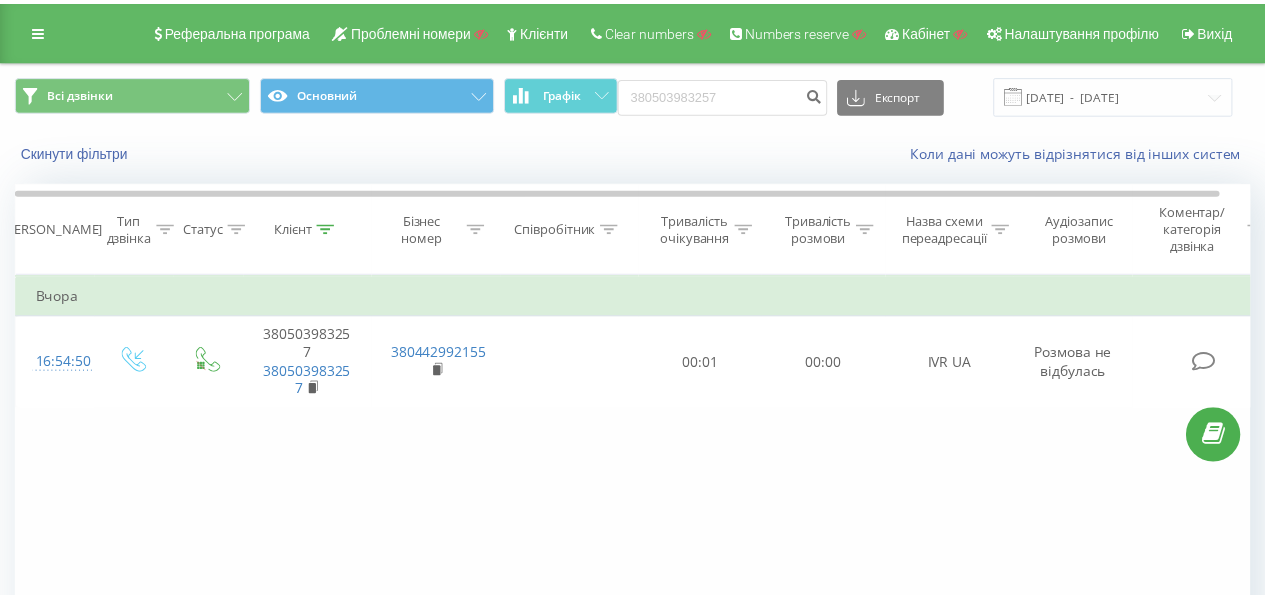 scroll, scrollTop: 0, scrollLeft: 0, axis: both 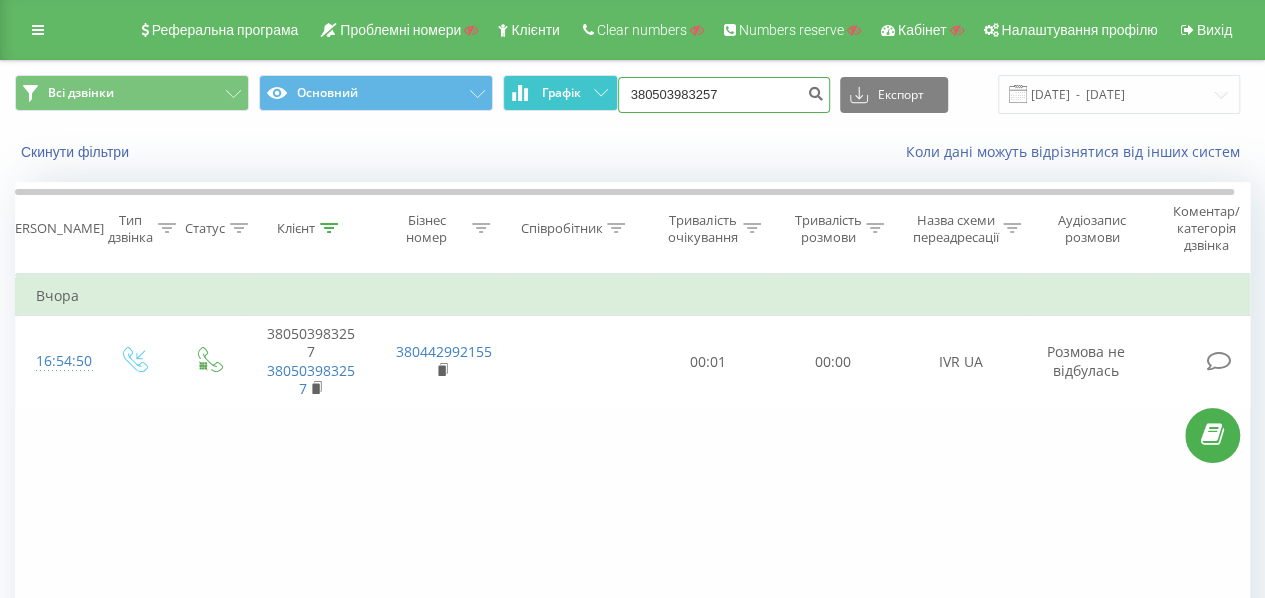 drag, startPoint x: 732, startPoint y: 89, endPoint x: 614, endPoint y: 95, distance: 118.15244 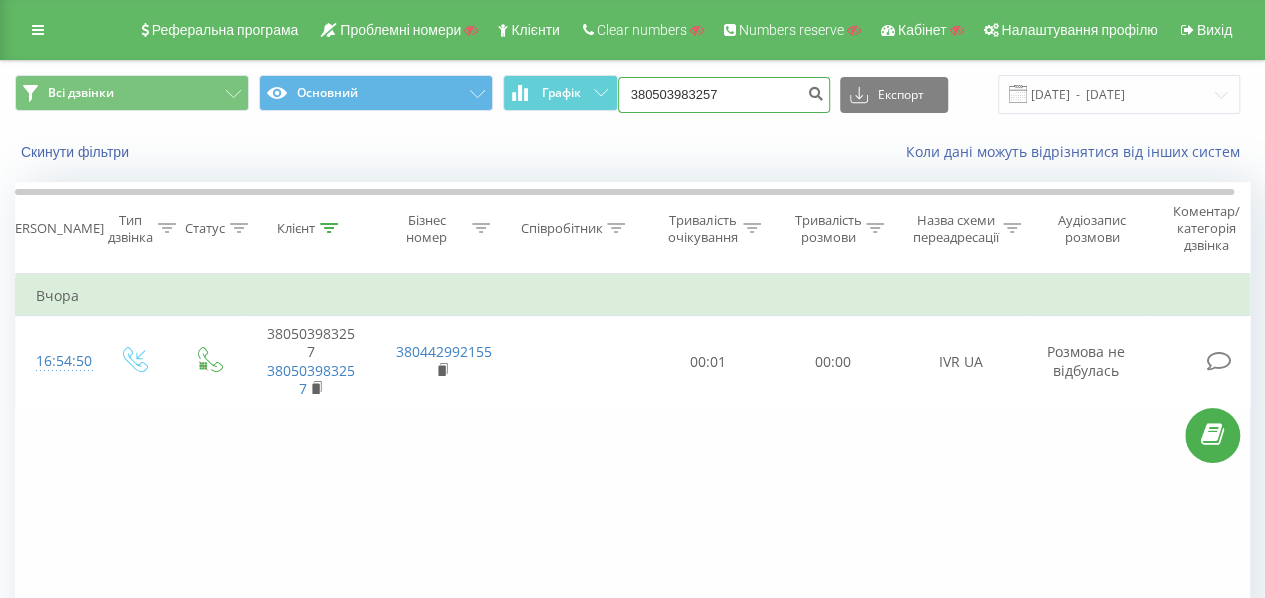 paste on "633657341" 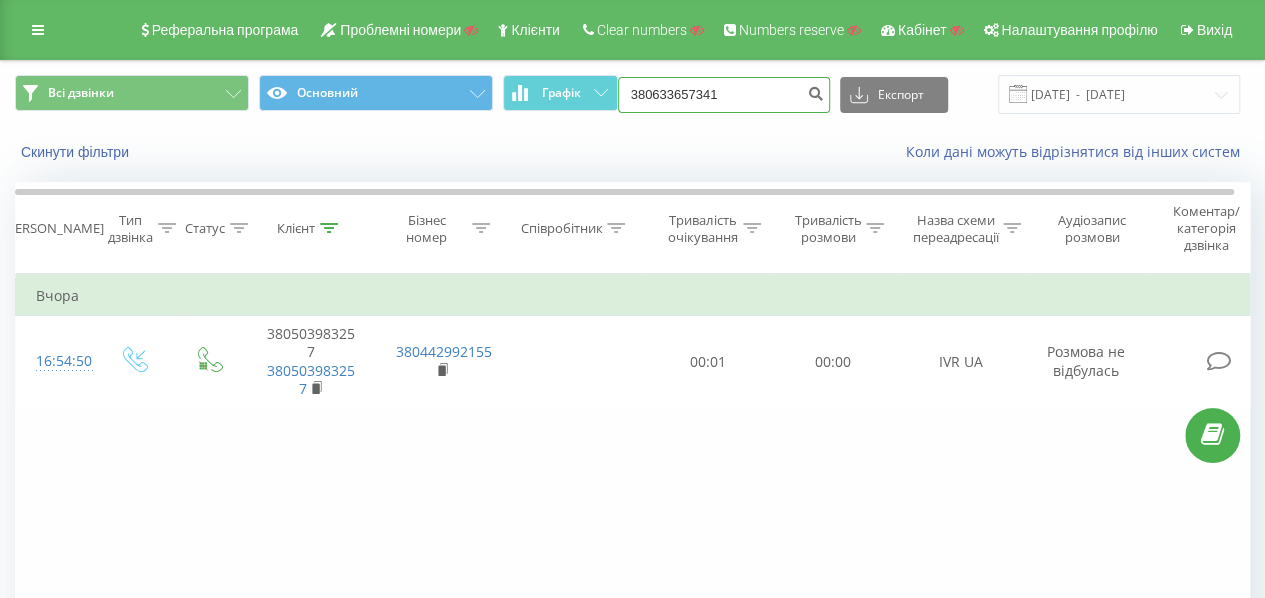 type on "380633657341" 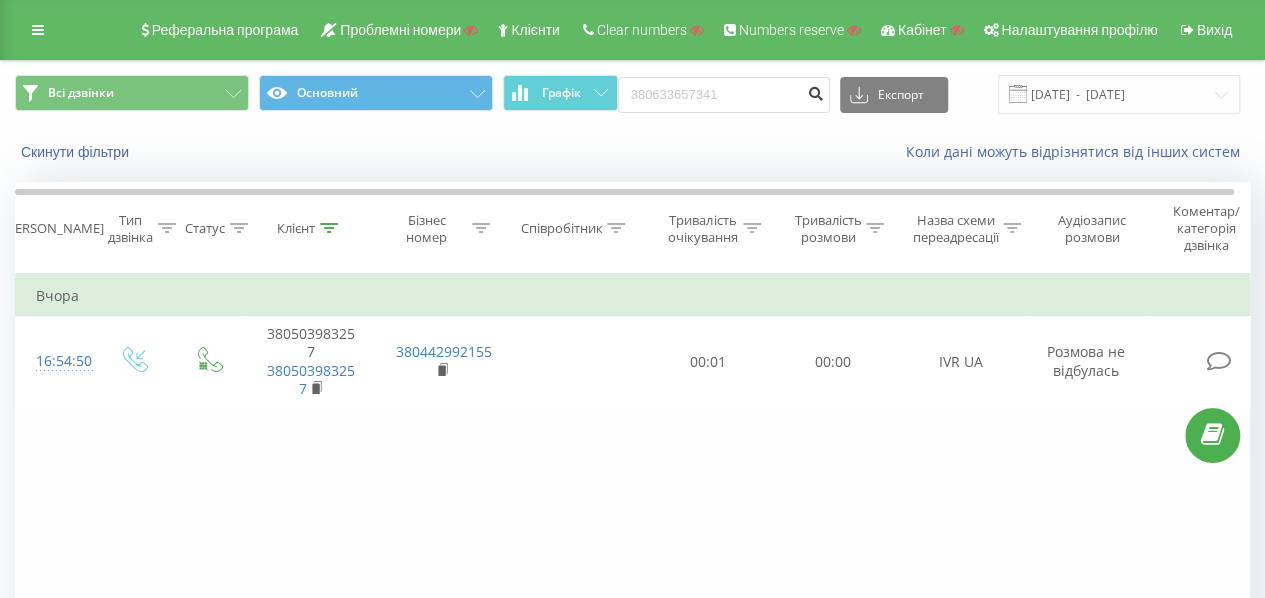 click on "380633657341" at bounding box center [724, 95] 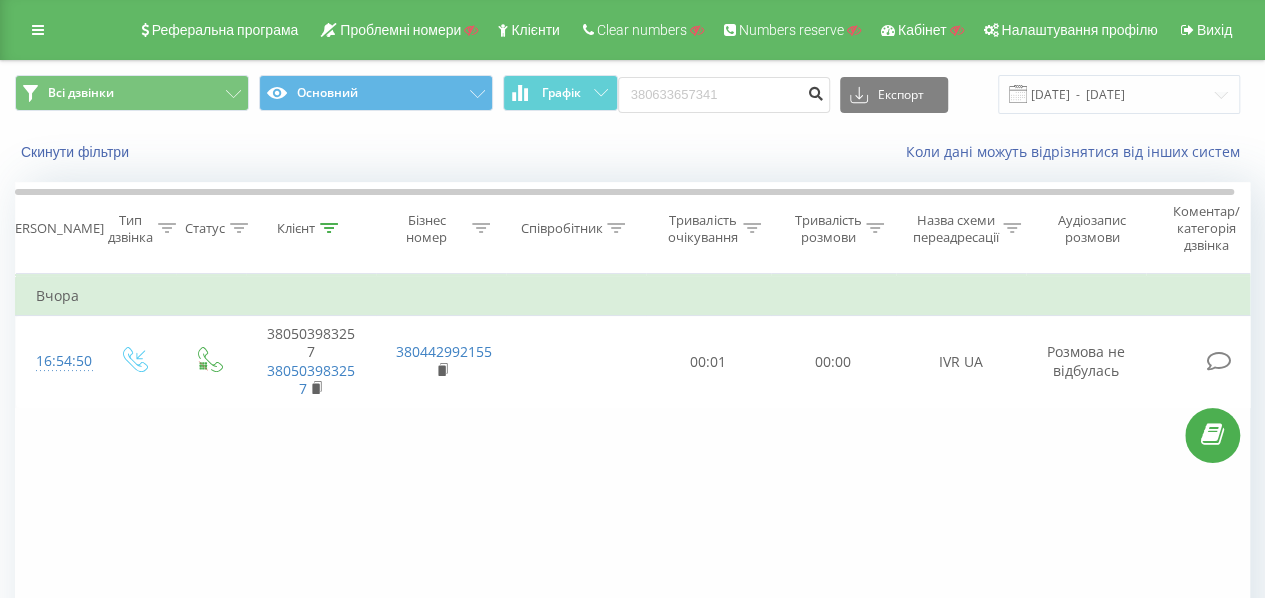 click at bounding box center [816, 91] 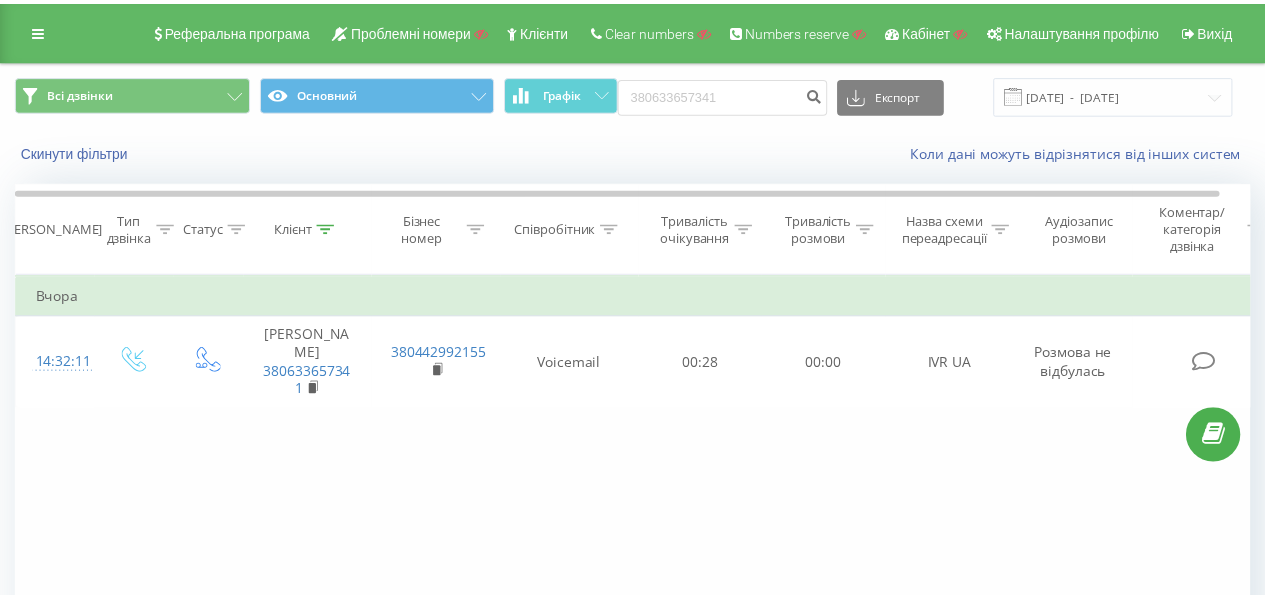 scroll, scrollTop: 0, scrollLeft: 0, axis: both 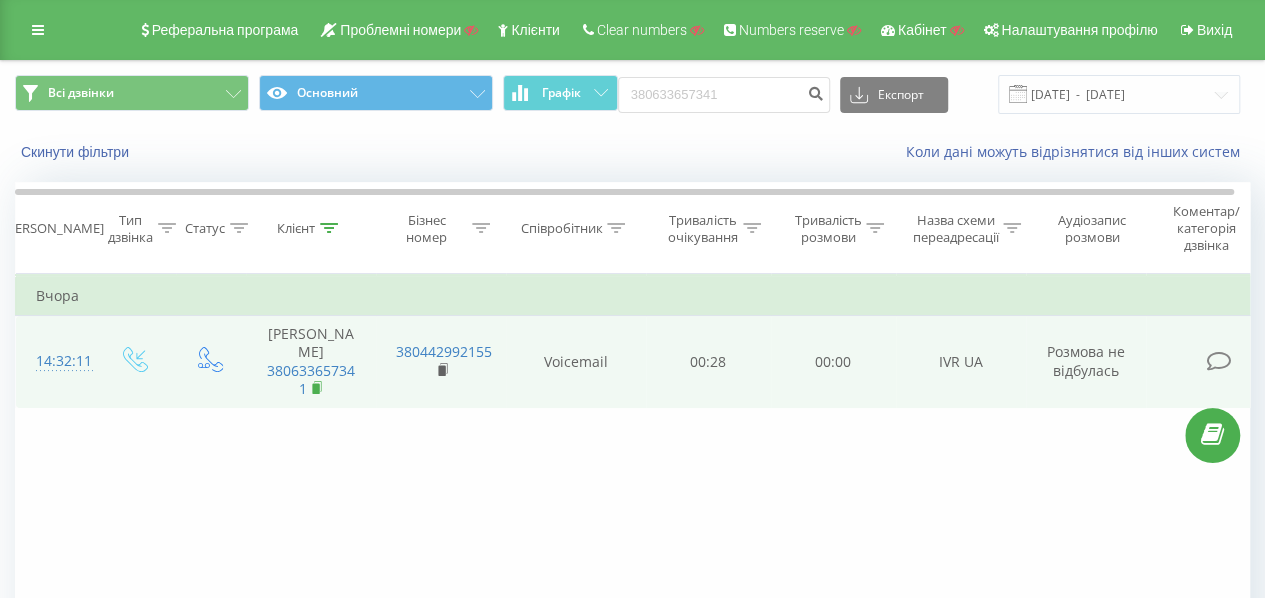 click 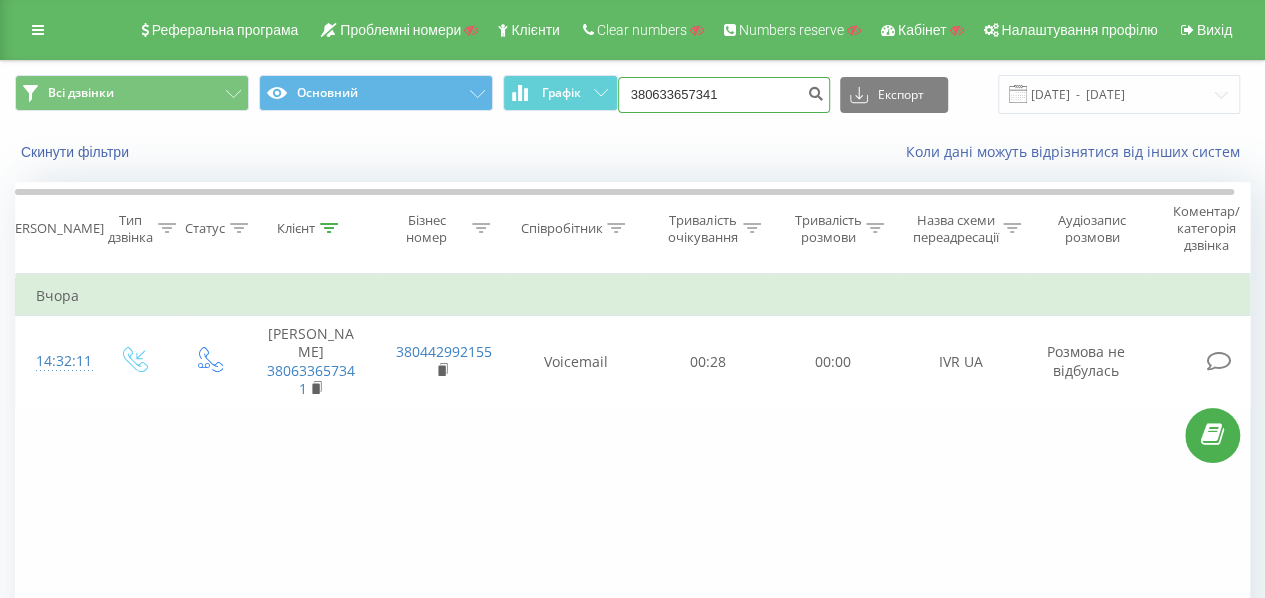 drag, startPoint x: 726, startPoint y: 89, endPoint x: 642, endPoint y: 96, distance: 84.29116 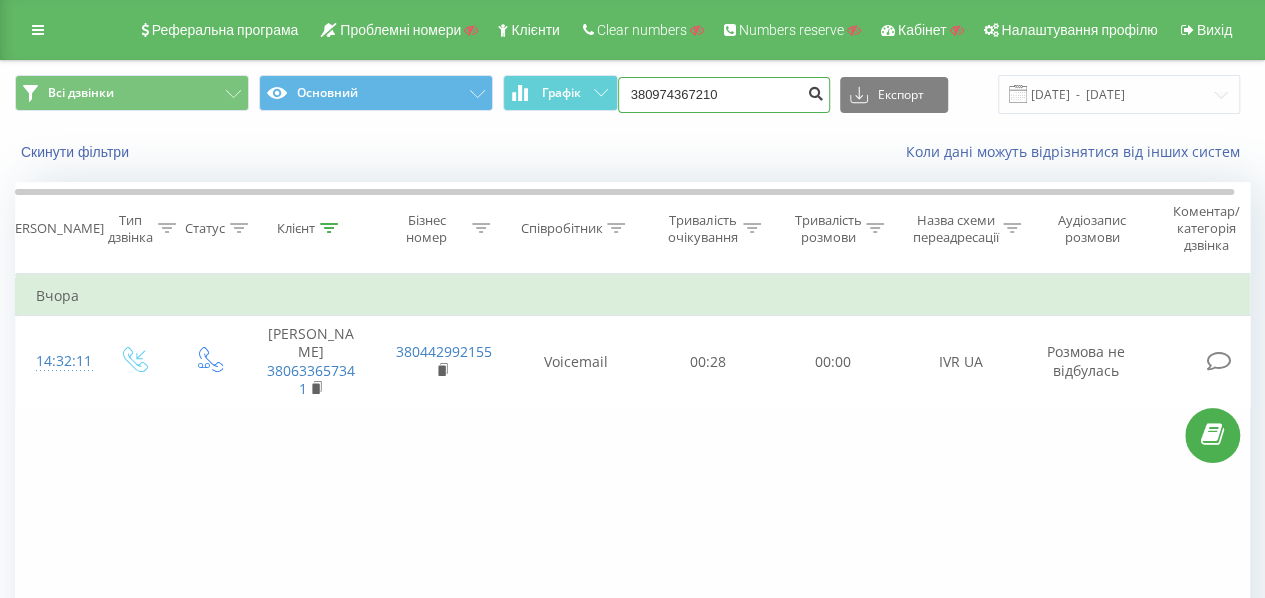 type on "380974367210" 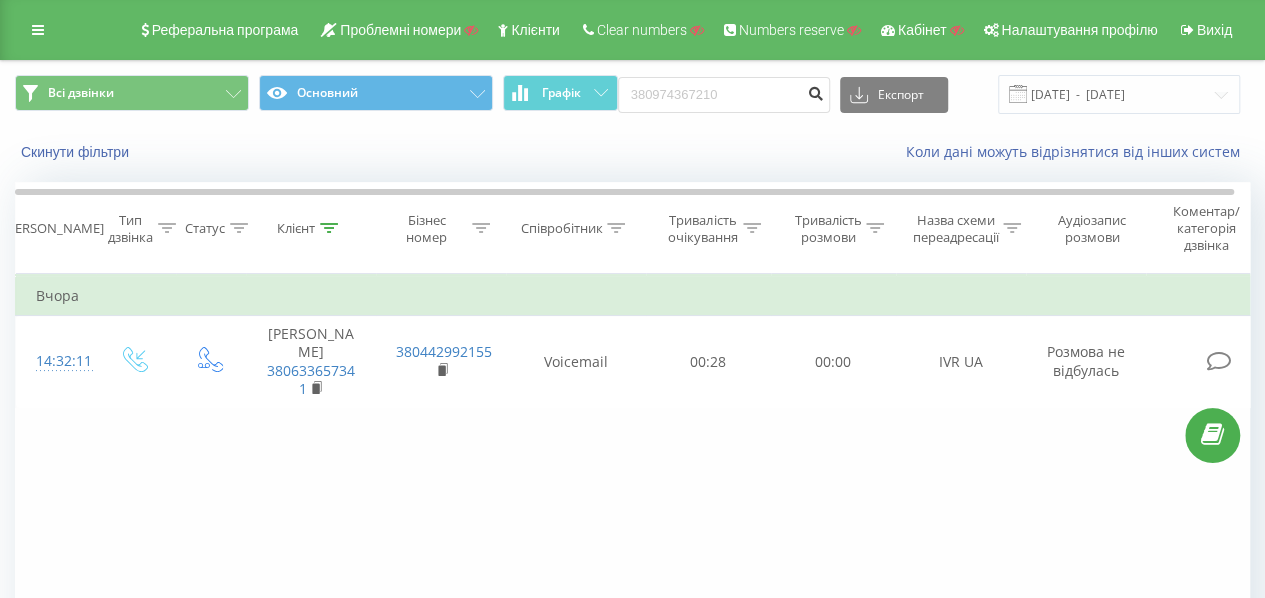 click at bounding box center [816, 91] 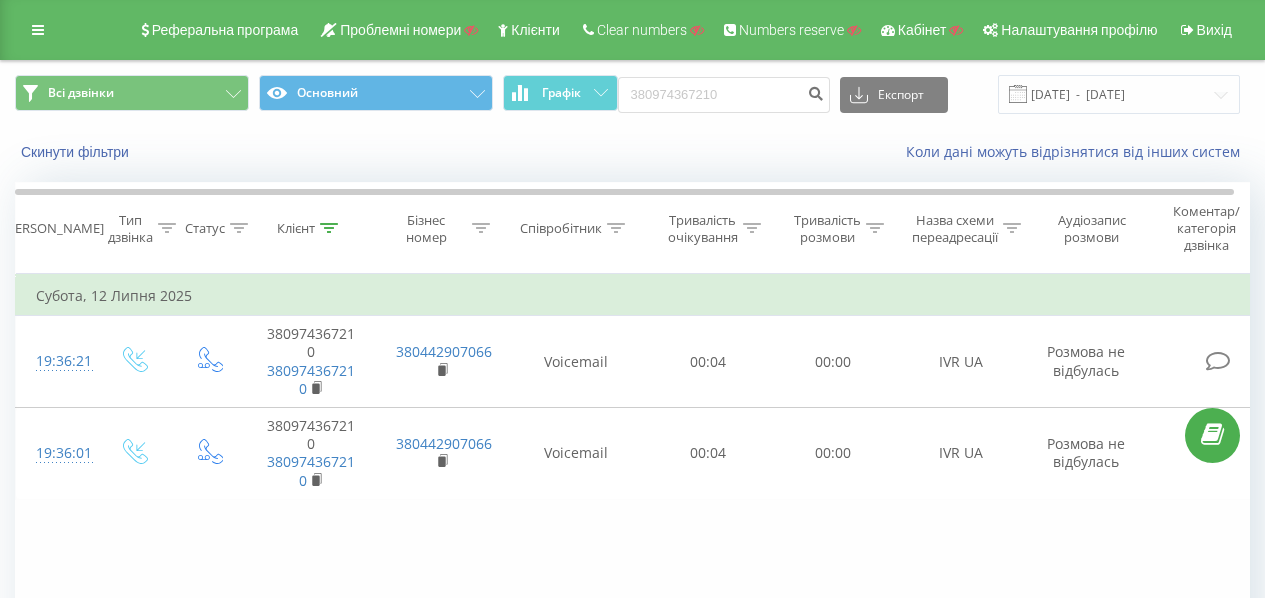 scroll, scrollTop: 0, scrollLeft: 0, axis: both 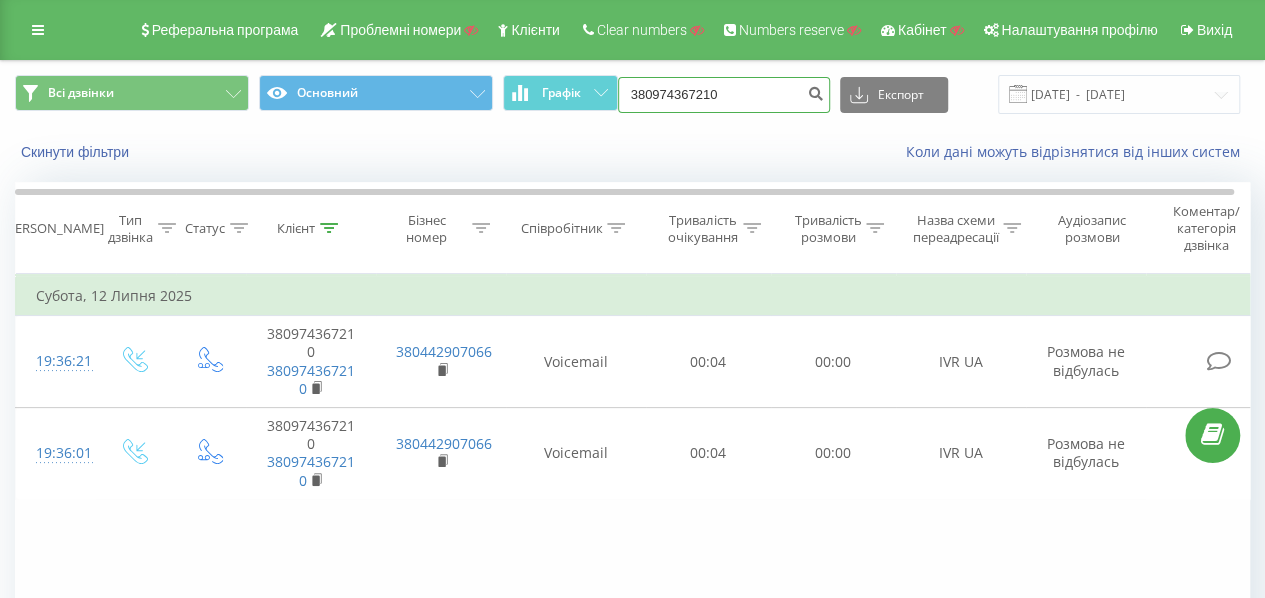 paste on "678877373" 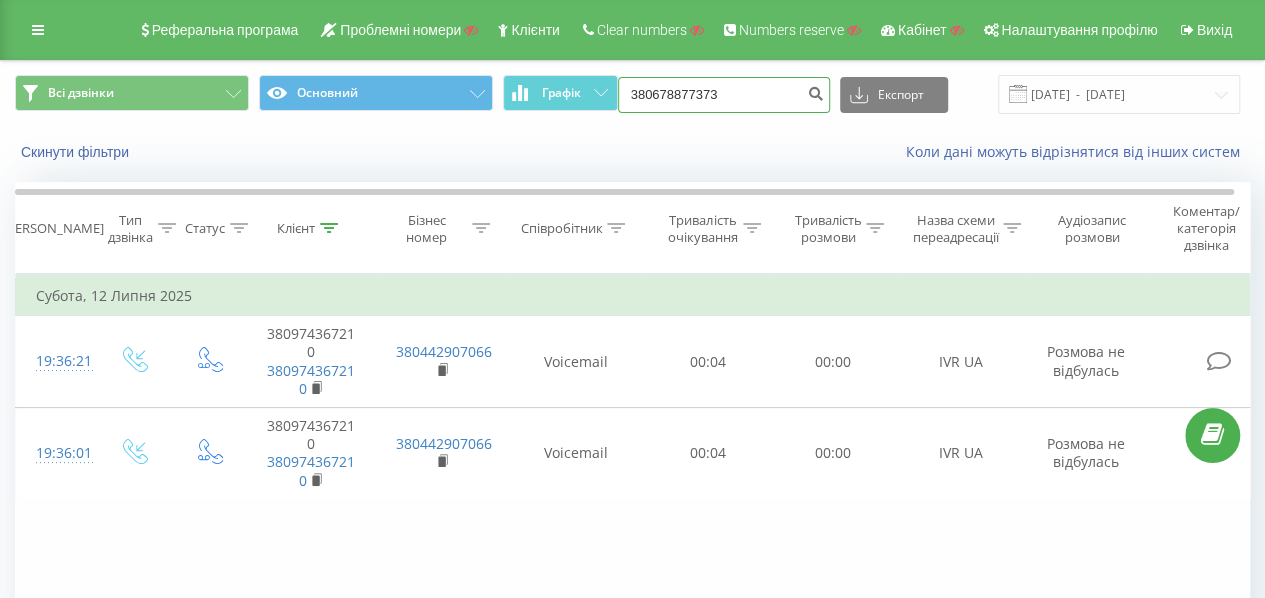 drag, startPoint x: 667, startPoint y: 96, endPoint x: 638, endPoint y: 100, distance: 29.274563 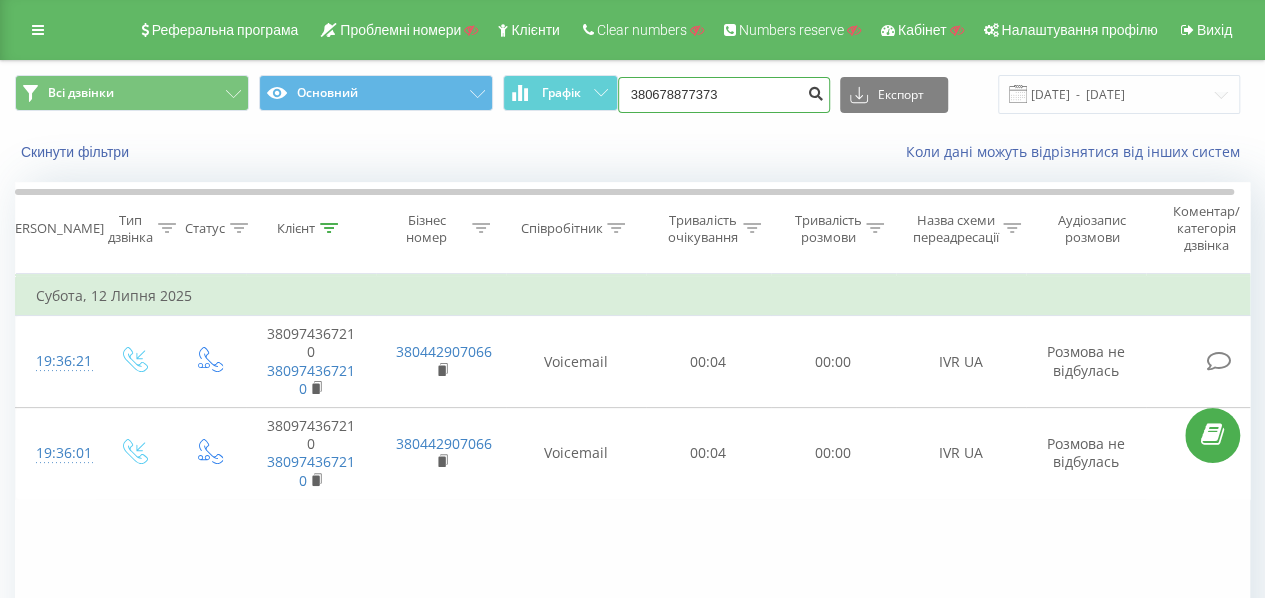 type on "380678877373" 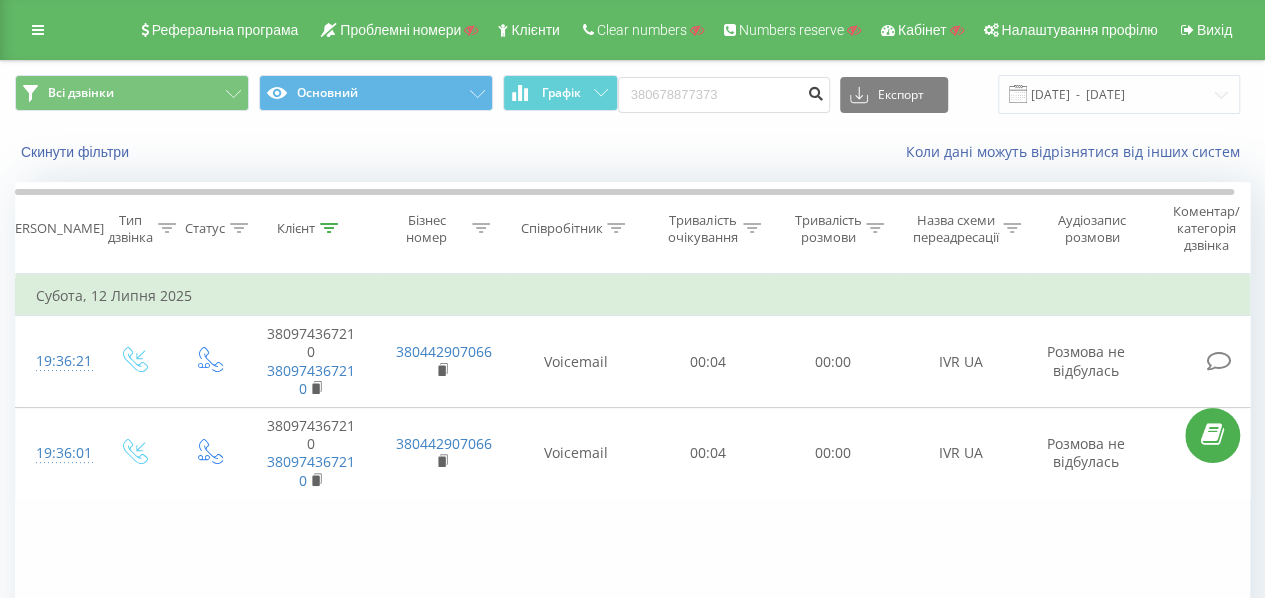 click at bounding box center [816, 91] 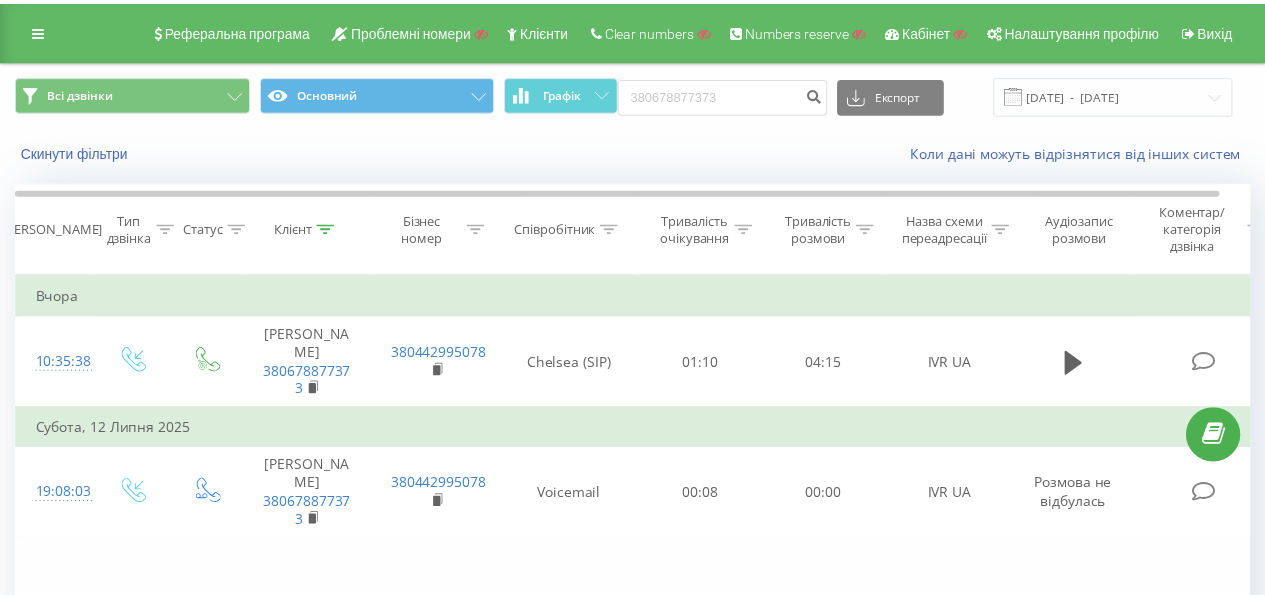 scroll, scrollTop: 0, scrollLeft: 0, axis: both 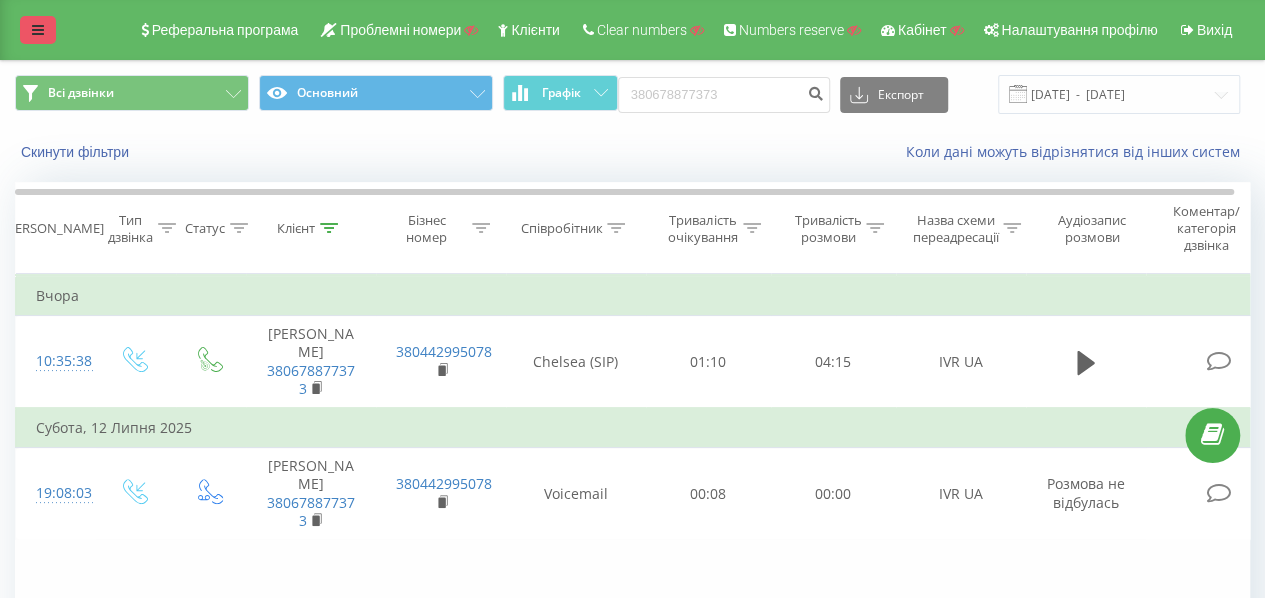 click at bounding box center (38, 30) 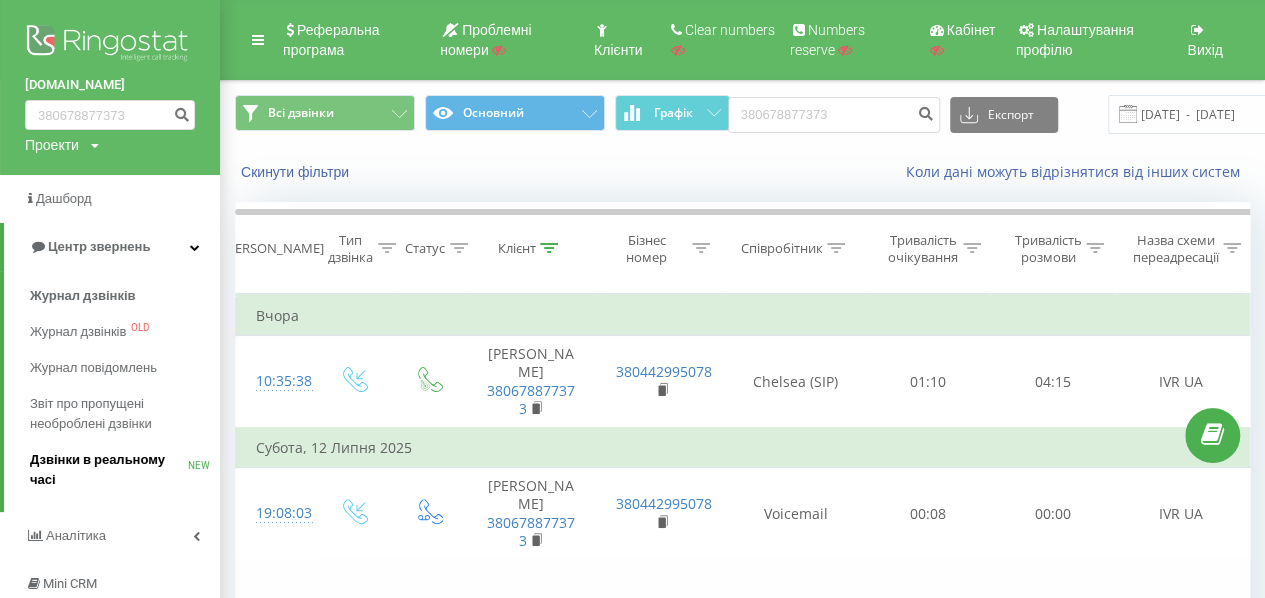 click on "Дзвінки в реальному часі" at bounding box center (109, 470) 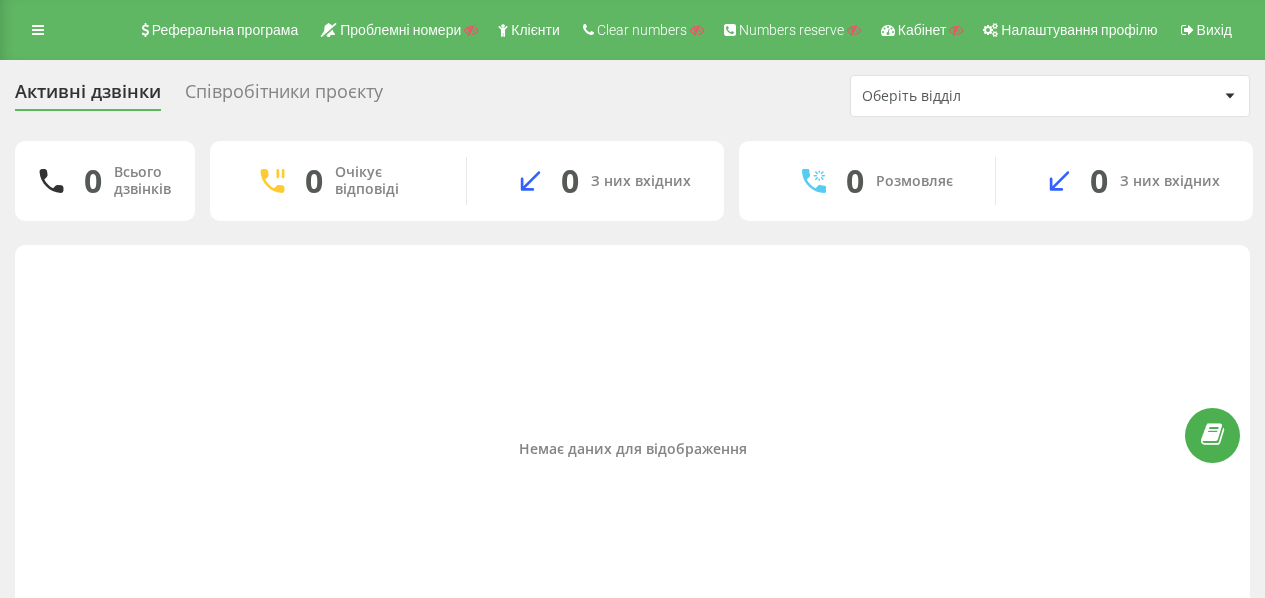 scroll, scrollTop: 0, scrollLeft: 0, axis: both 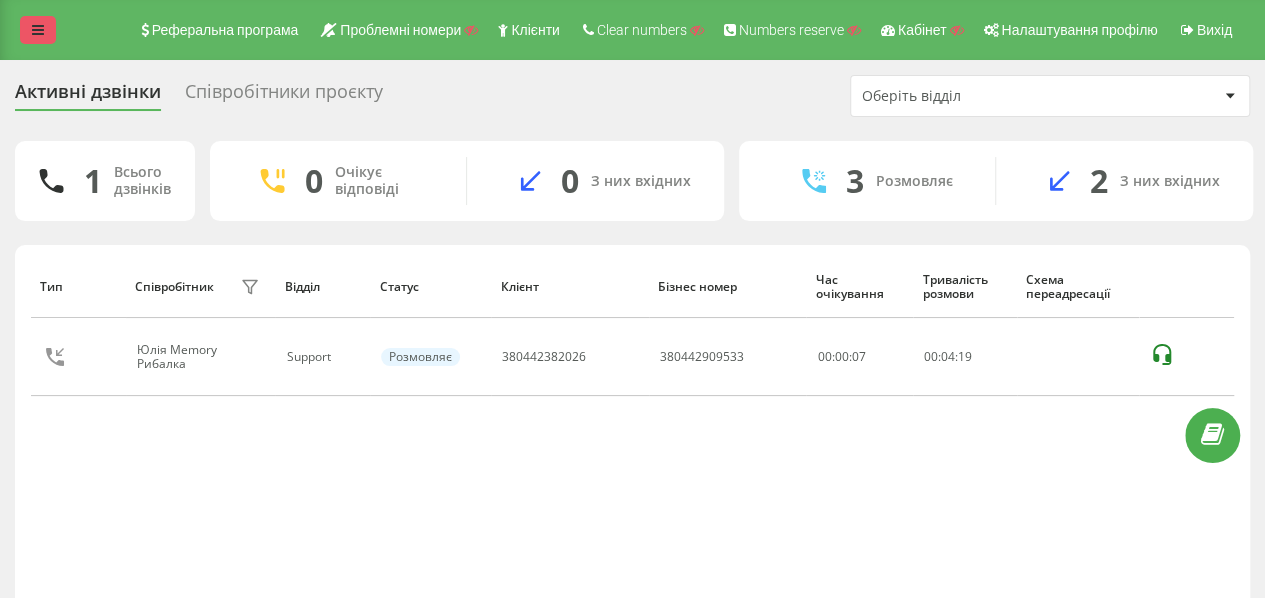 click at bounding box center [38, 30] 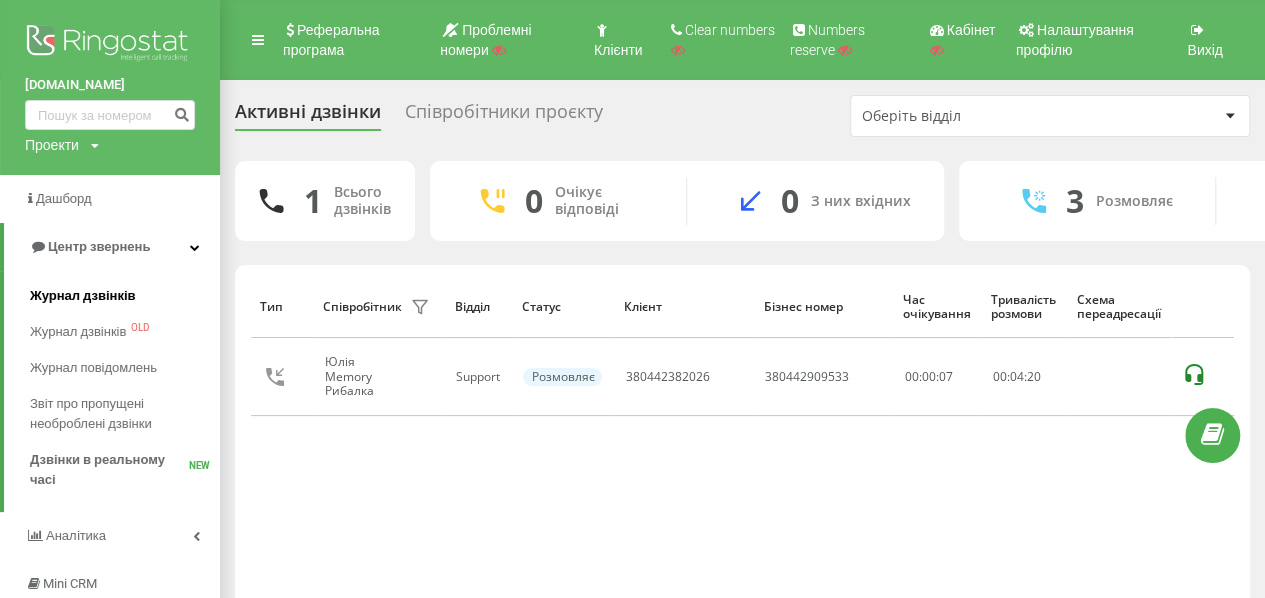 click on "Журнал дзвінків" at bounding box center [125, 296] 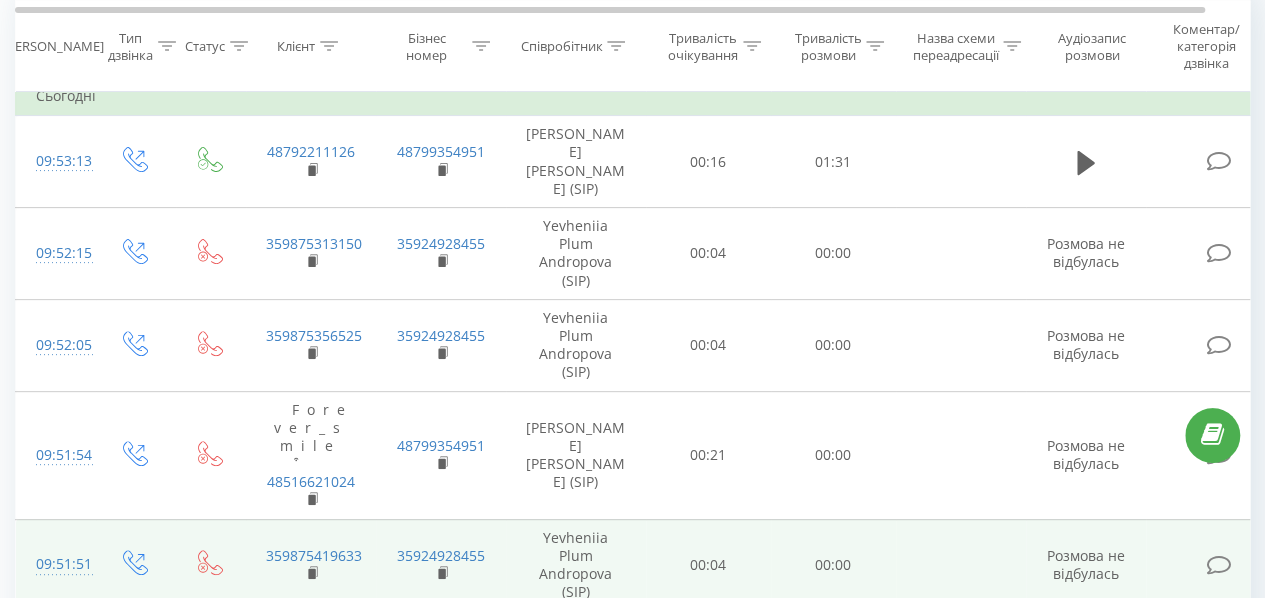 scroll, scrollTop: 430, scrollLeft: 0, axis: vertical 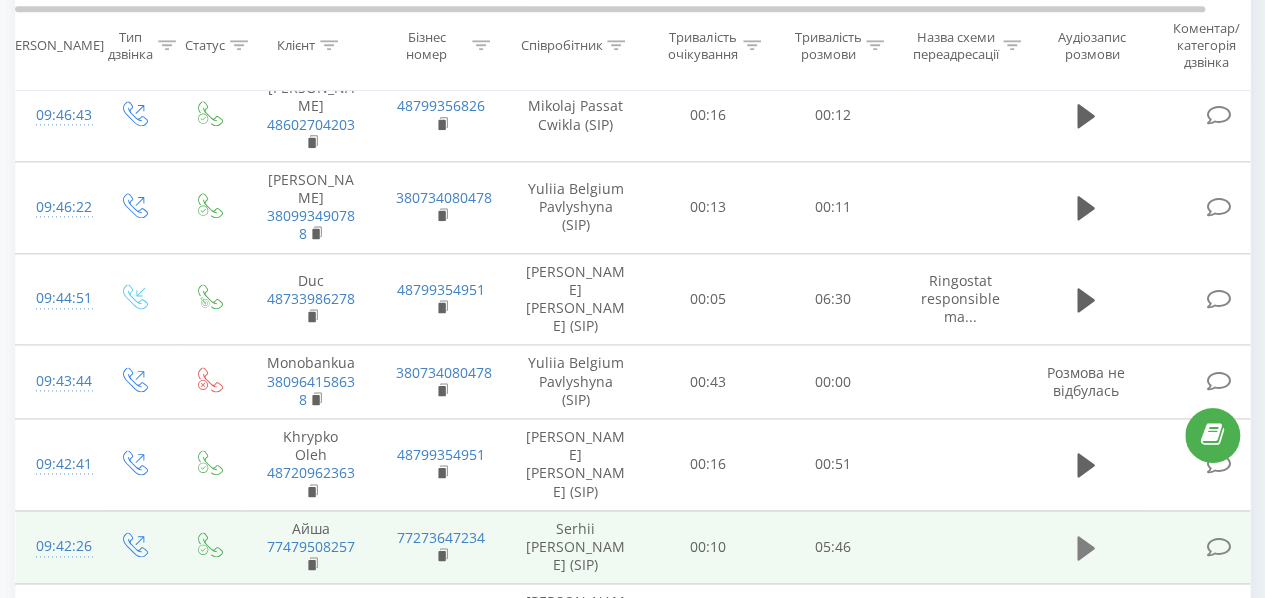 click 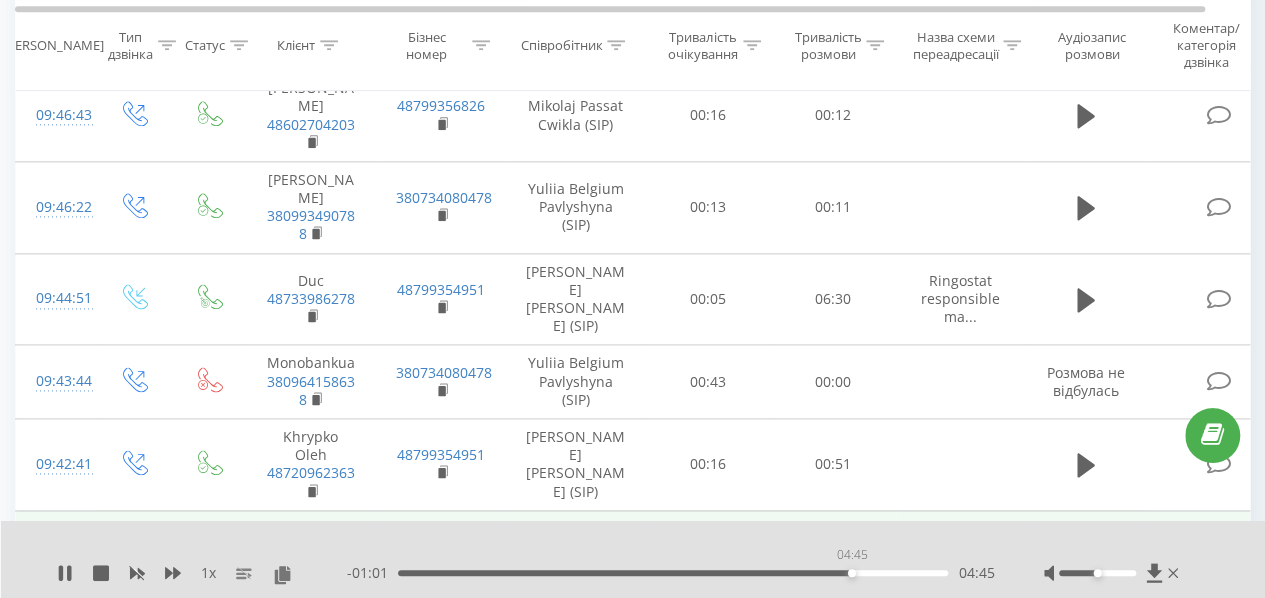 click on "04:45" at bounding box center [673, 573] 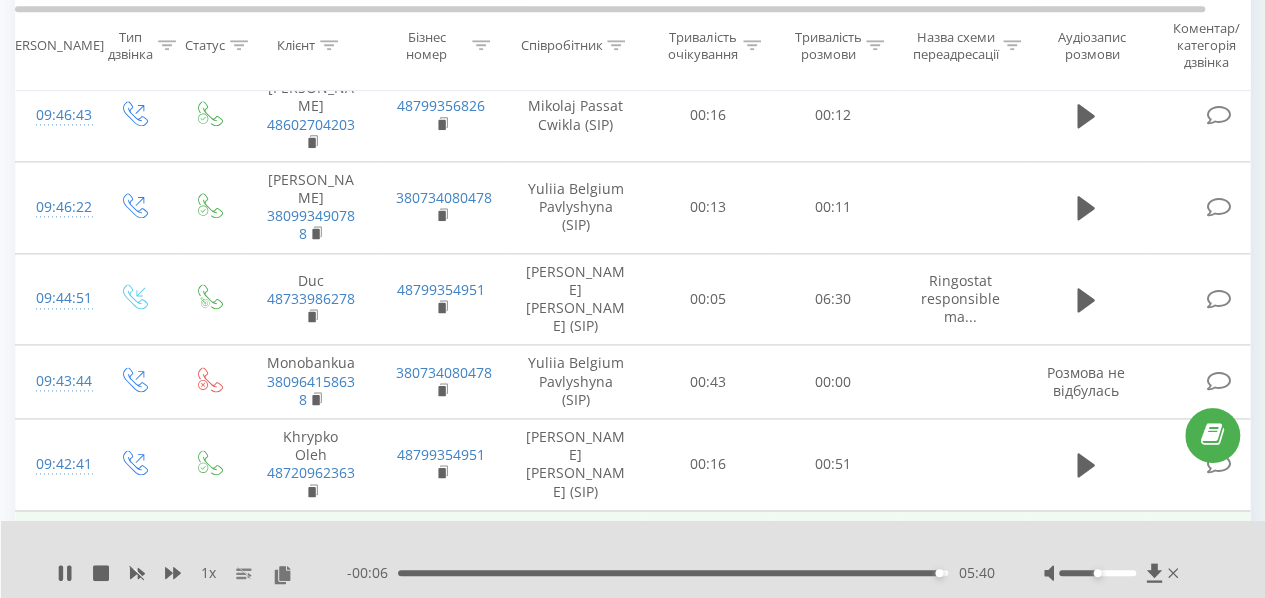 click on "05:40" at bounding box center (673, 573) 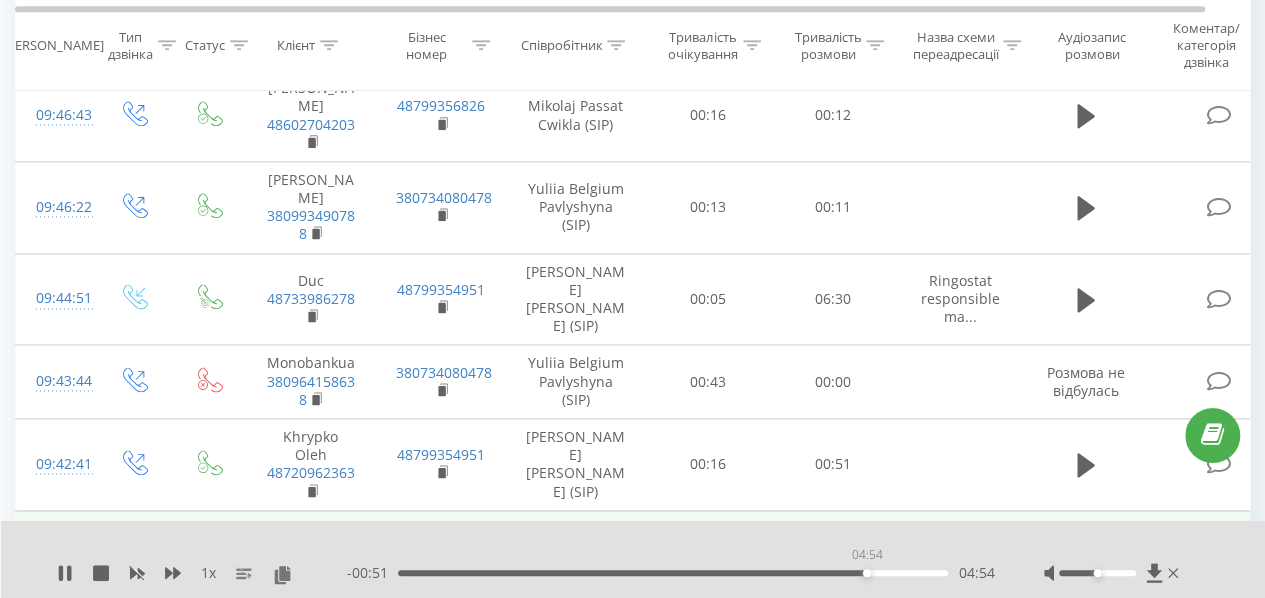 click on "04:54" at bounding box center (673, 573) 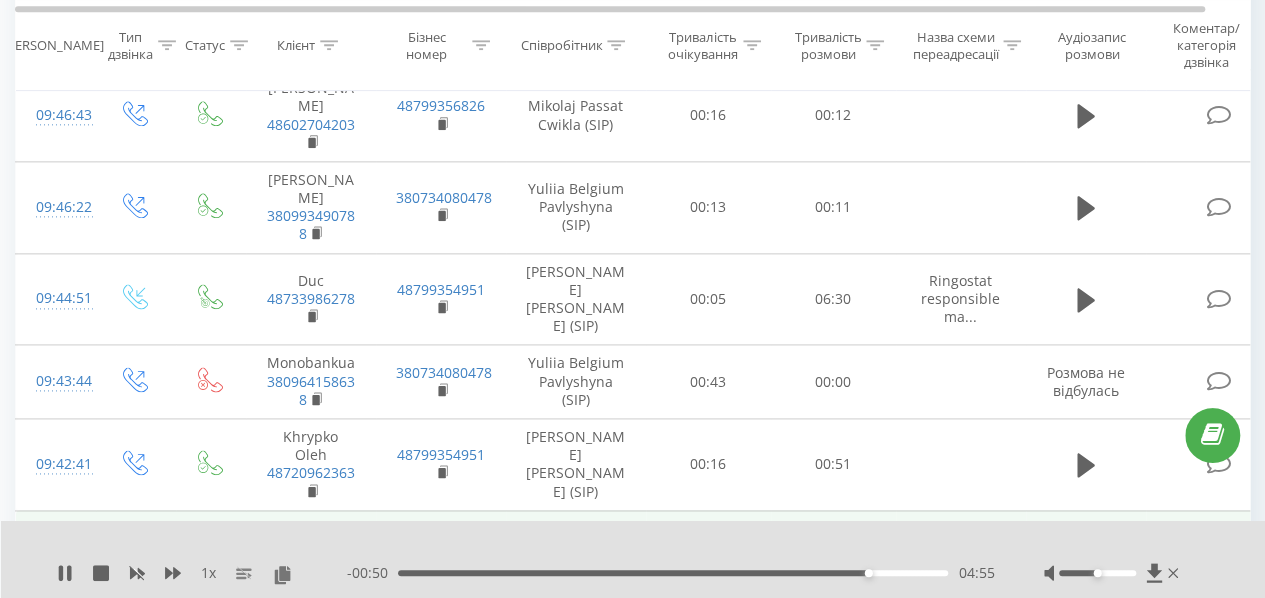 click on "04:55" at bounding box center (673, 573) 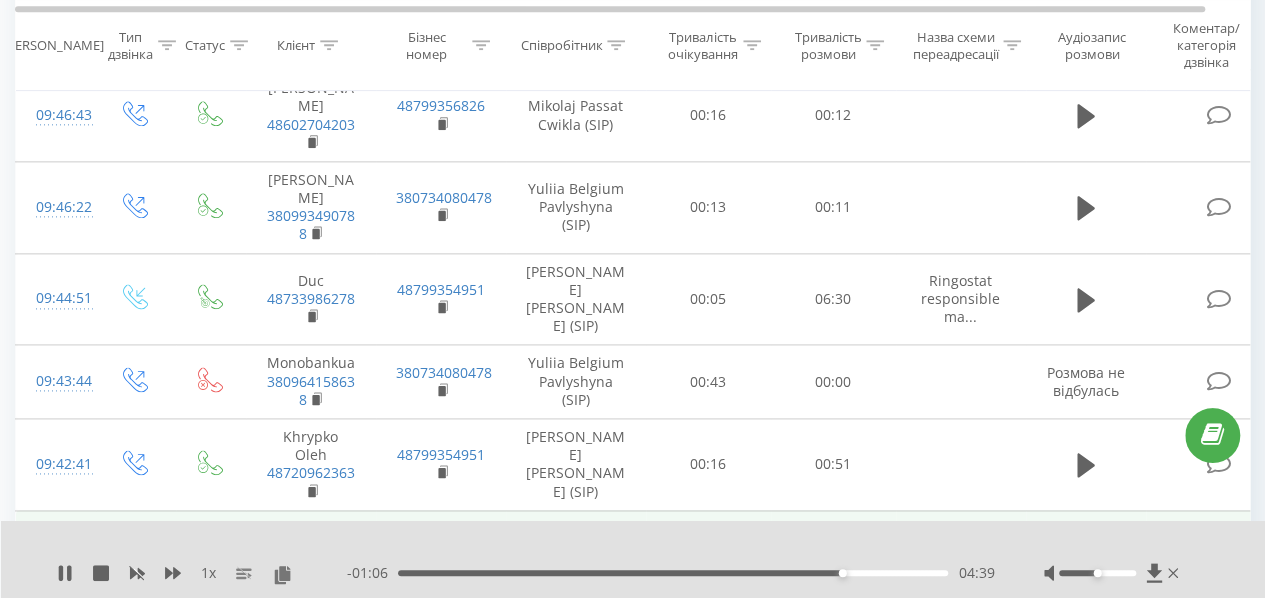 click on "04:39" at bounding box center (673, 573) 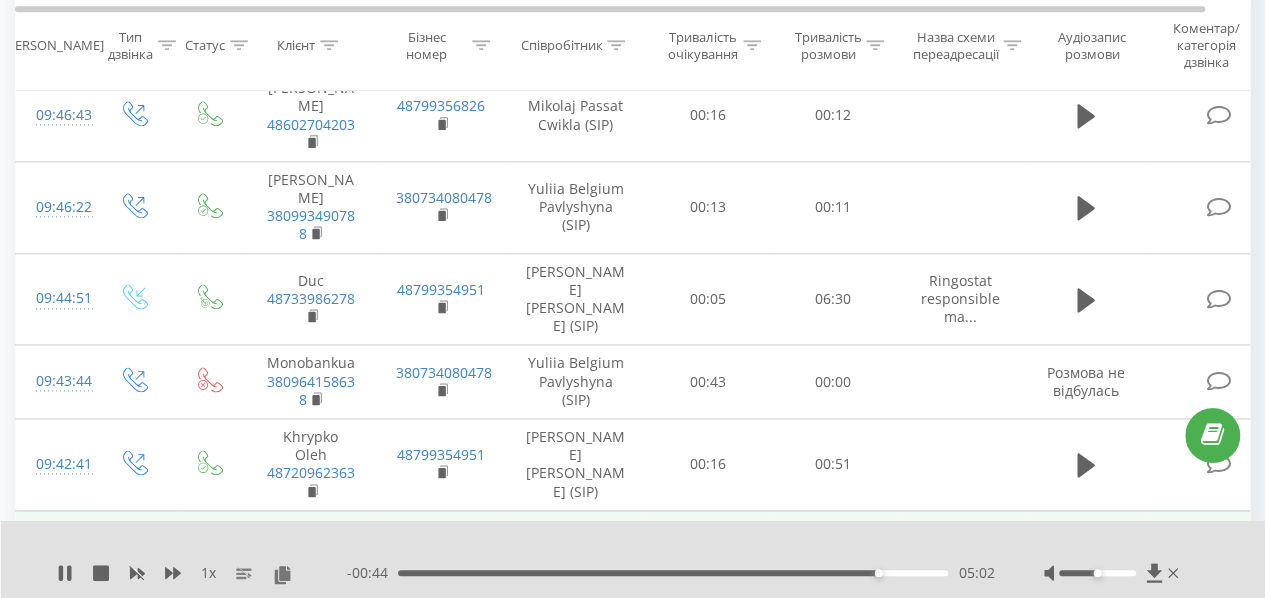 click 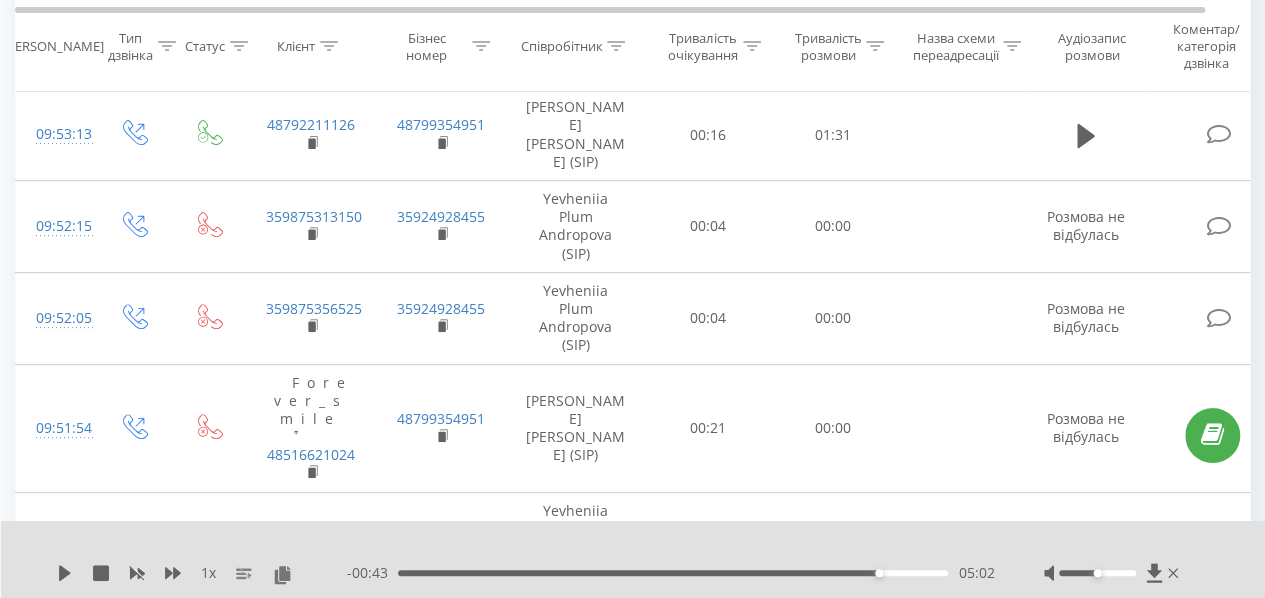 scroll, scrollTop: 0, scrollLeft: 0, axis: both 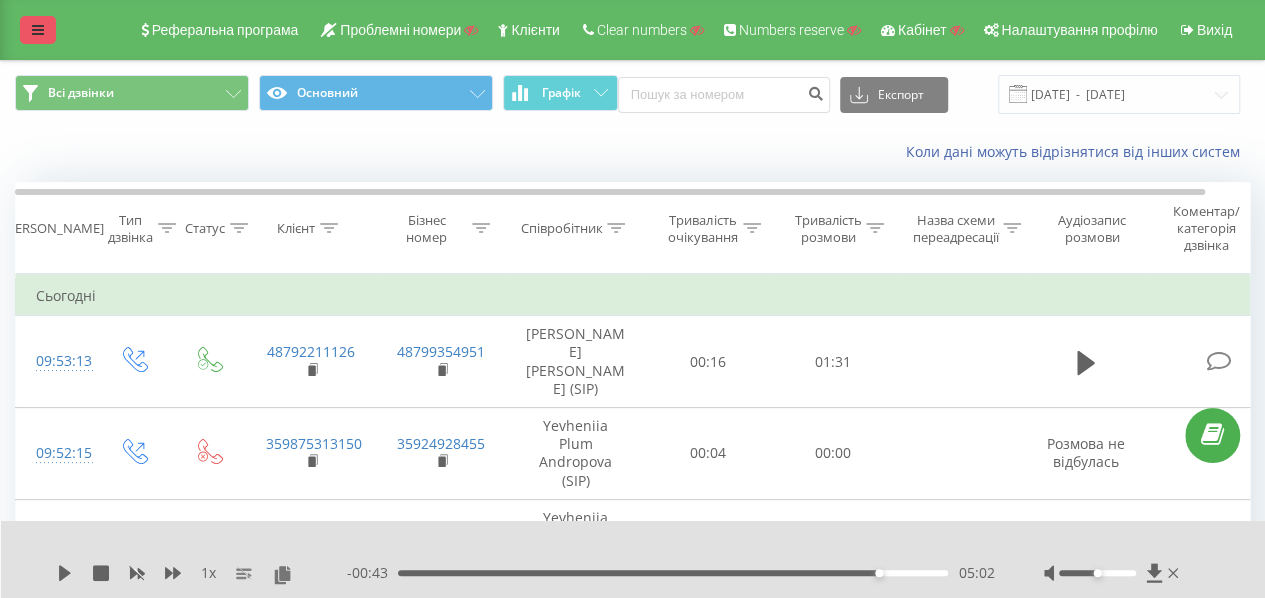 click at bounding box center (38, 30) 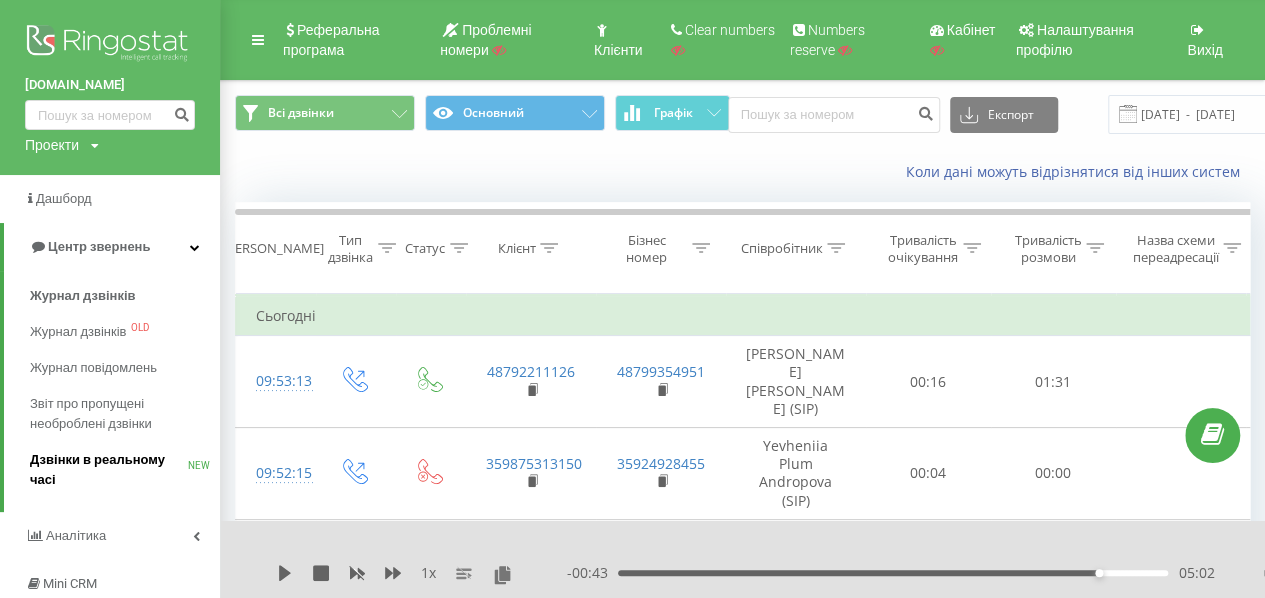 click on "Дзвінки в реальному часі" at bounding box center (109, 470) 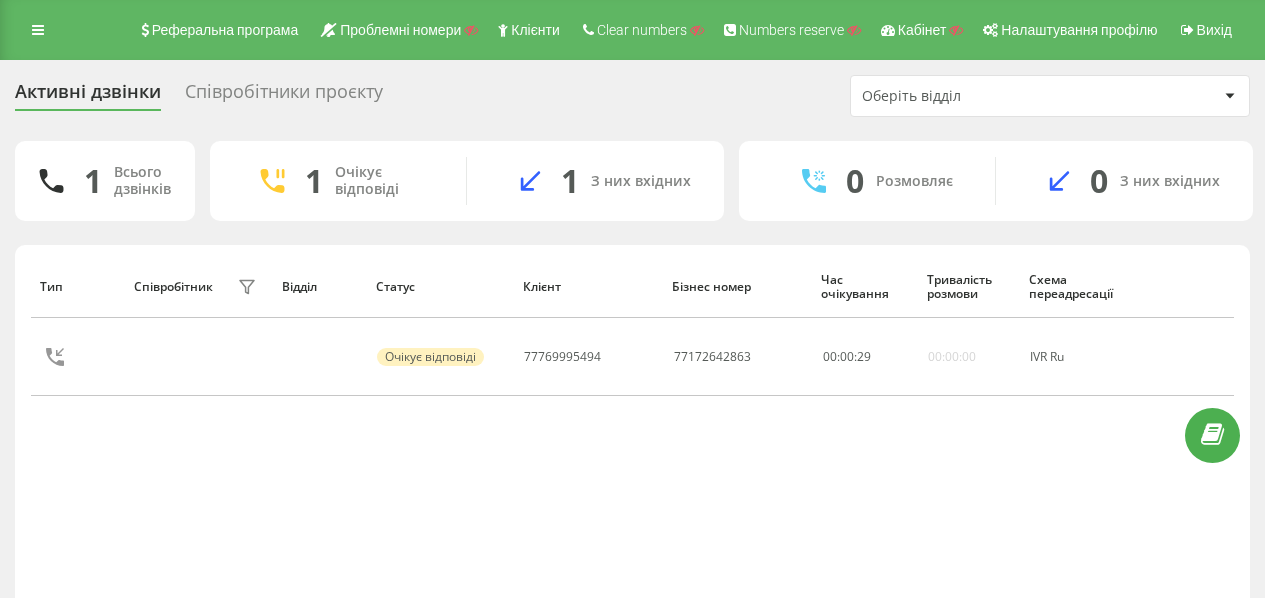 scroll, scrollTop: 0, scrollLeft: 0, axis: both 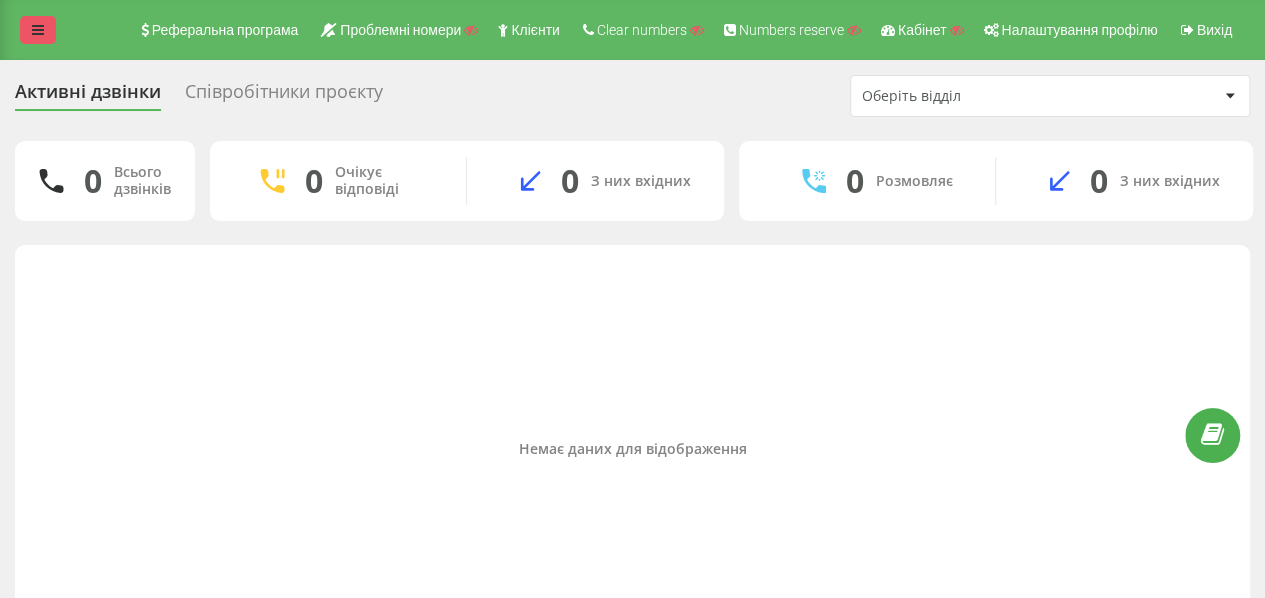 click at bounding box center (38, 30) 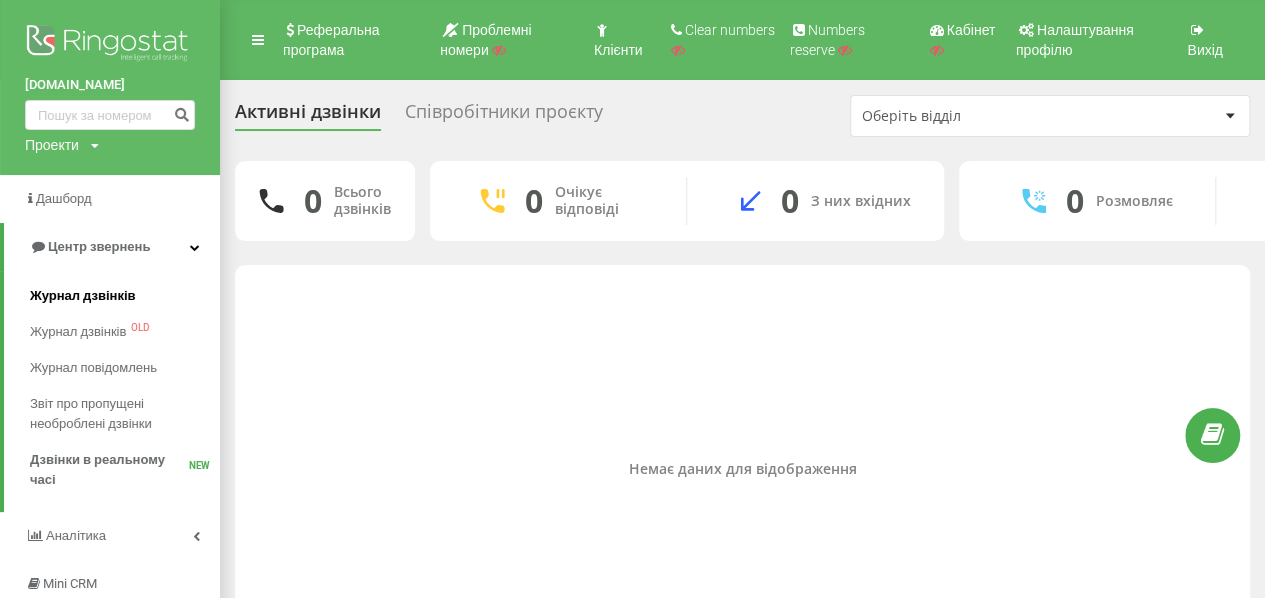 click on "Журнал дзвінків" at bounding box center [125, 296] 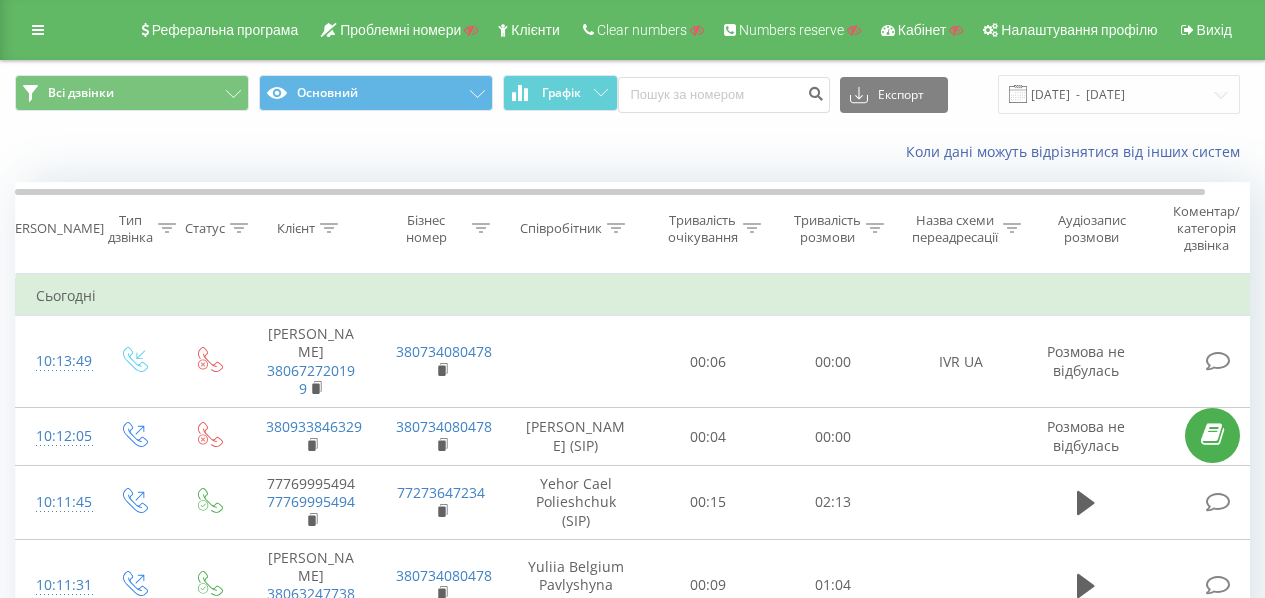 scroll, scrollTop: 0, scrollLeft: 0, axis: both 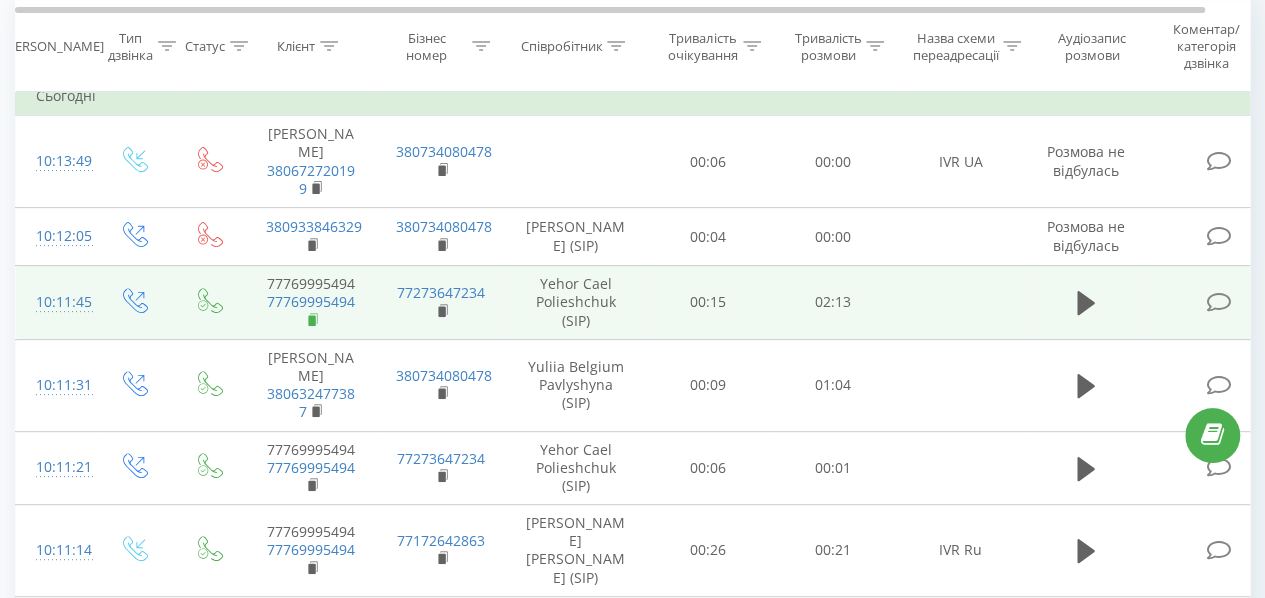 click 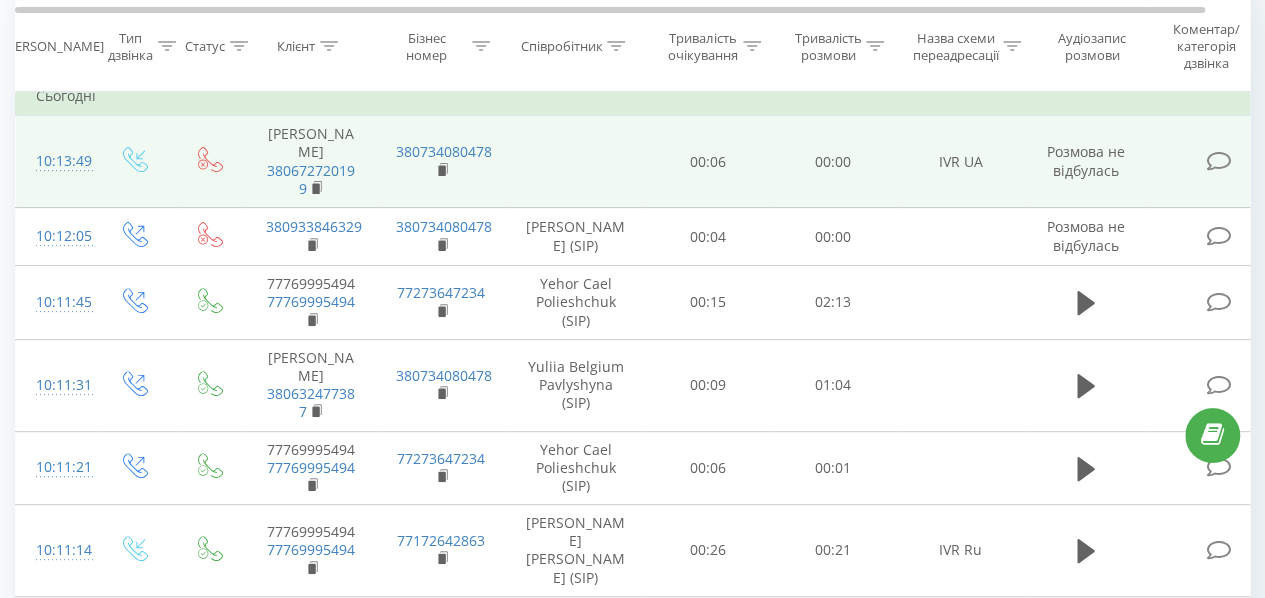 scroll, scrollTop: 0, scrollLeft: 0, axis: both 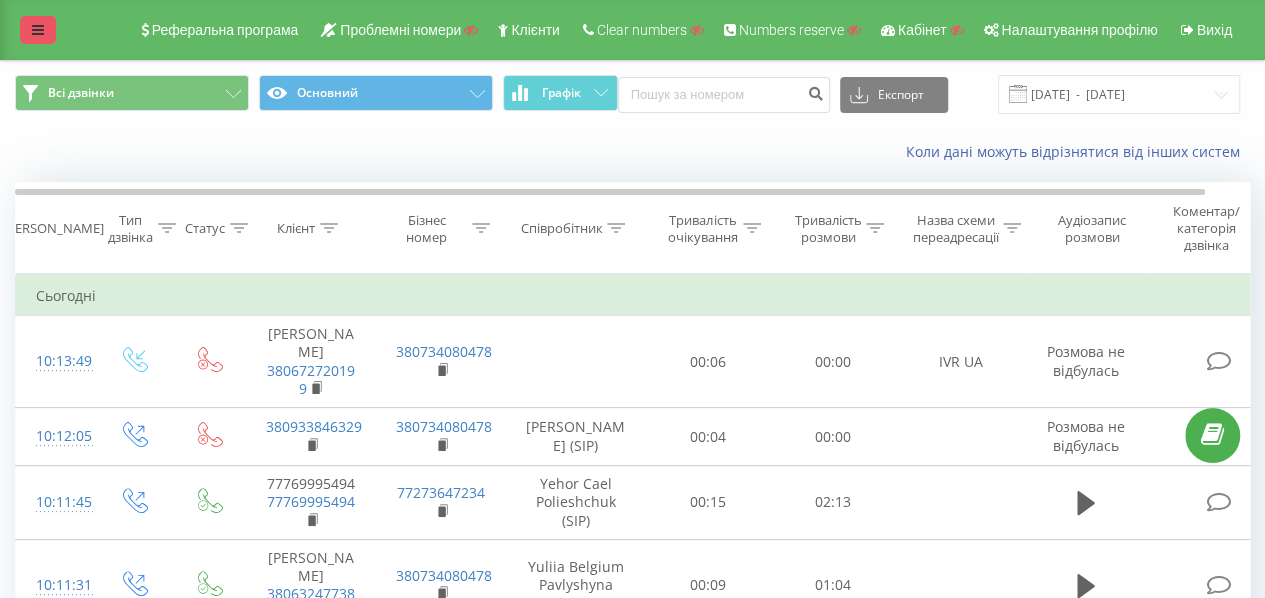 click at bounding box center [38, 30] 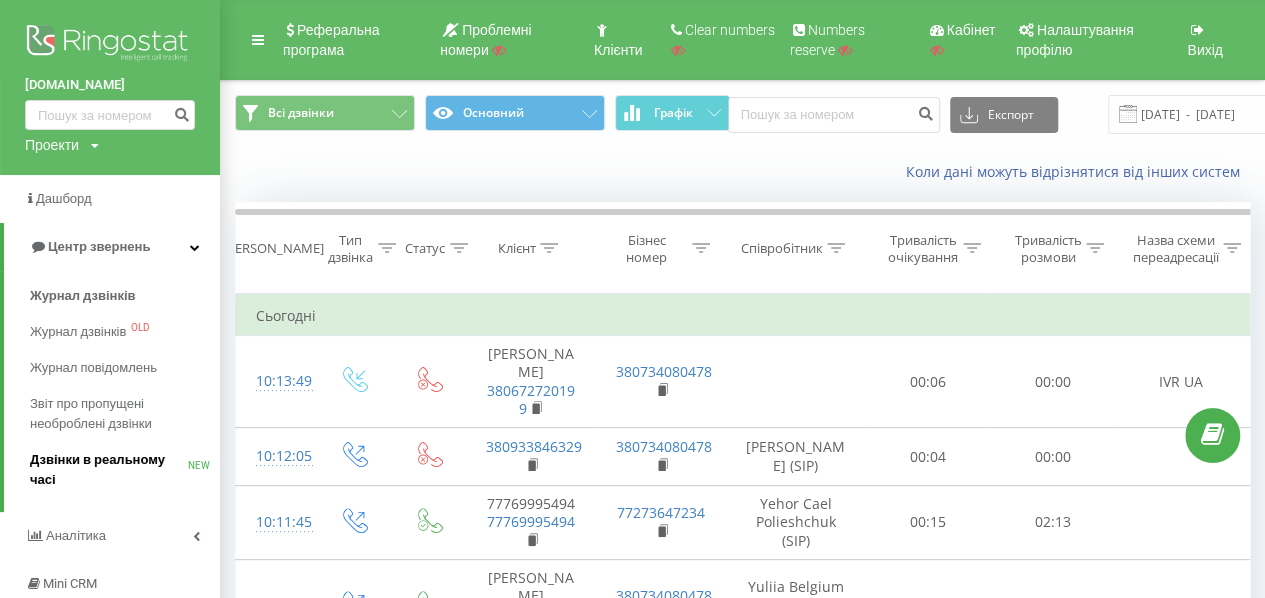 click on "Дзвінки в реальному часі" at bounding box center [109, 470] 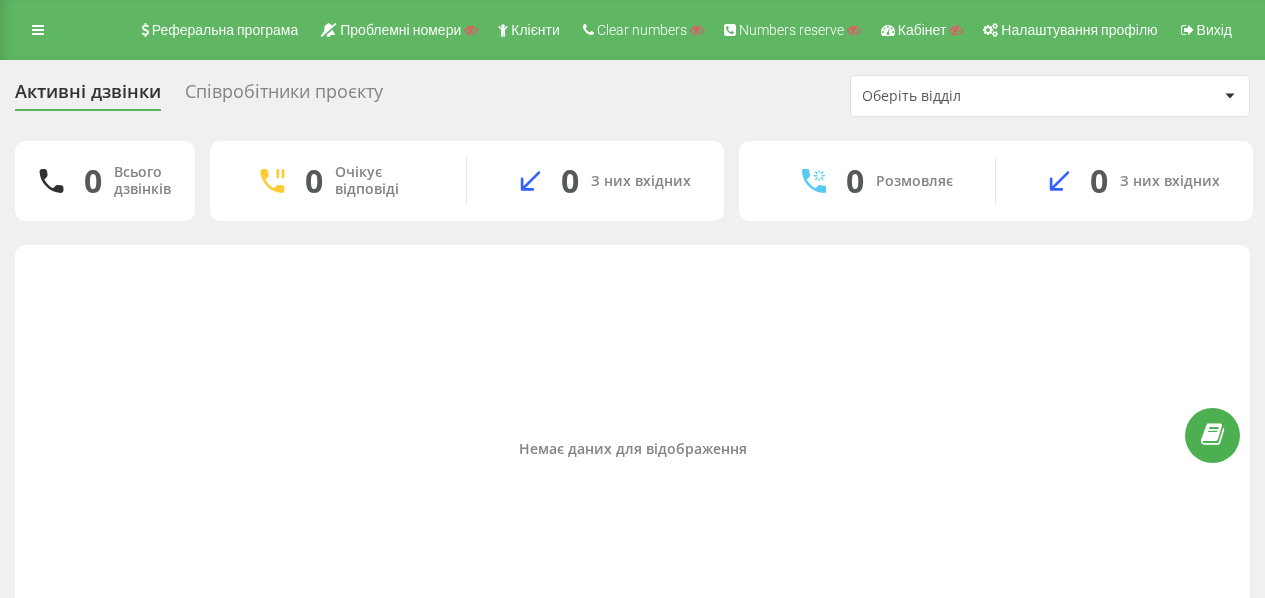 scroll, scrollTop: 0, scrollLeft: 0, axis: both 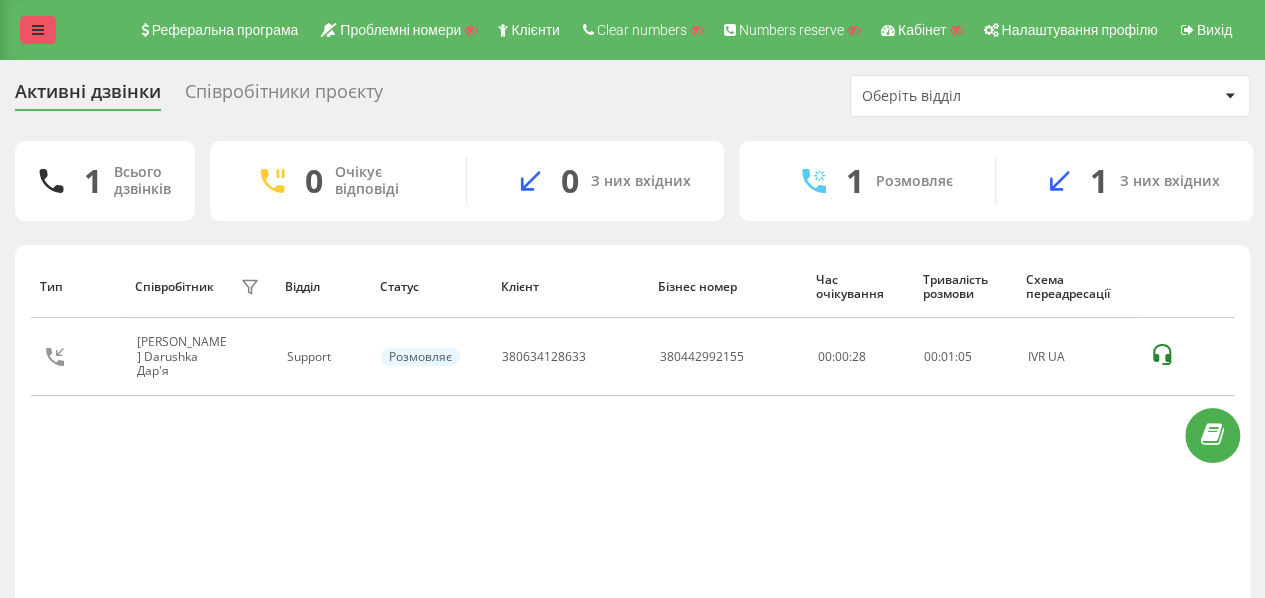 click at bounding box center (38, 30) 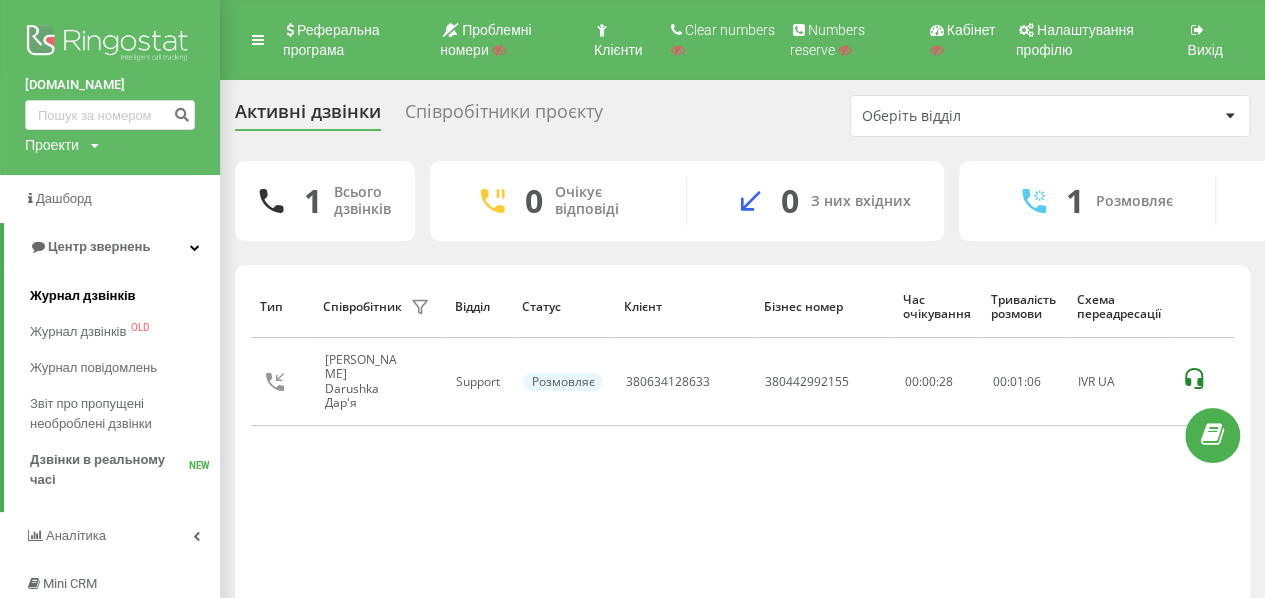 click on "Журнал дзвінків" at bounding box center [83, 296] 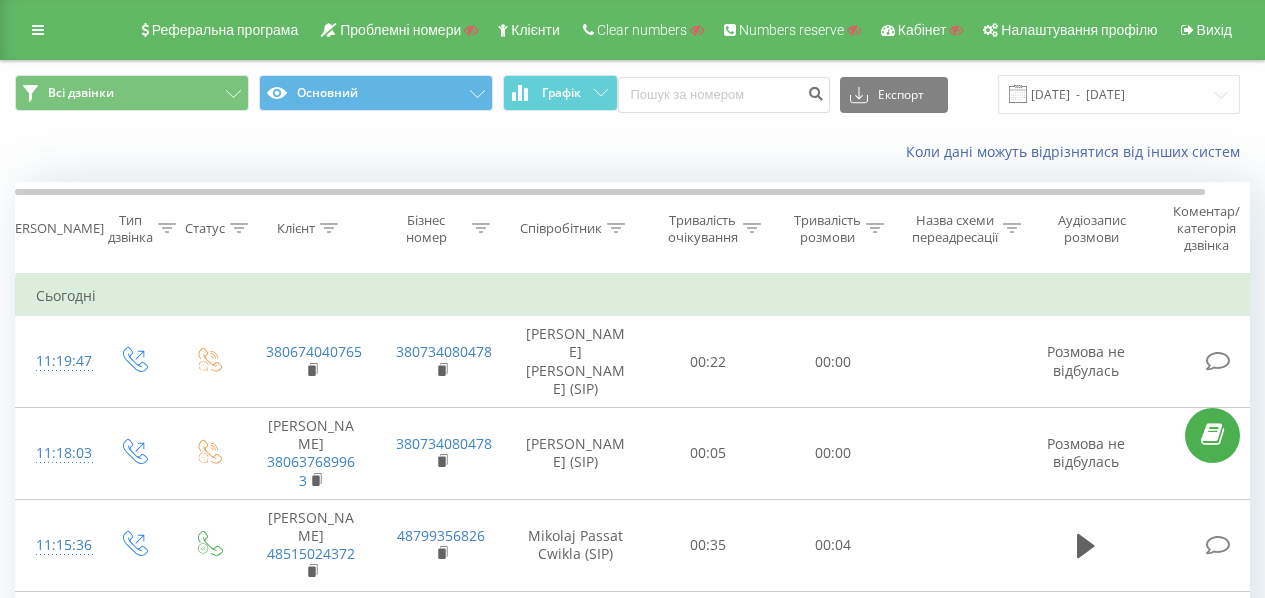 scroll, scrollTop: 0, scrollLeft: 0, axis: both 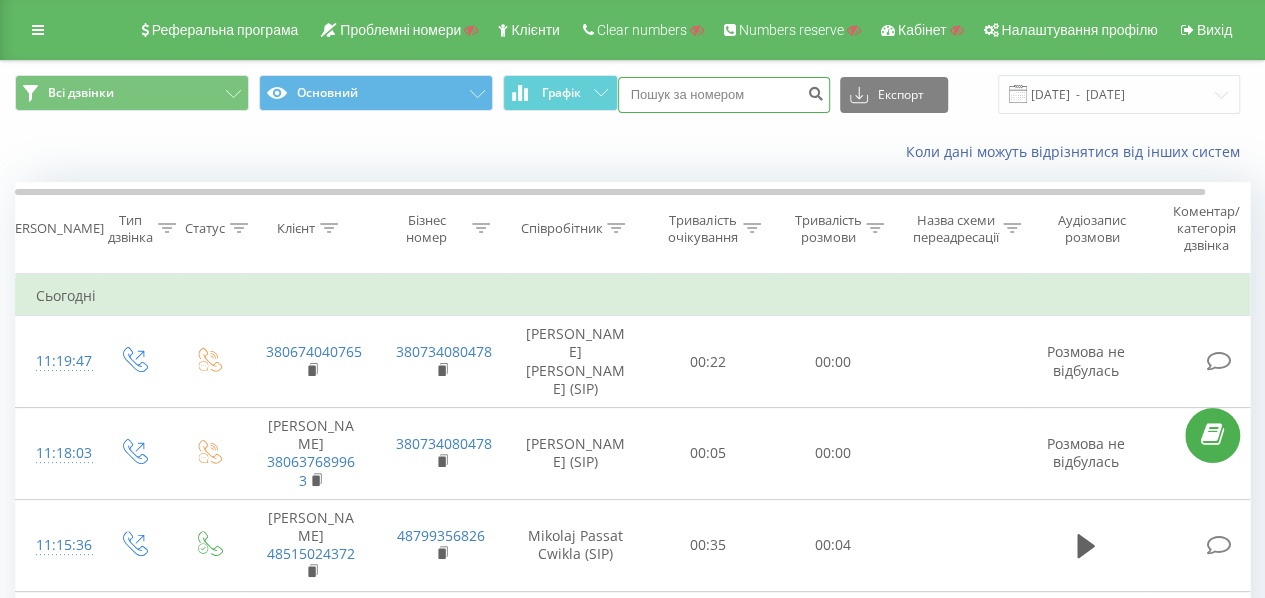 click at bounding box center [724, 95] 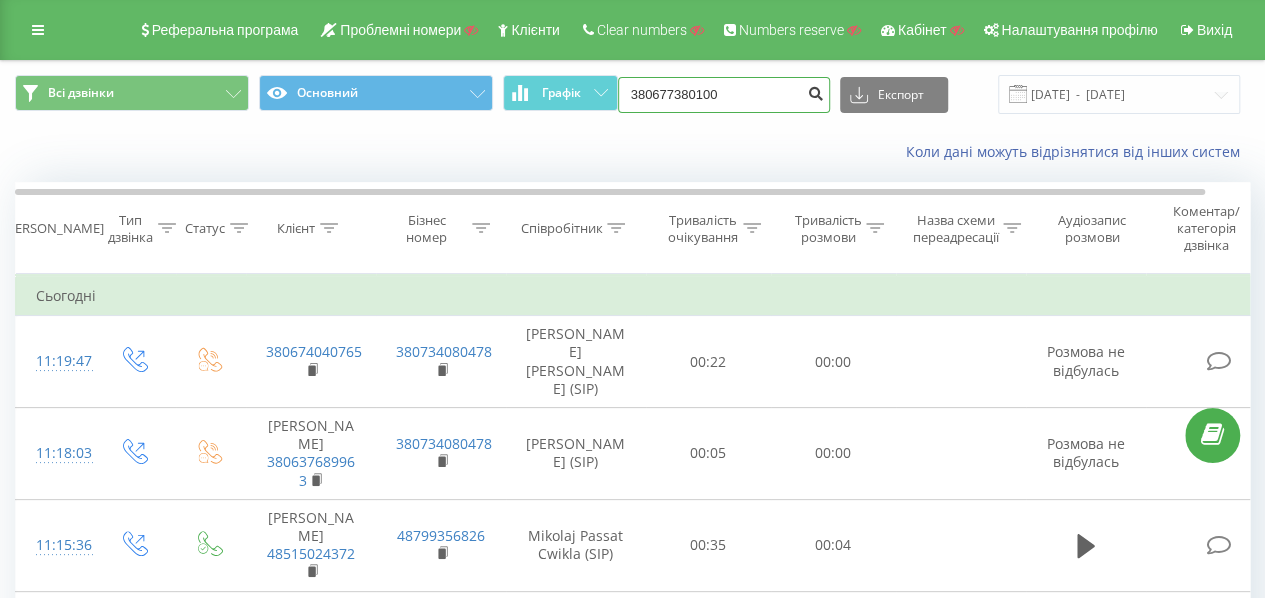 type on "380677380100" 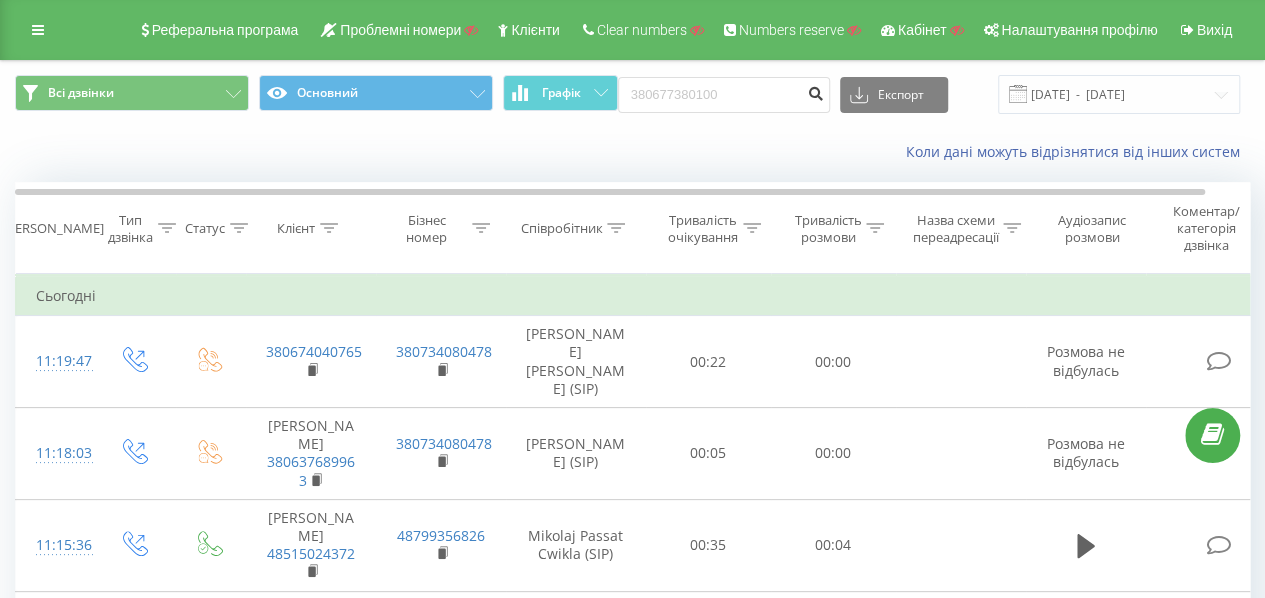 click at bounding box center [816, 95] 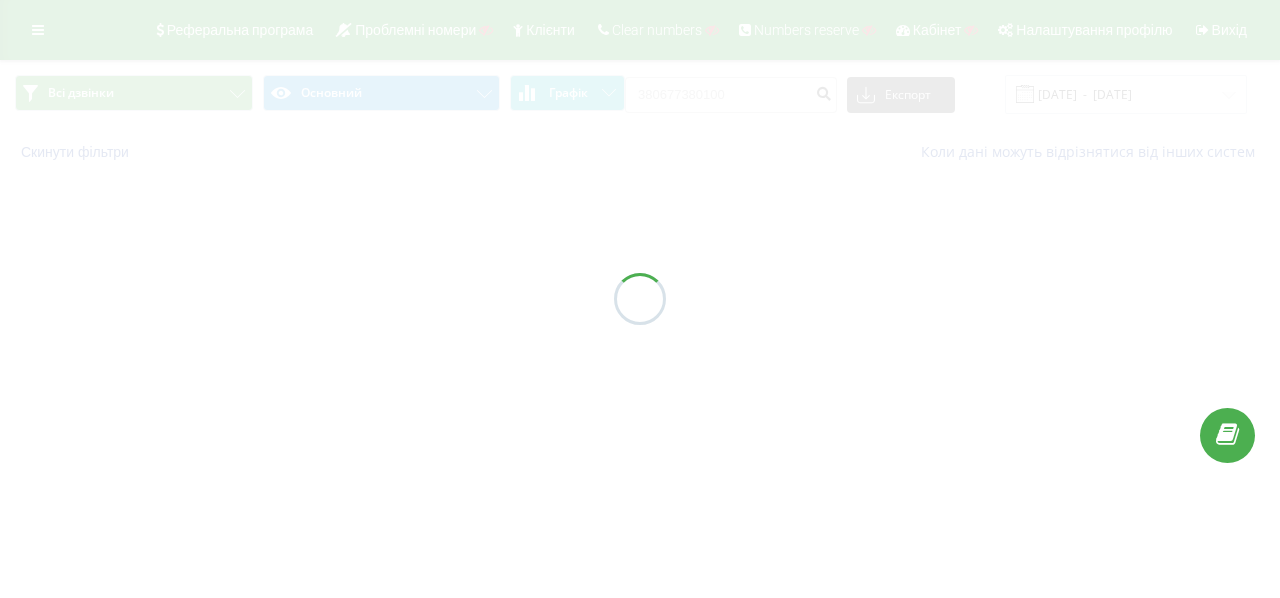 scroll, scrollTop: 0, scrollLeft: 0, axis: both 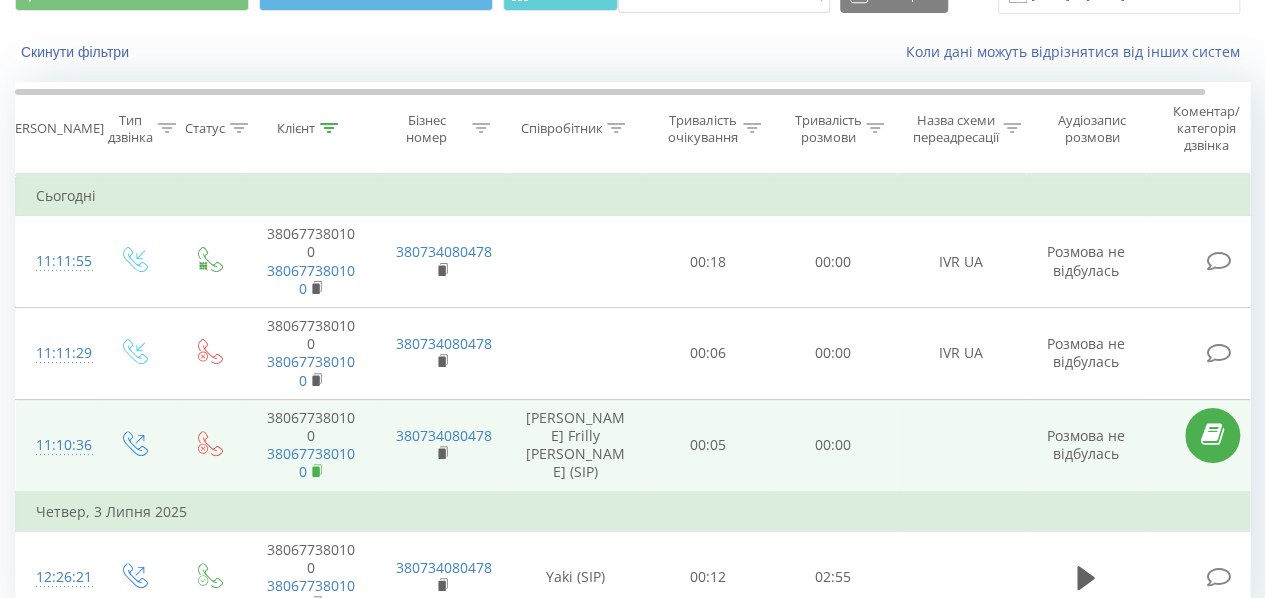 click 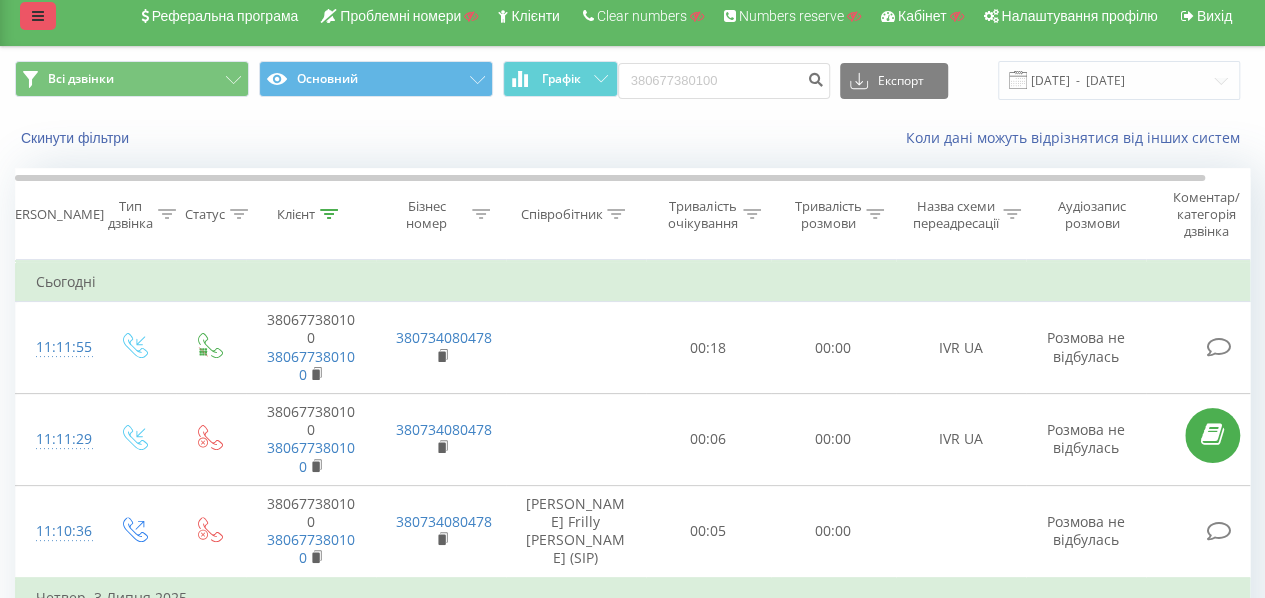 scroll, scrollTop: 0, scrollLeft: 0, axis: both 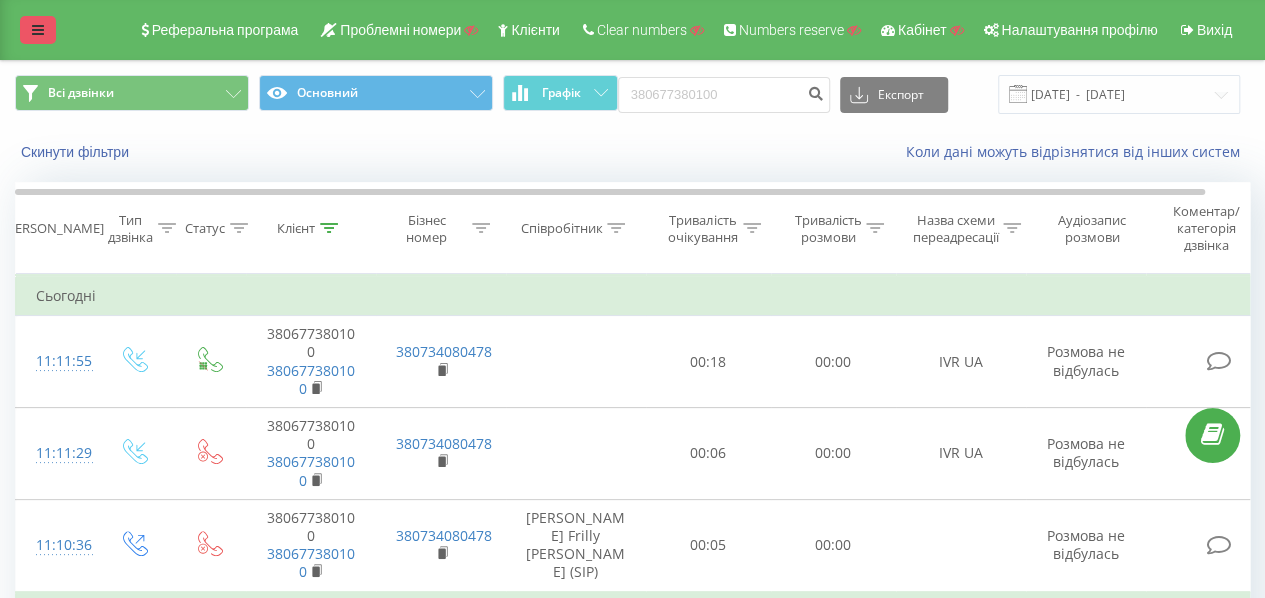click at bounding box center (38, 30) 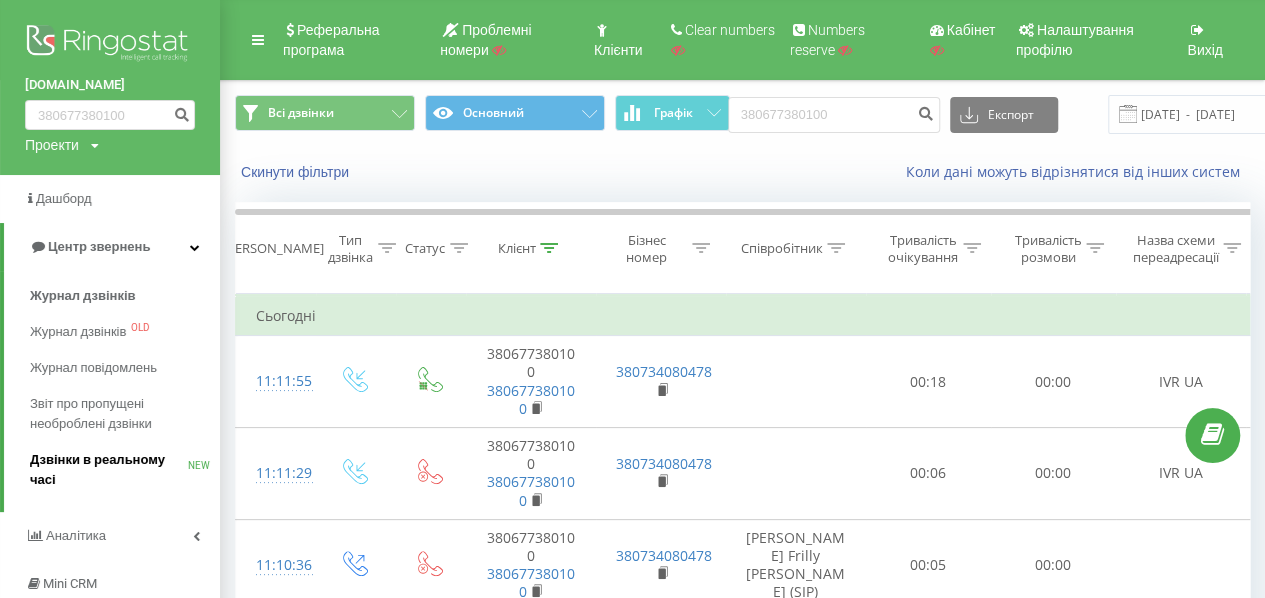 click on "Дзвінки в реальному часі" at bounding box center (109, 470) 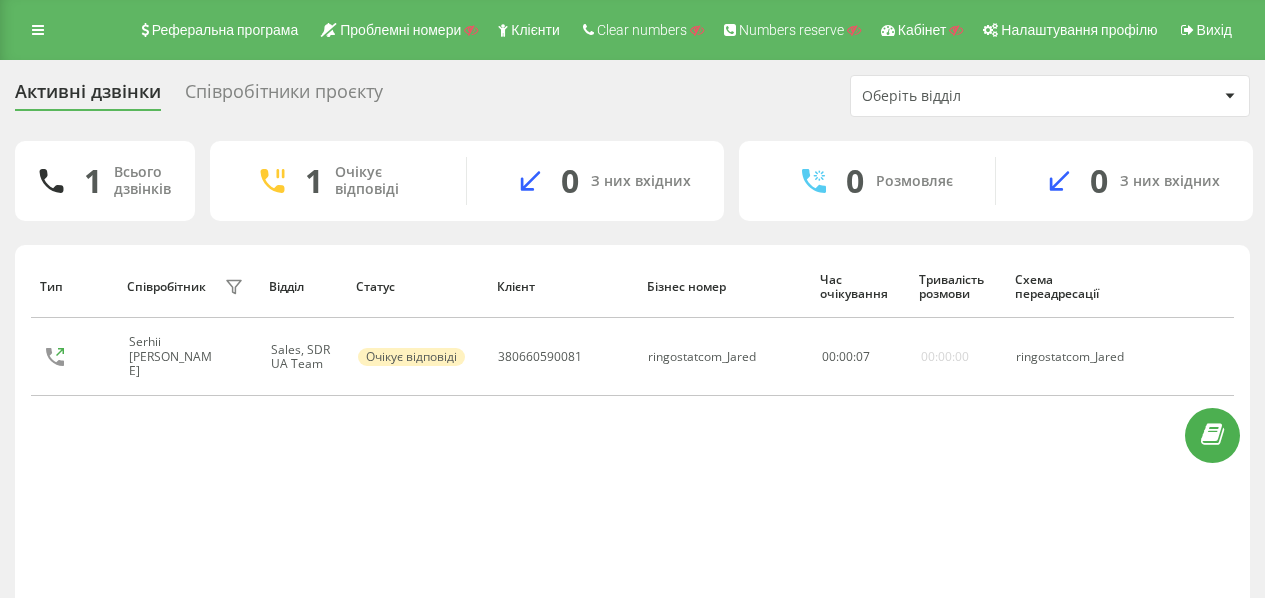 scroll, scrollTop: 0, scrollLeft: 0, axis: both 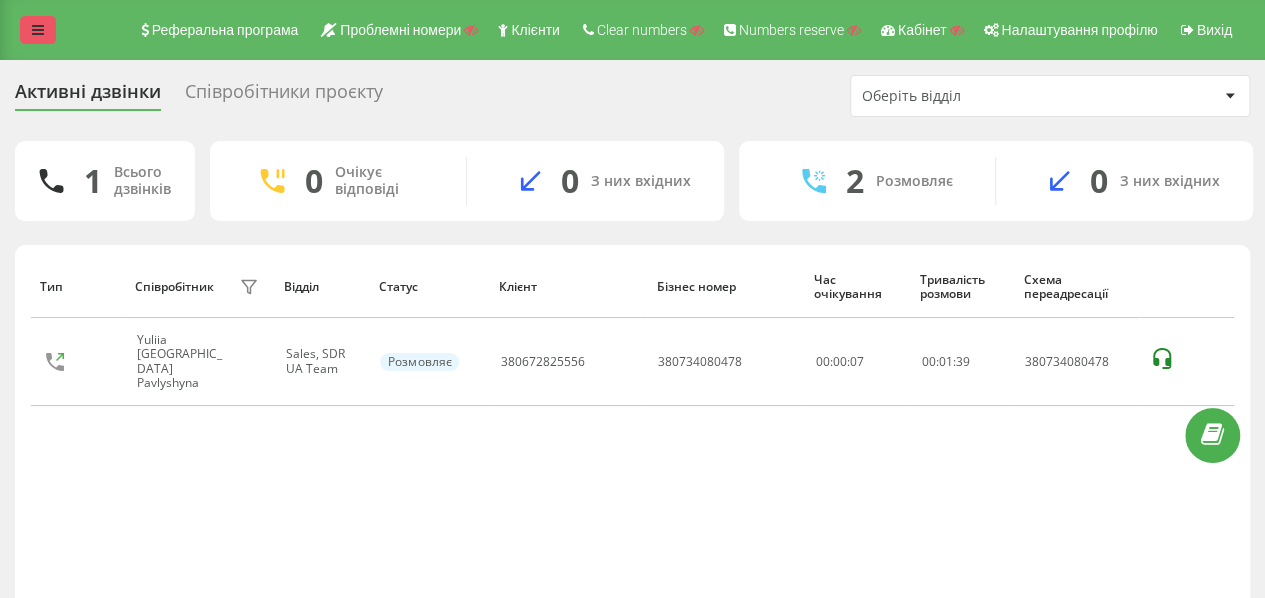 click at bounding box center (38, 30) 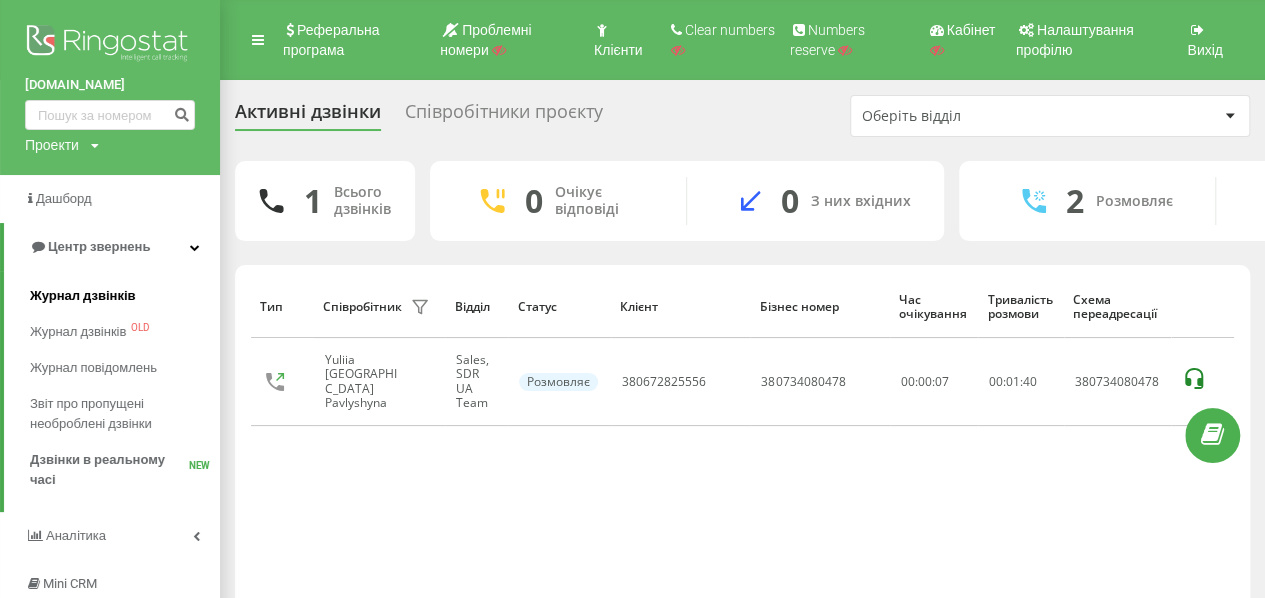 click on "Журнал дзвінків" at bounding box center [83, 296] 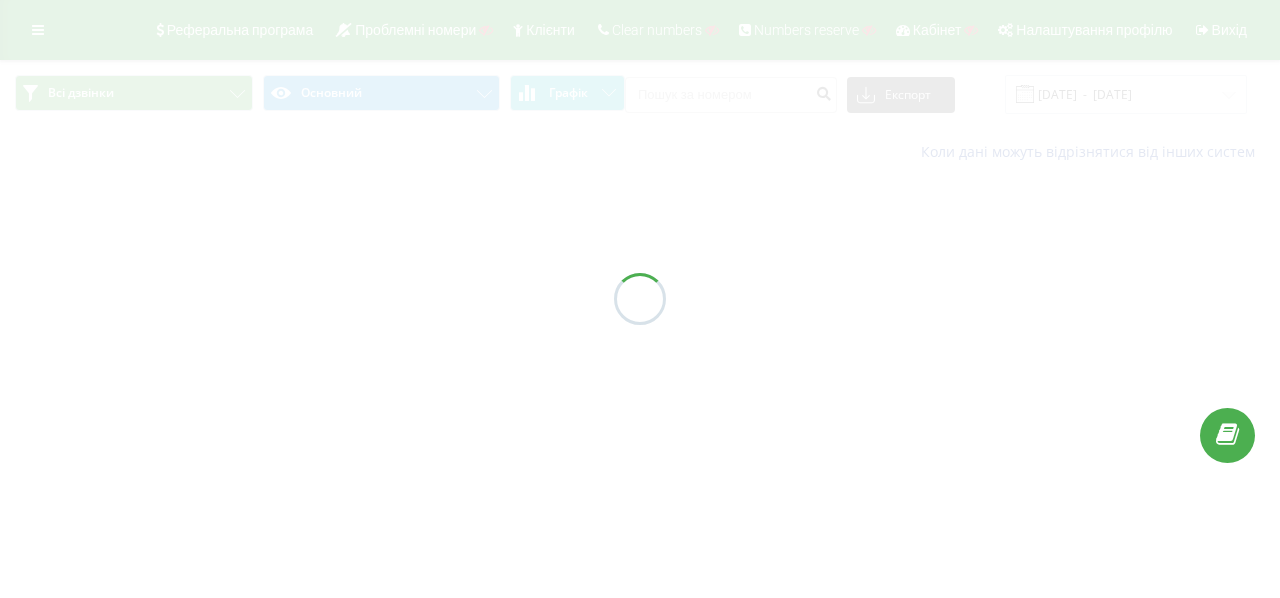 scroll, scrollTop: 0, scrollLeft: 0, axis: both 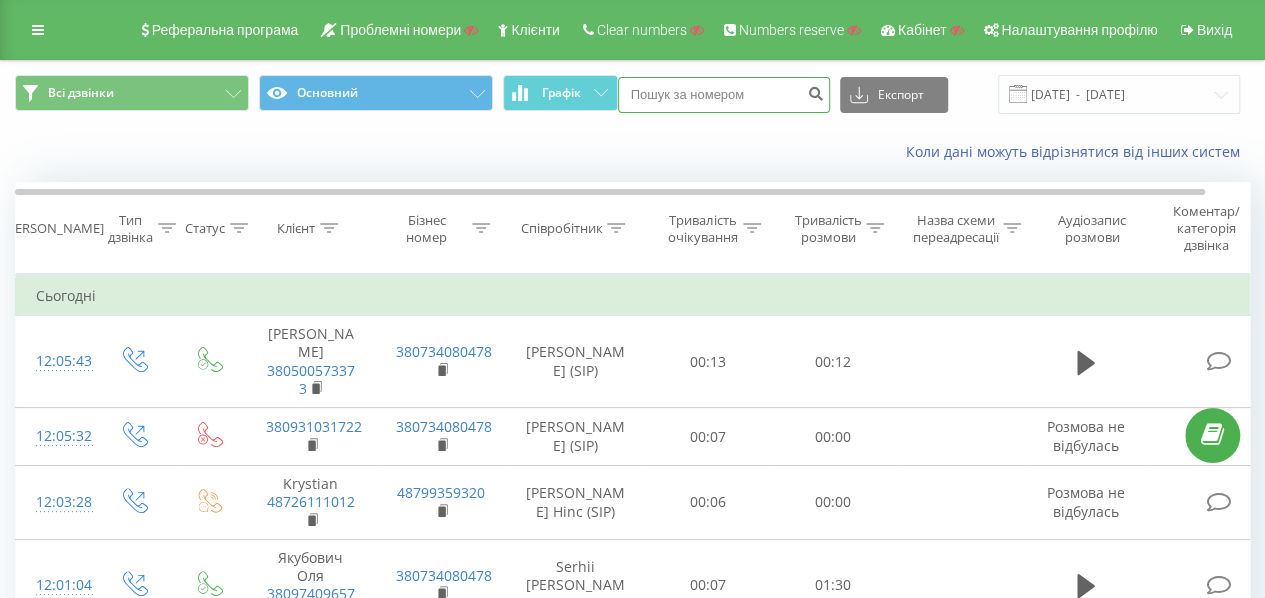 click at bounding box center [724, 95] 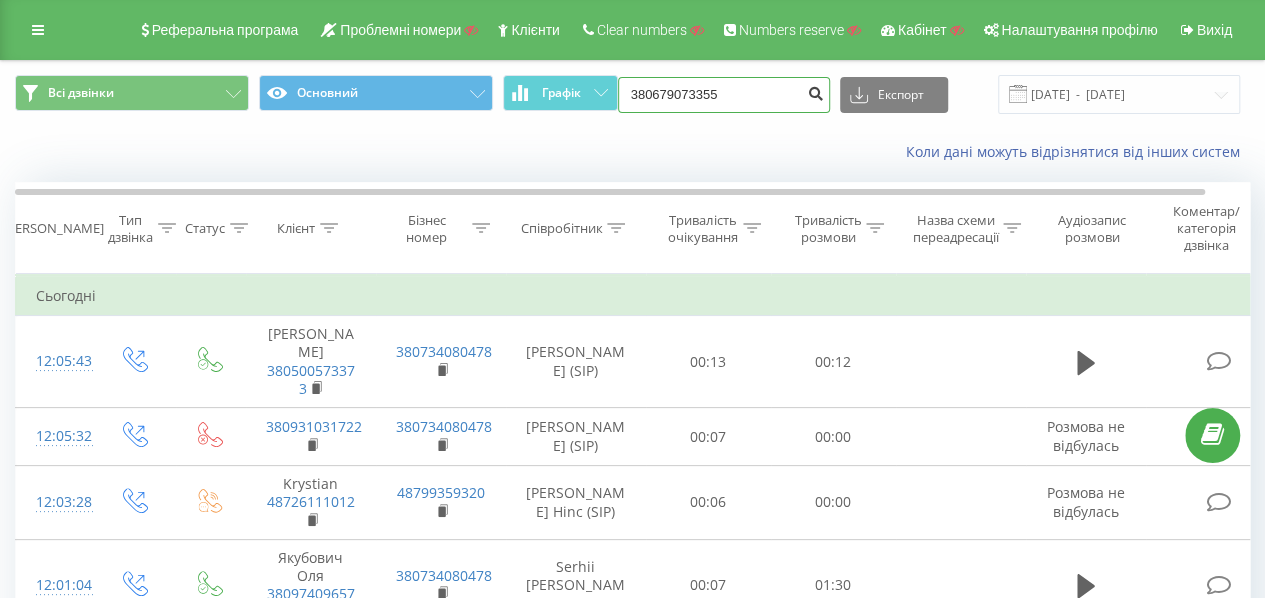 type on "380679073355" 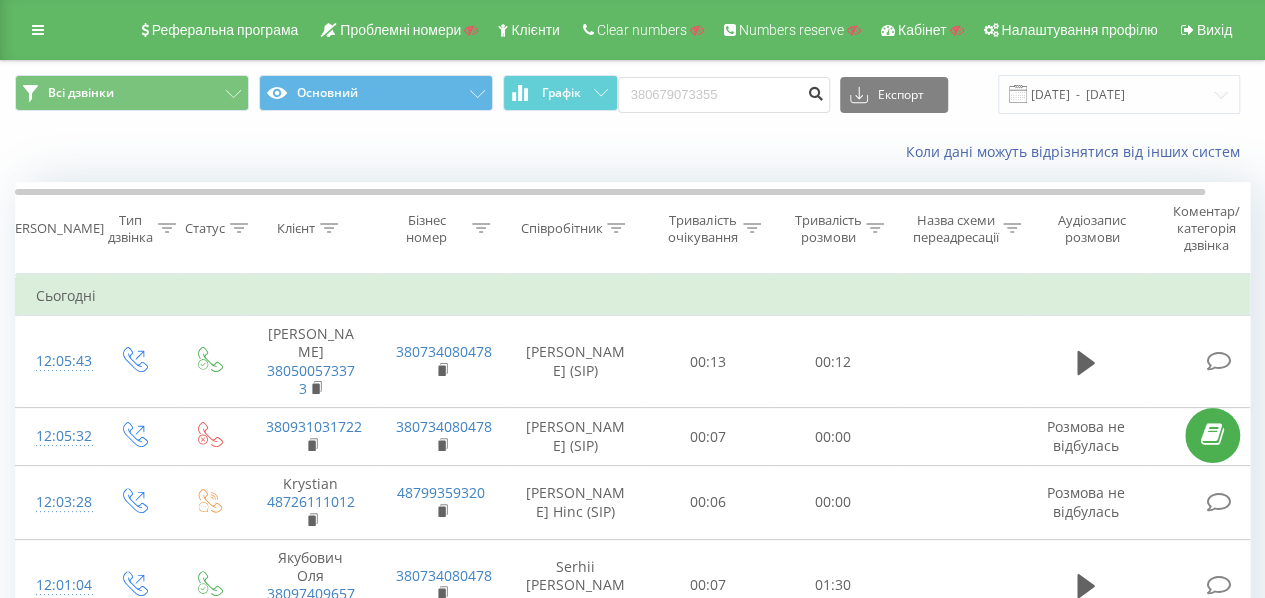 click at bounding box center [816, 91] 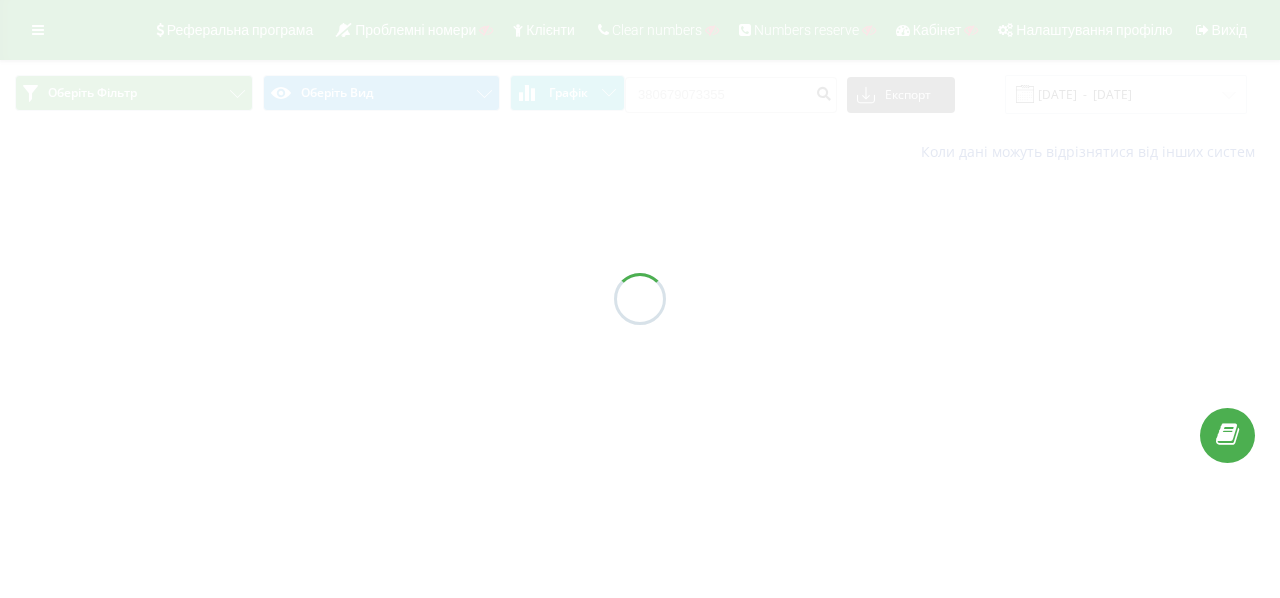 scroll, scrollTop: 0, scrollLeft: 0, axis: both 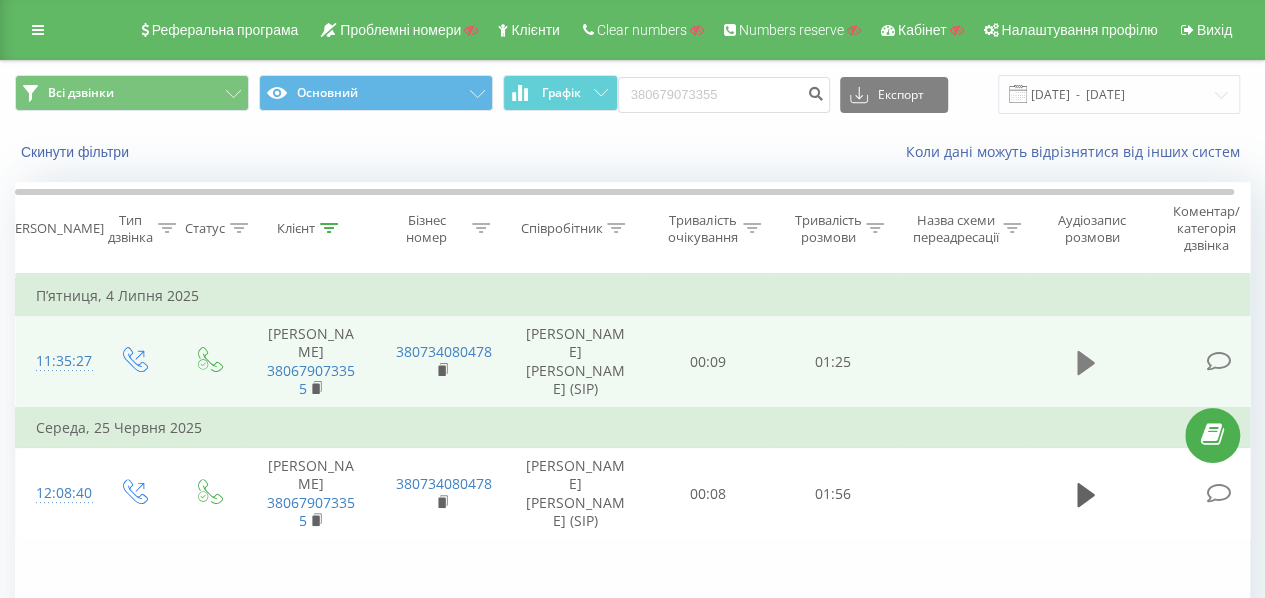 click 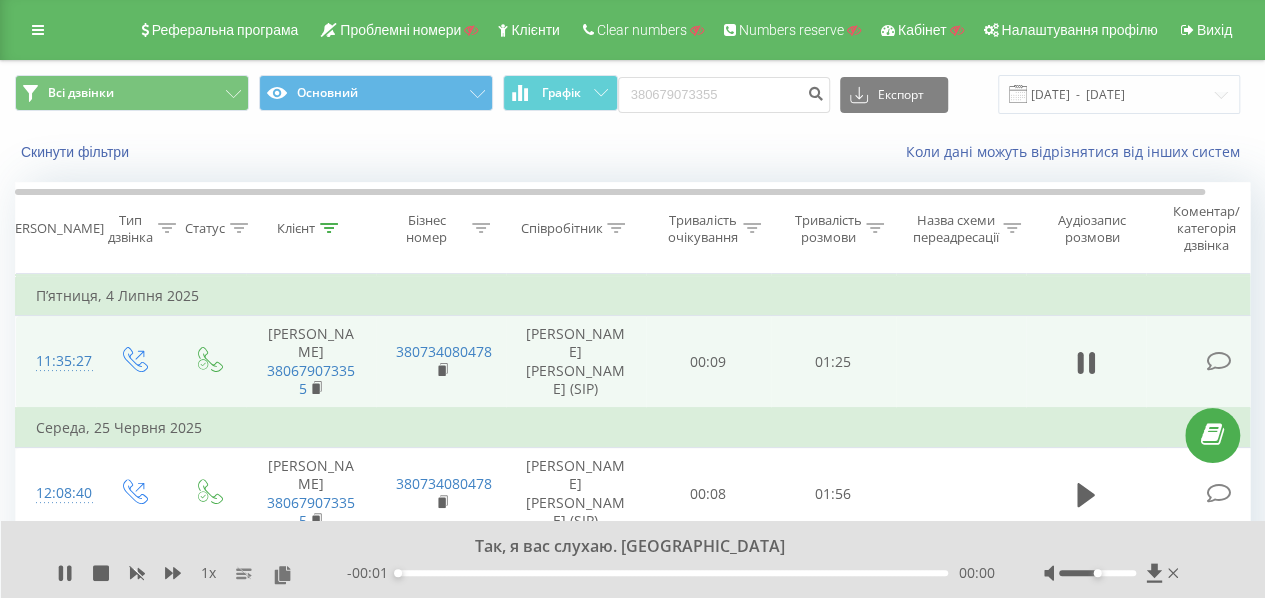click on "00:00" at bounding box center [673, 573] 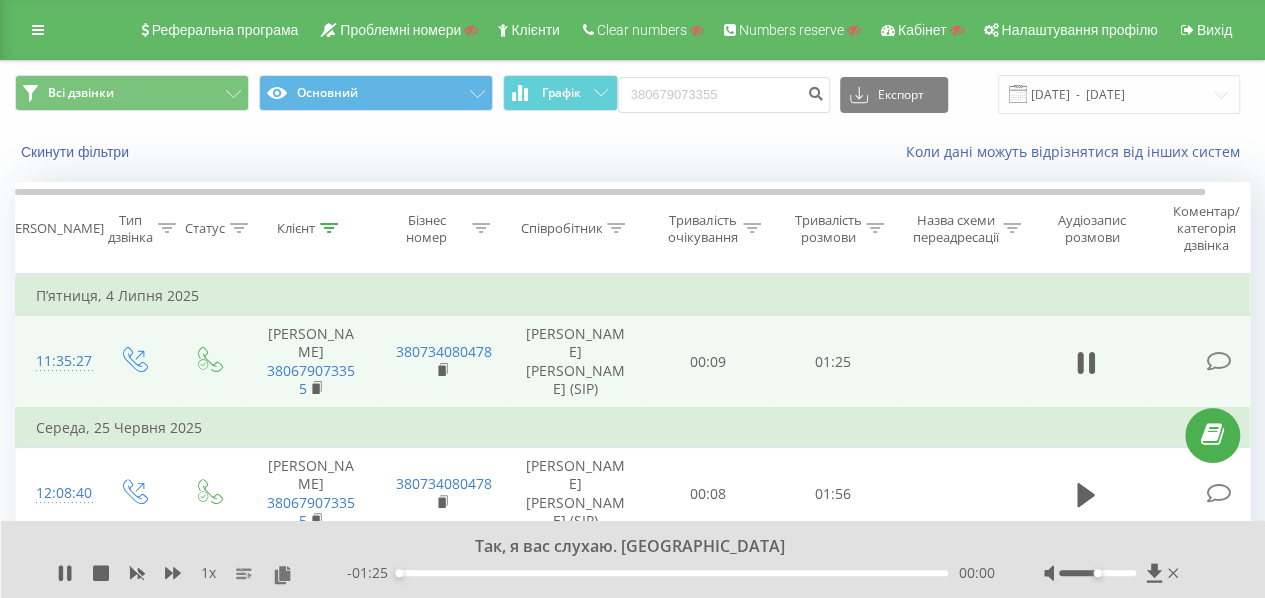 click on "00:00" at bounding box center [673, 573] 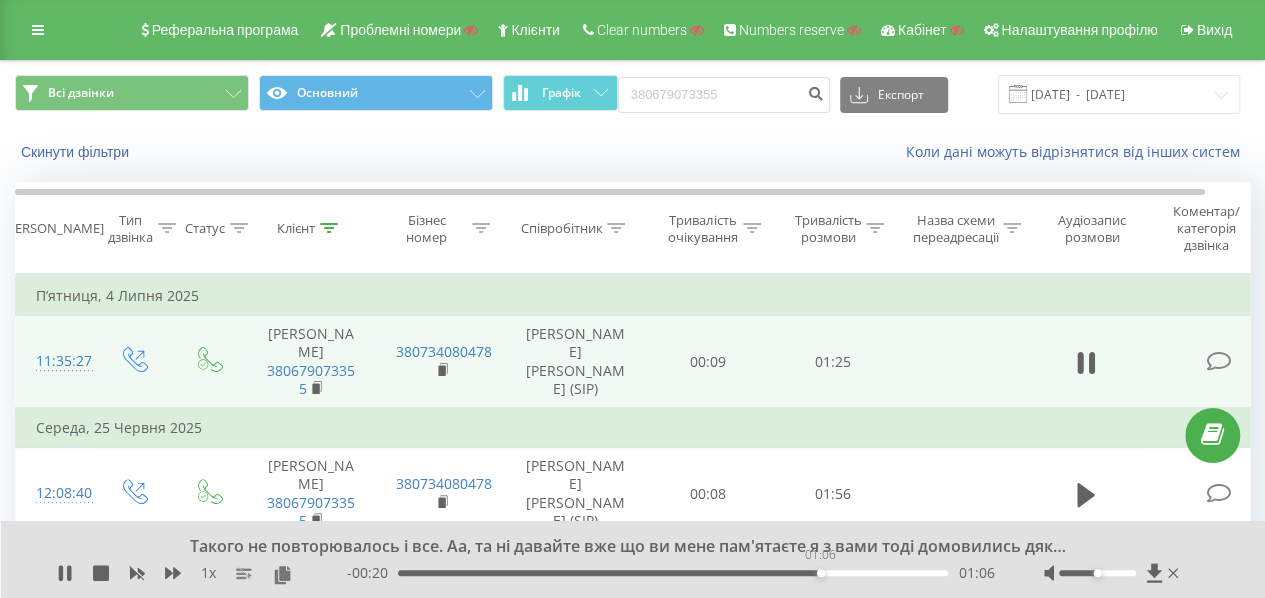 click on "01:06" at bounding box center (673, 573) 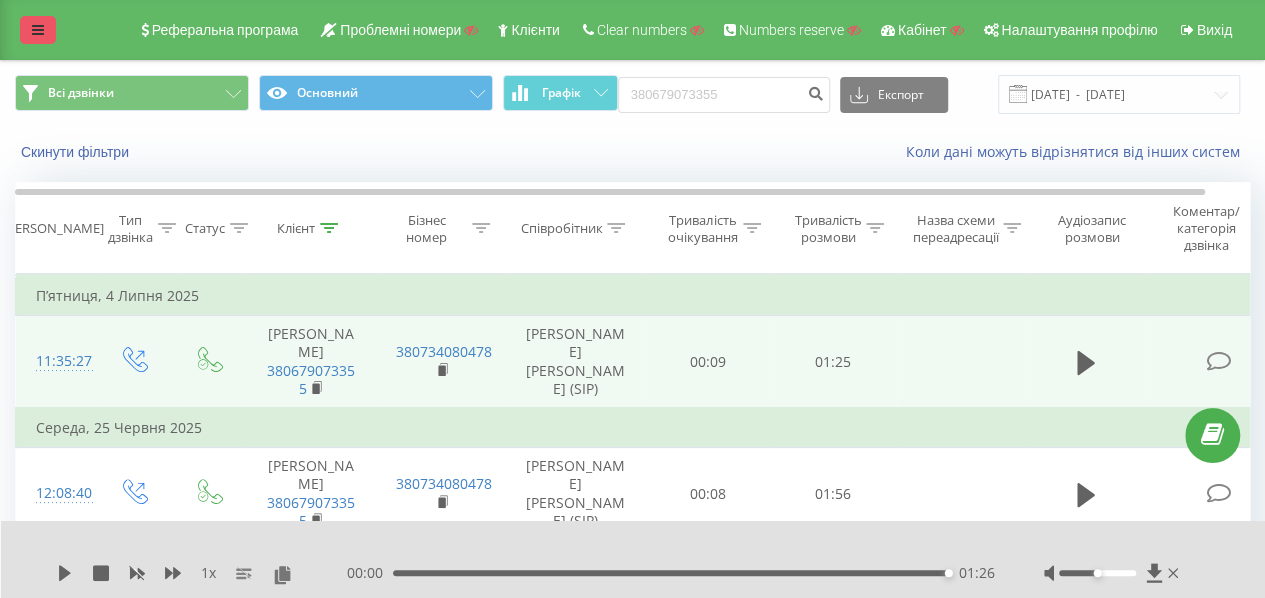 click at bounding box center [38, 30] 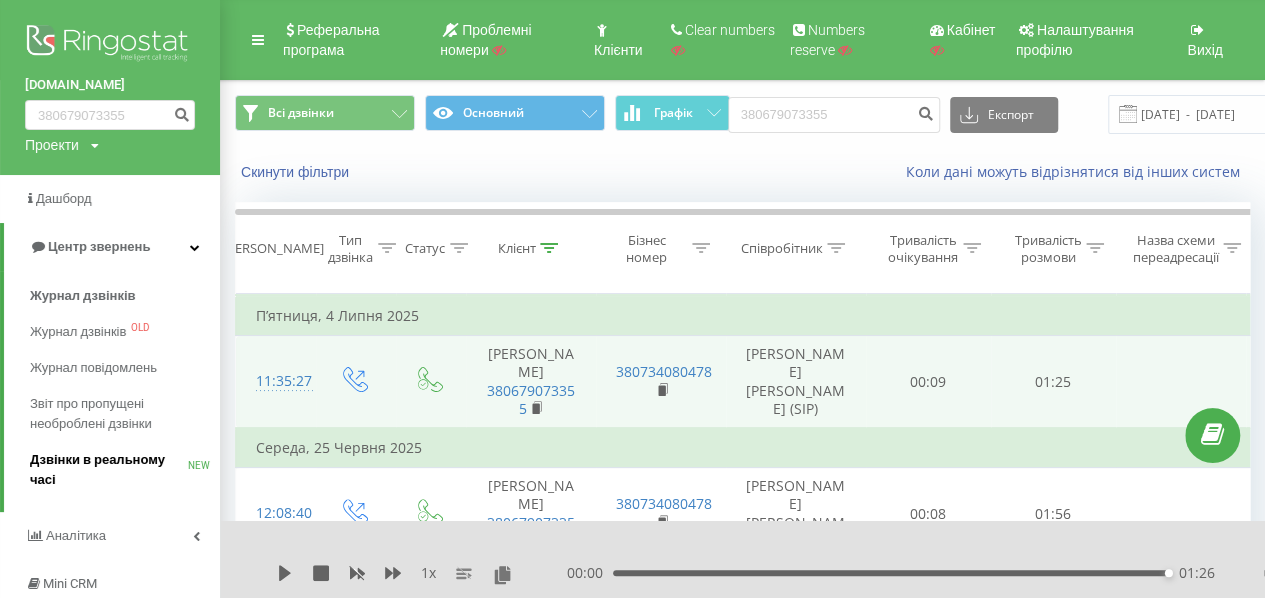 click on "Дзвінки в реальному часі" at bounding box center [109, 470] 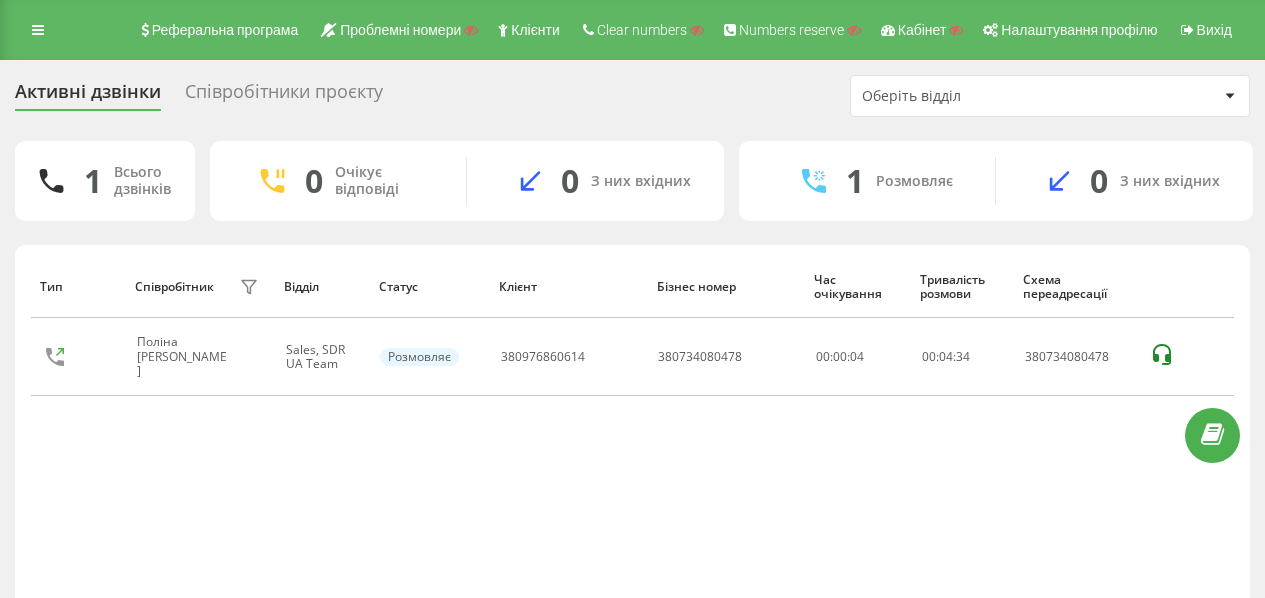 scroll, scrollTop: 0, scrollLeft: 0, axis: both 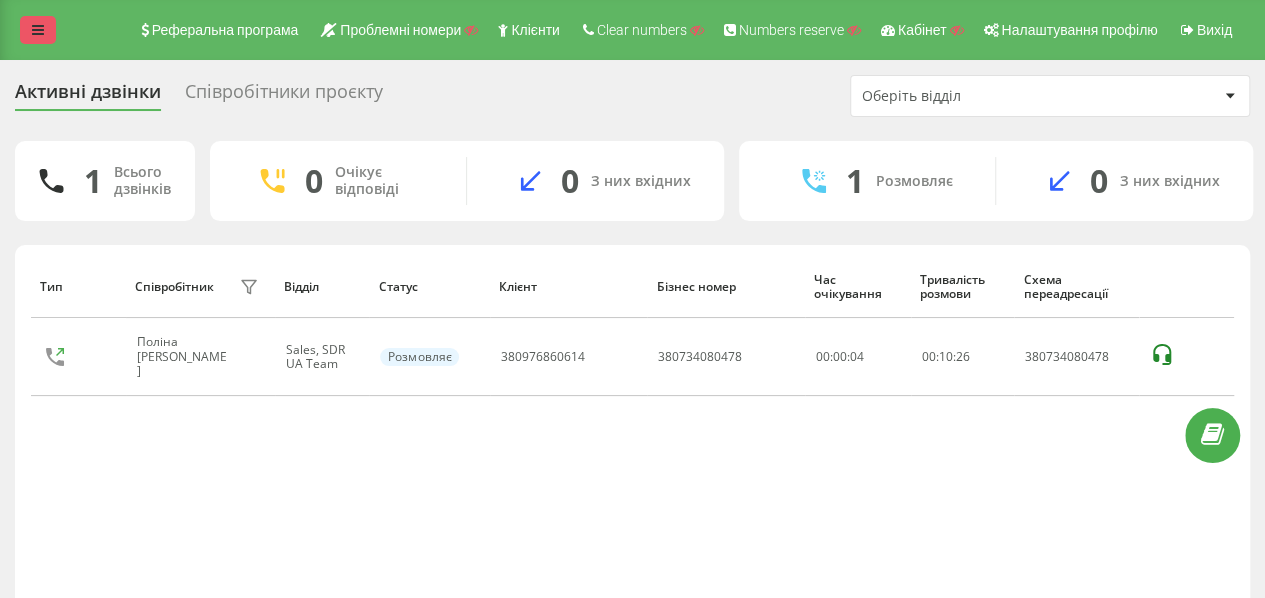 click at bounding box center (38, 30) 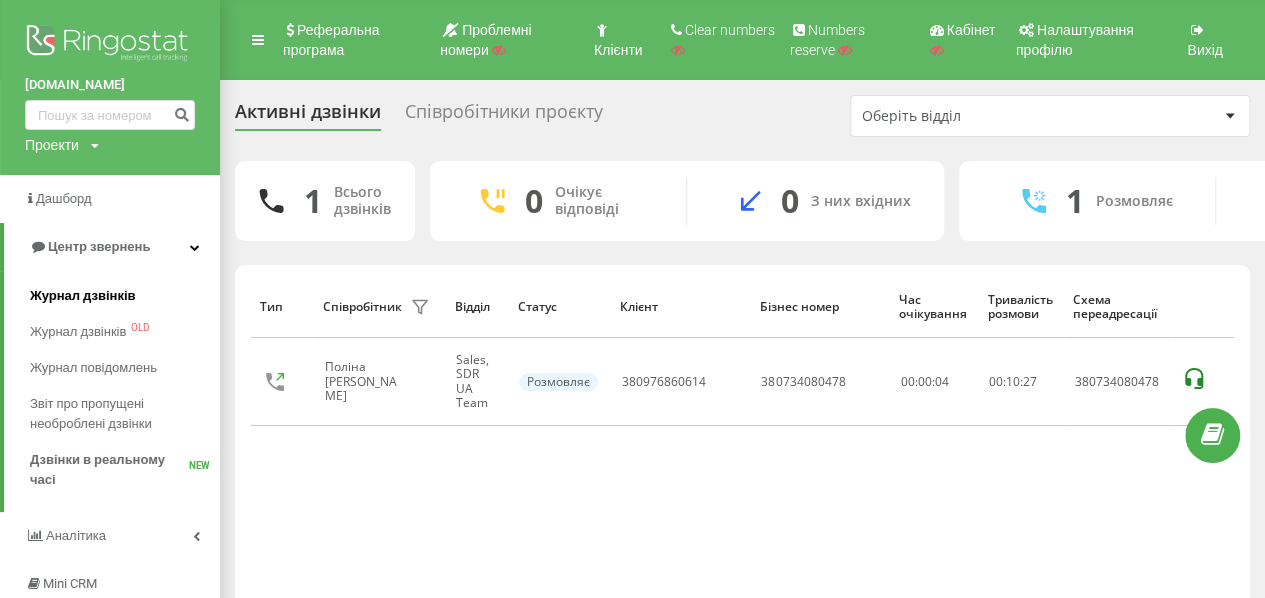 click on "Журнал дзвінків" at bounding box center (83, 296) 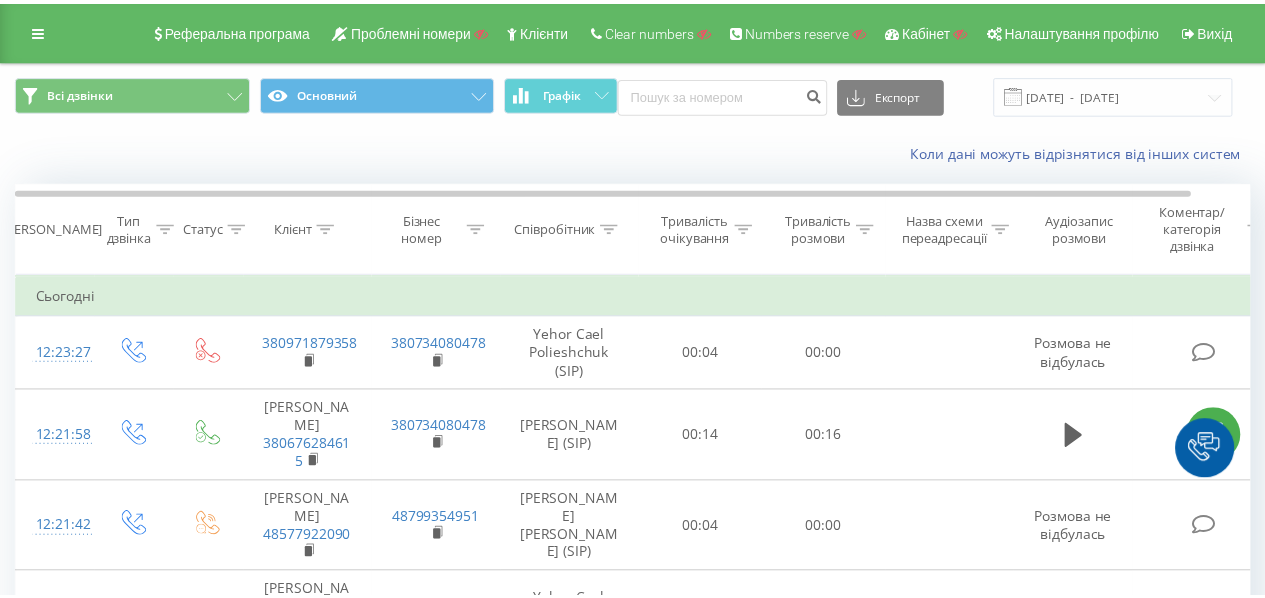 scroll, scrollTop: 0, scrollLeft: 0, axis: both 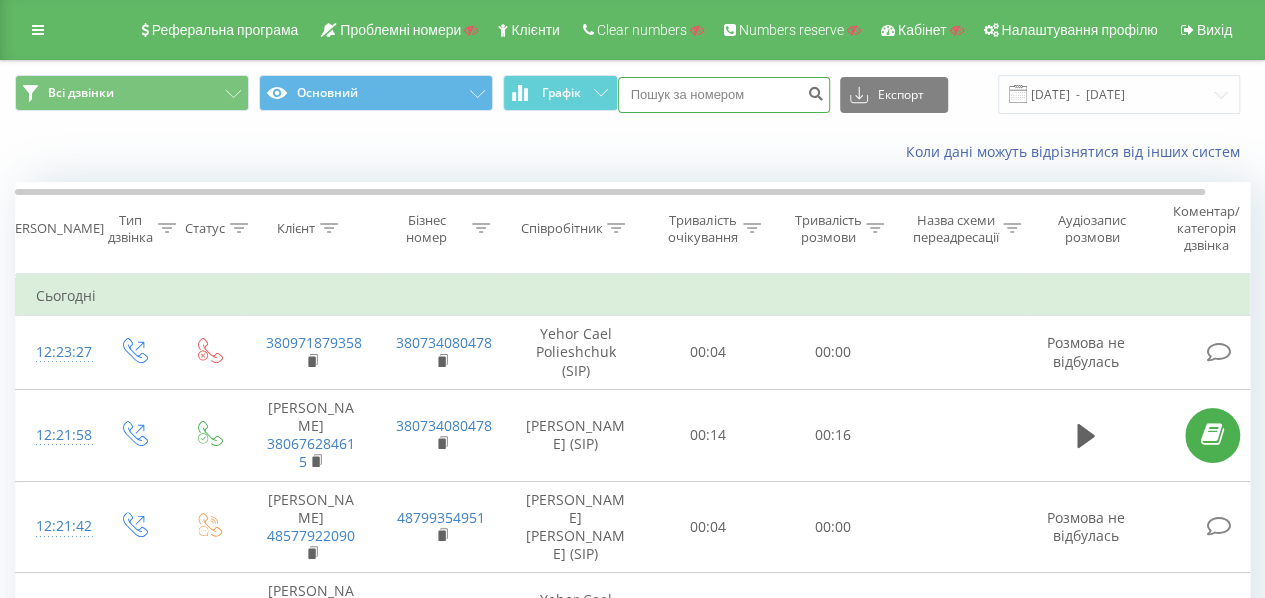 click at bounding box center (724, 95) 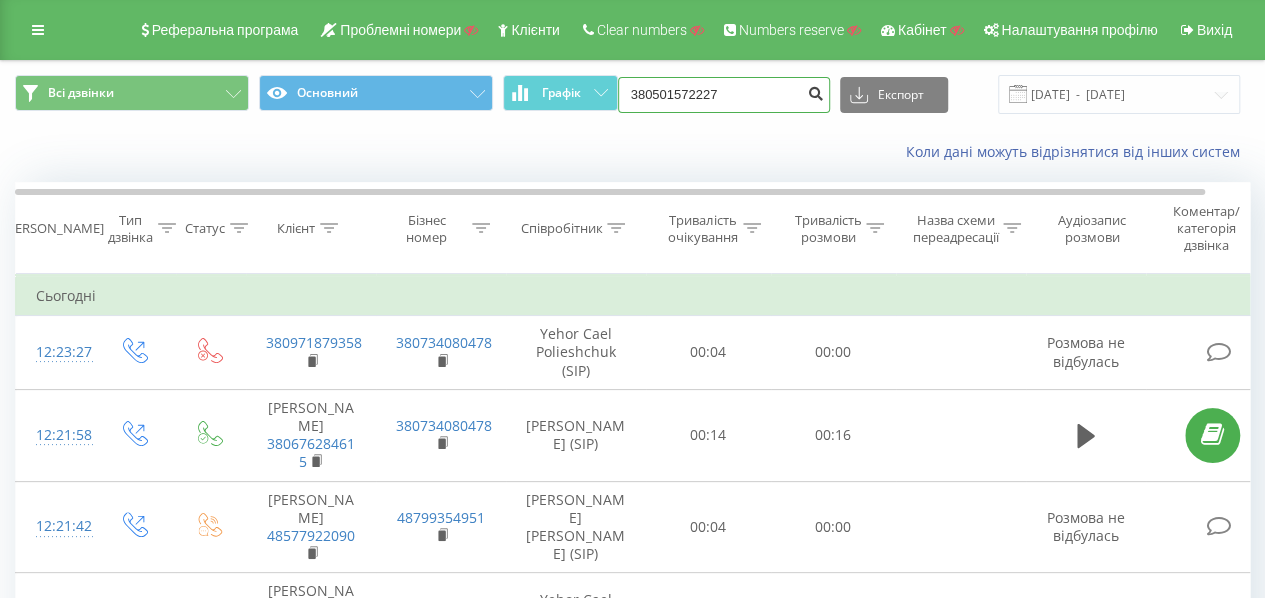 type on "380501572227" 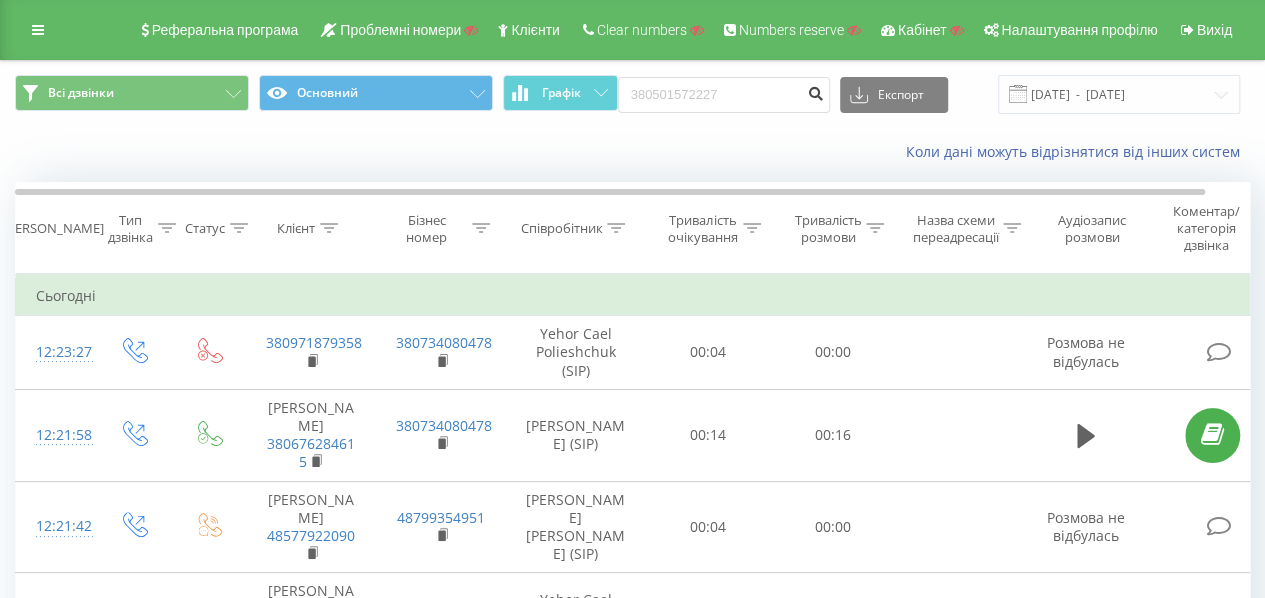 click at bounding box center (816, 91) 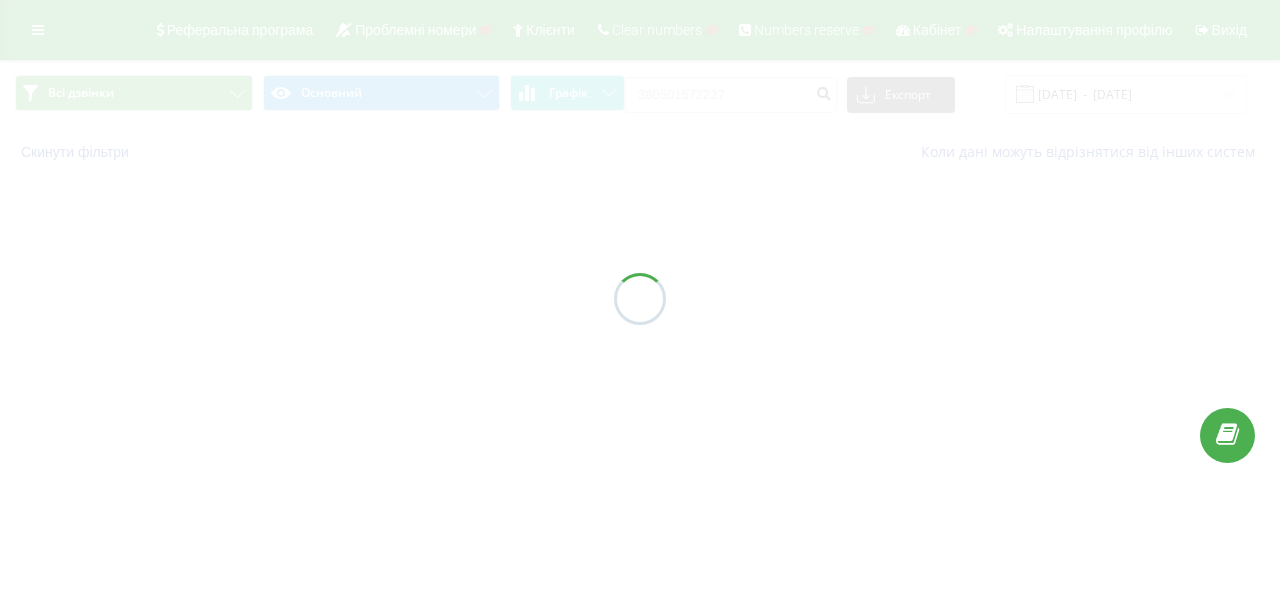 scroll, scrollTop: 0, scrollLeft: 0, axis: both 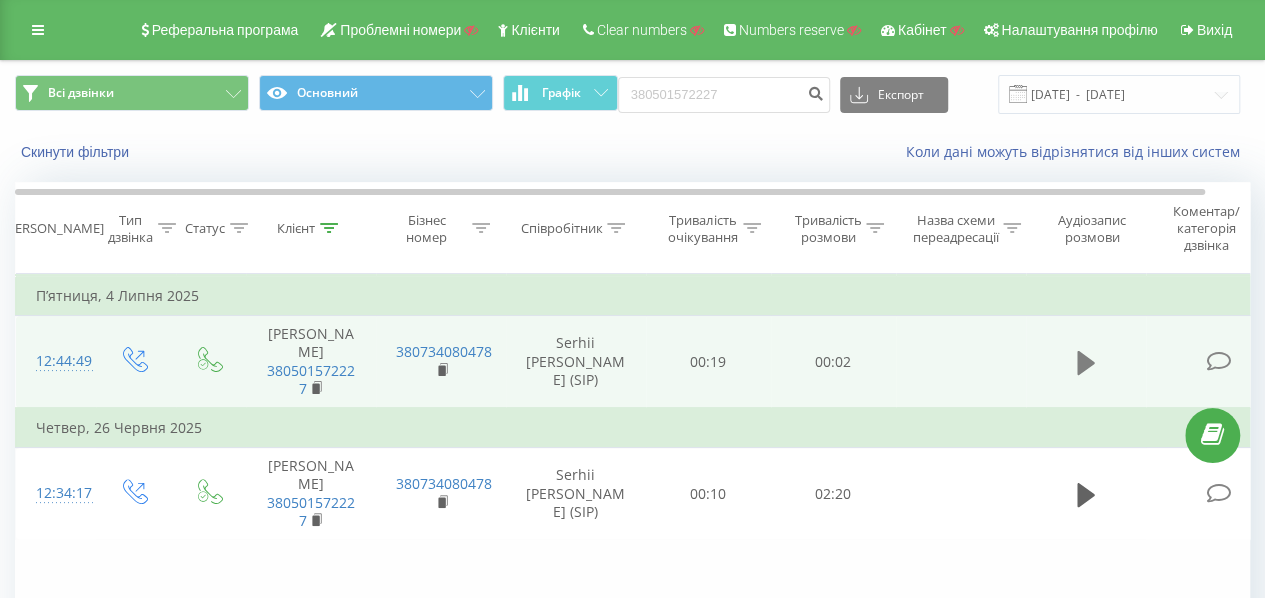 click 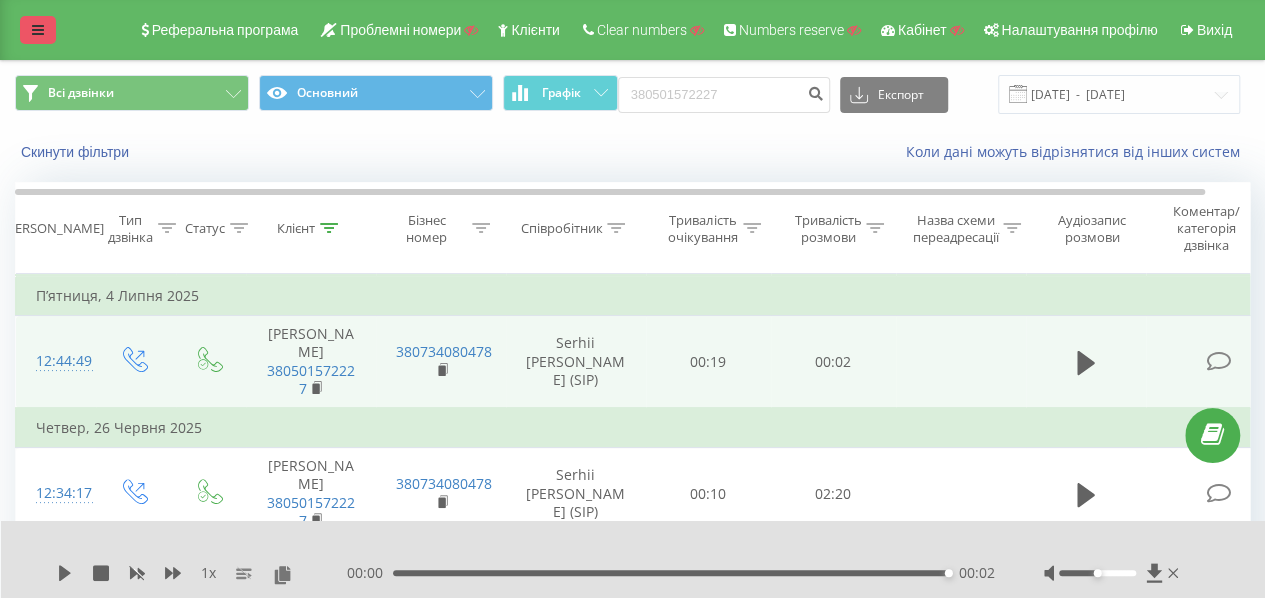 click at bounding box center [38, 30] 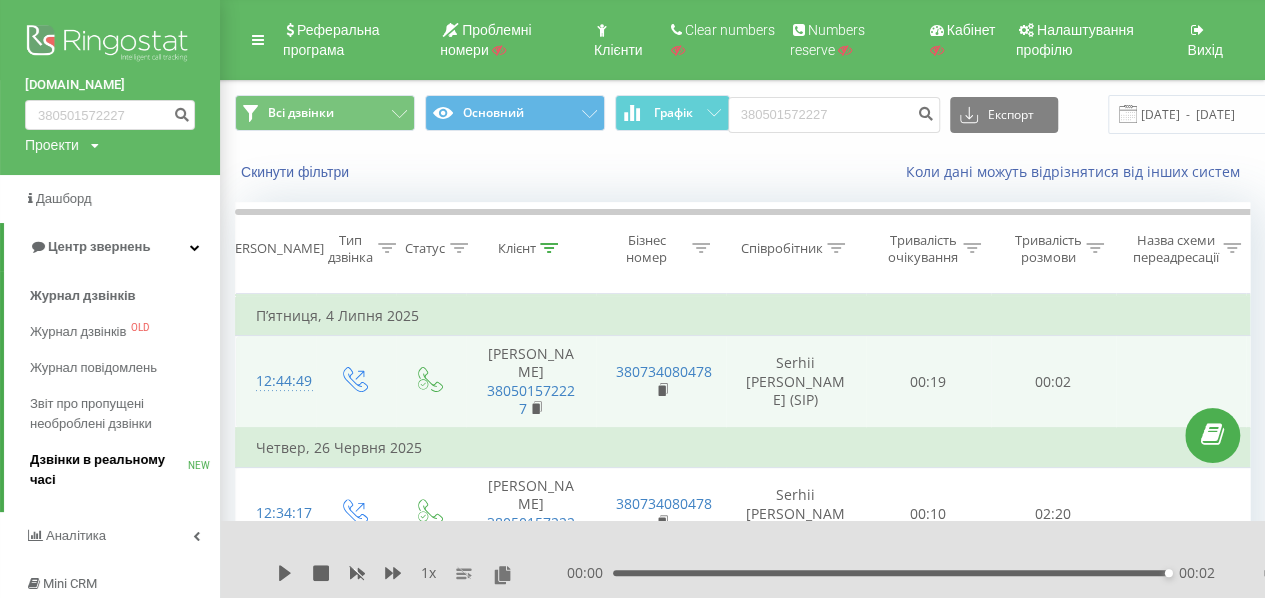click on "Дзвінки в реальному часі" at bounding box center [109, 470] 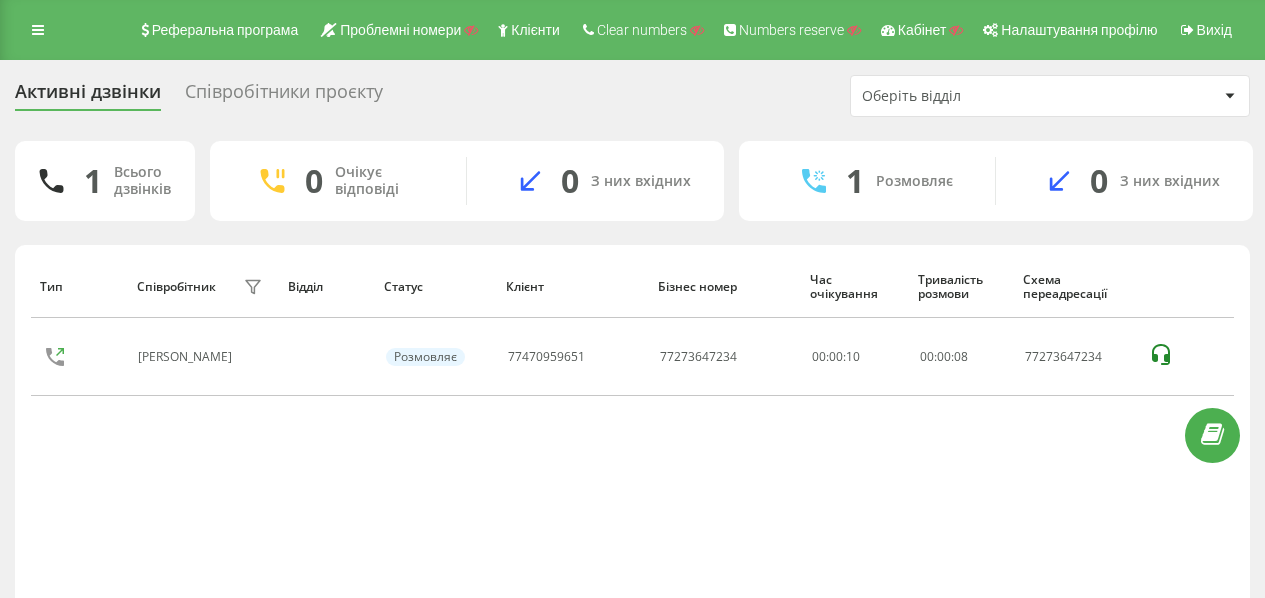 scroll, scrollTop: 0, scrollLeft: 0, axis: both 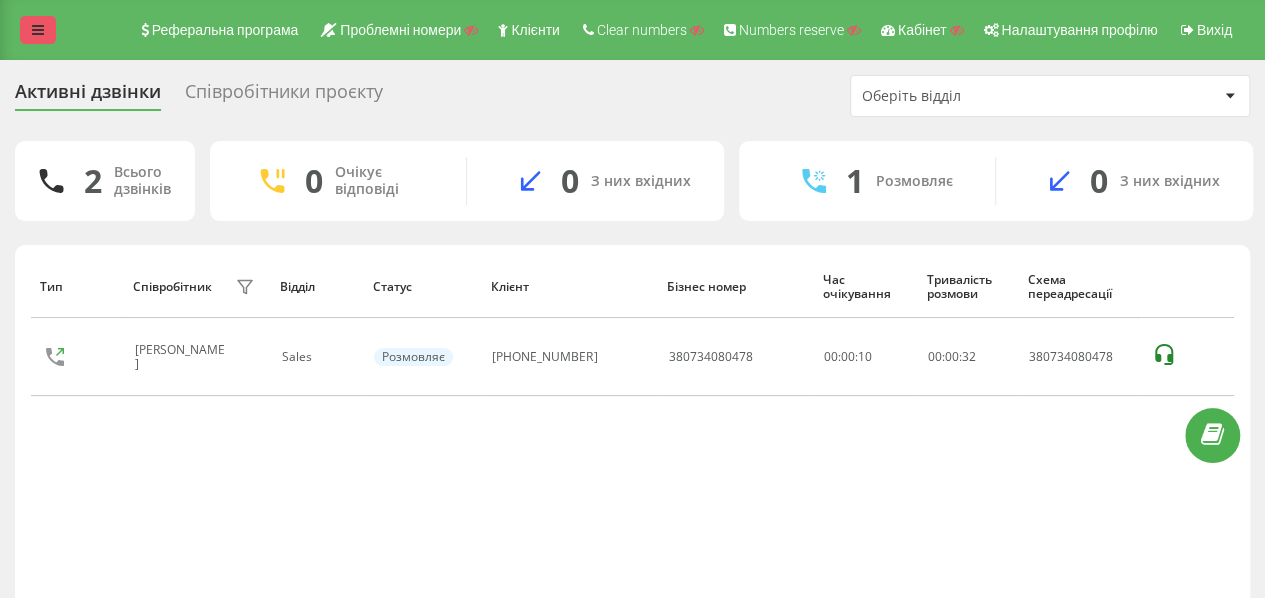 click at bounding box center (38, 30) 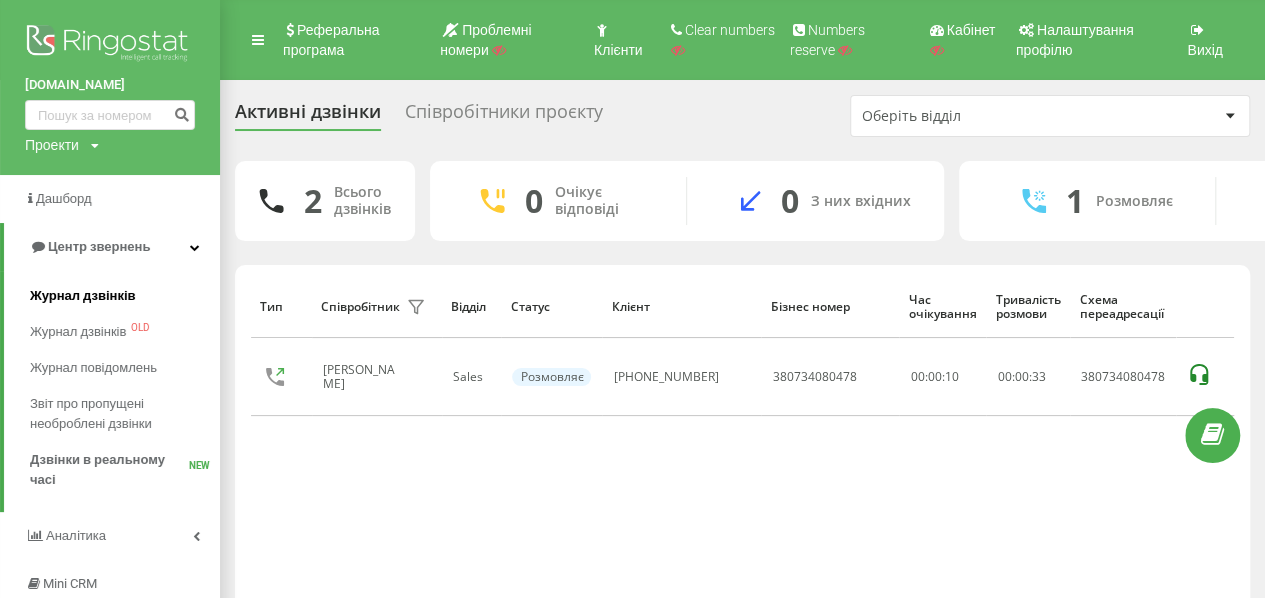 click on "Журнал дзвінків" at bounding box center [83, 296] 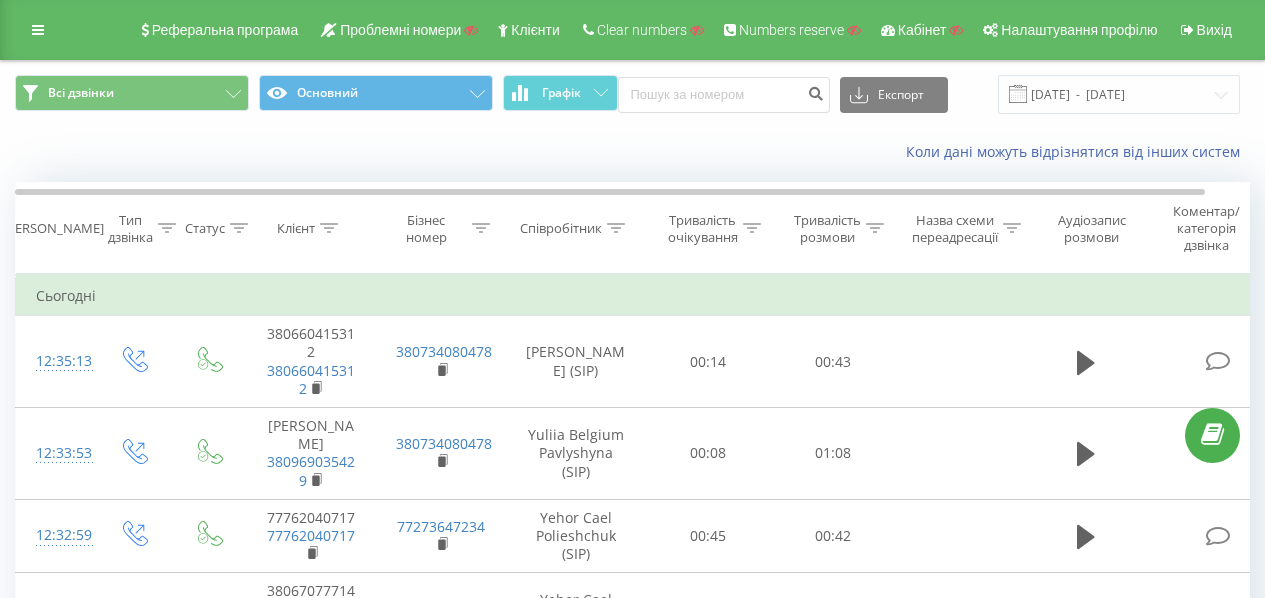 scroll, scrollTop: 0, scrollLeft: 0, axis: both 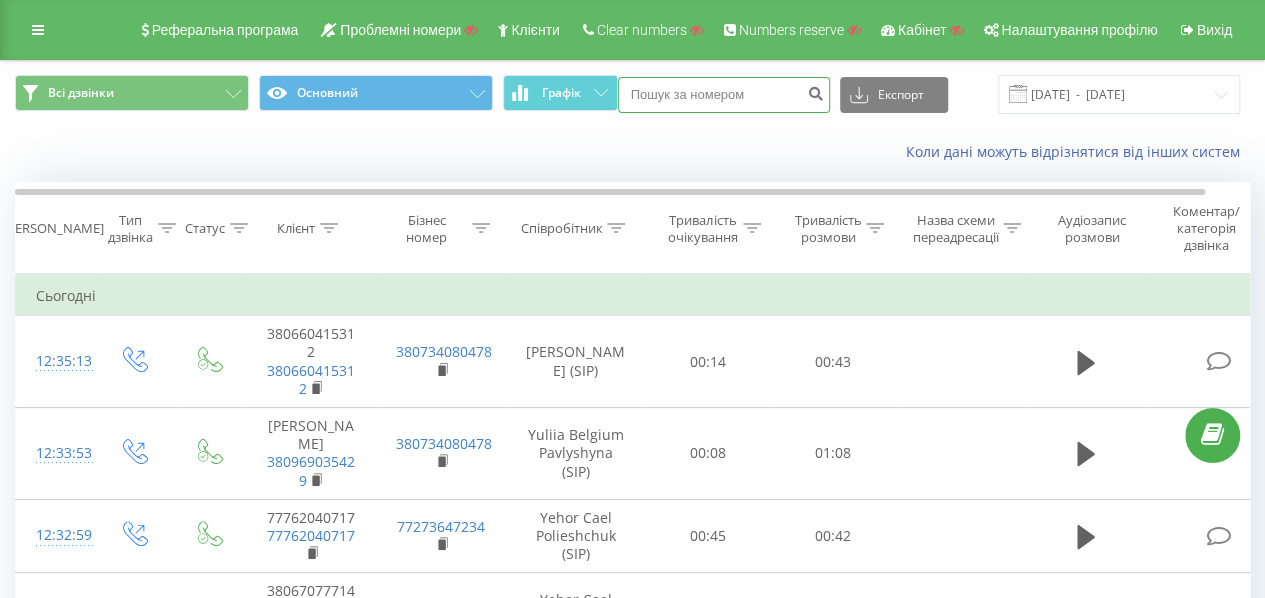 click at bounding box center [724, 95] 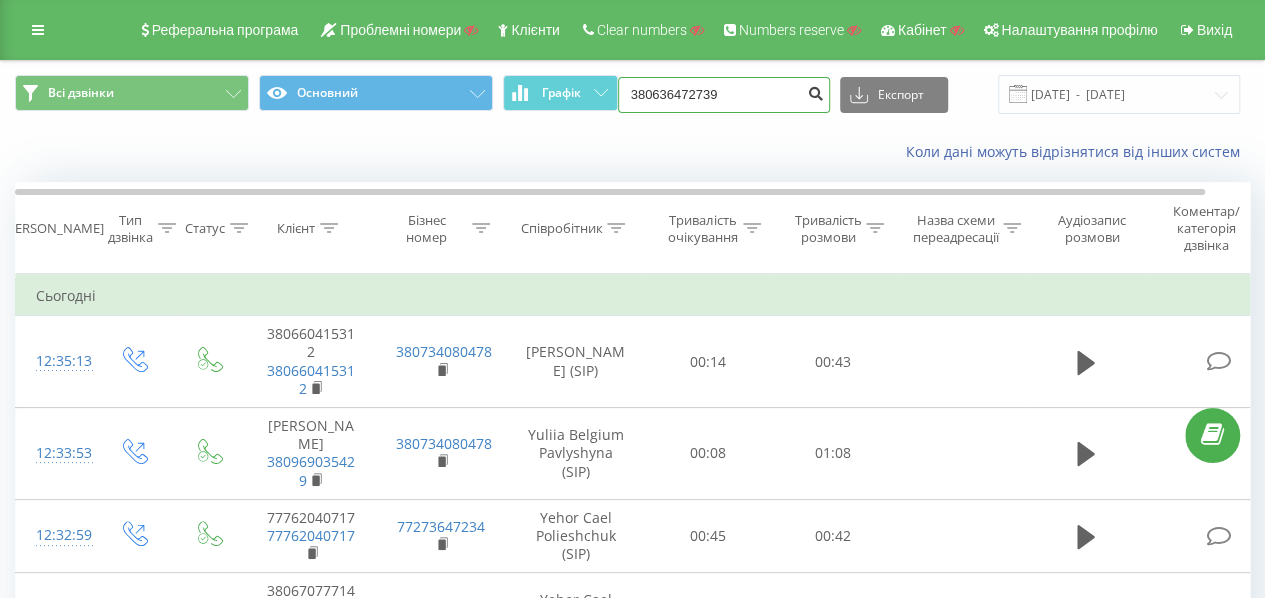type on "380636472739" 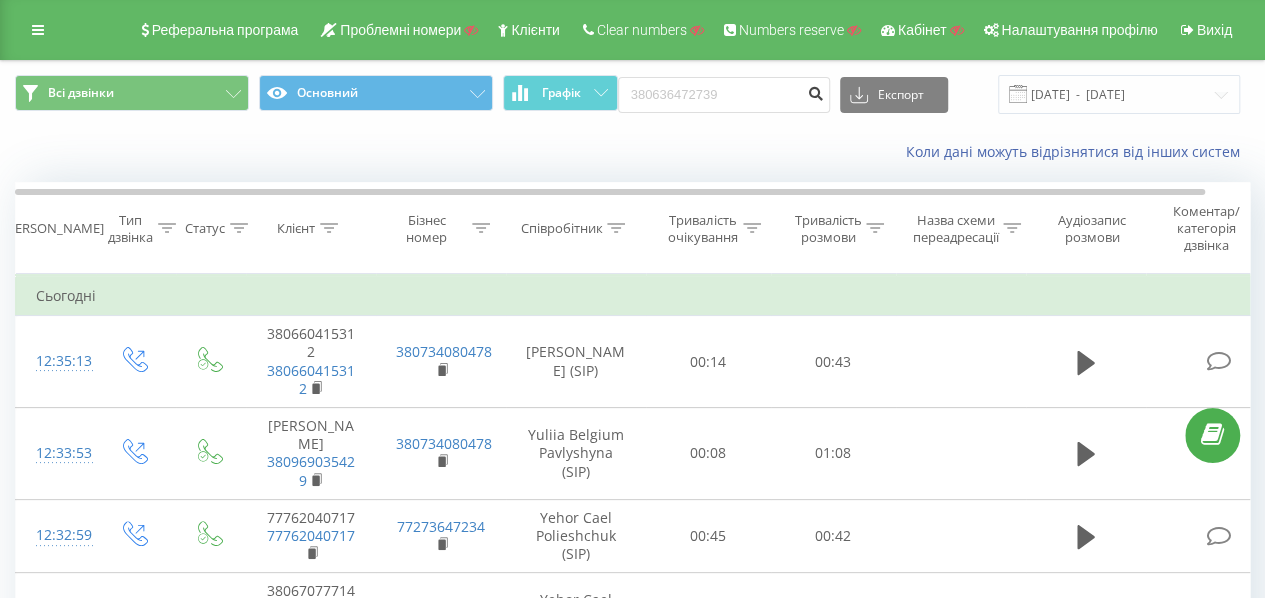 click at bounding box center (816, 91) 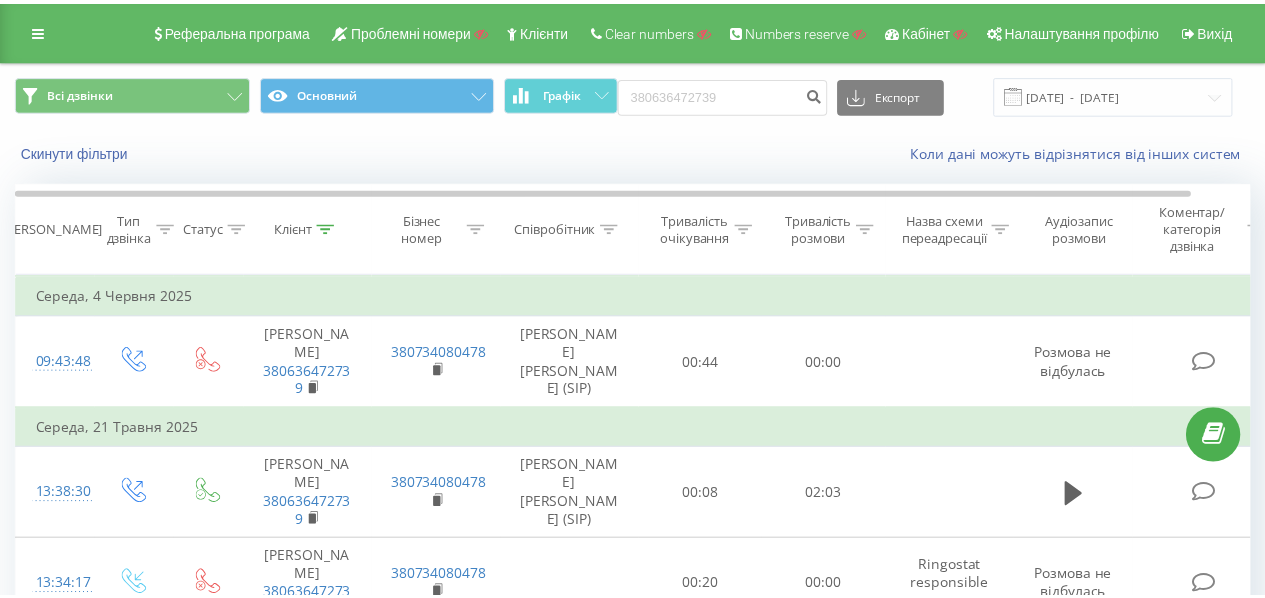 scroll, scrollTop: 0, scrollLeft: 0, axis: both 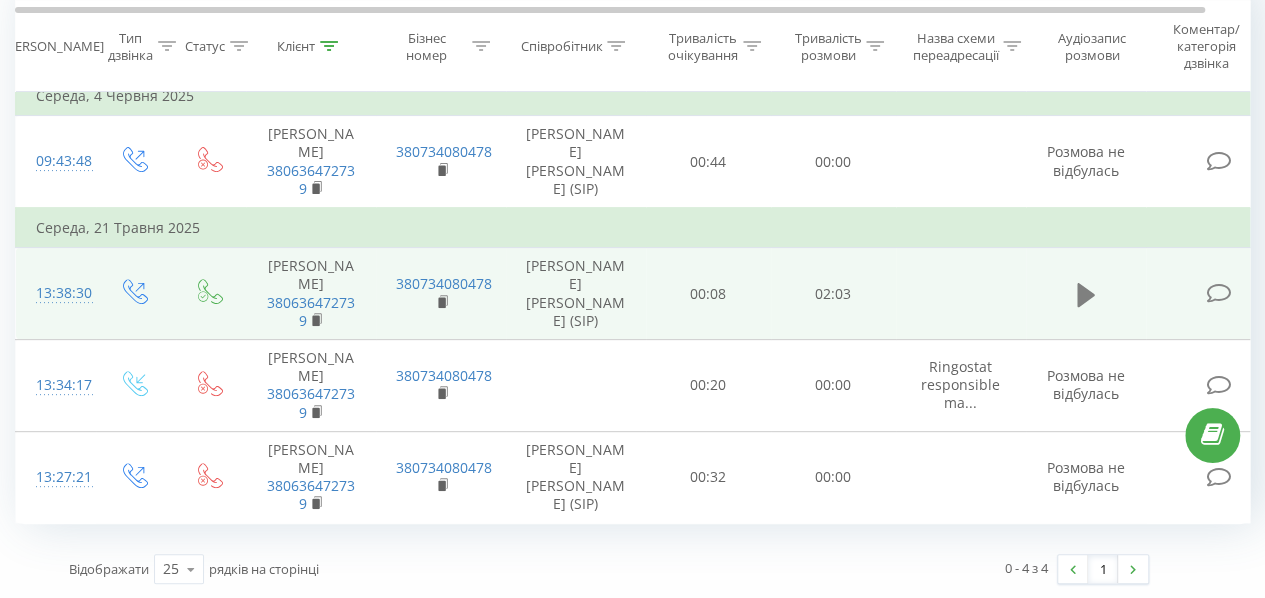 click 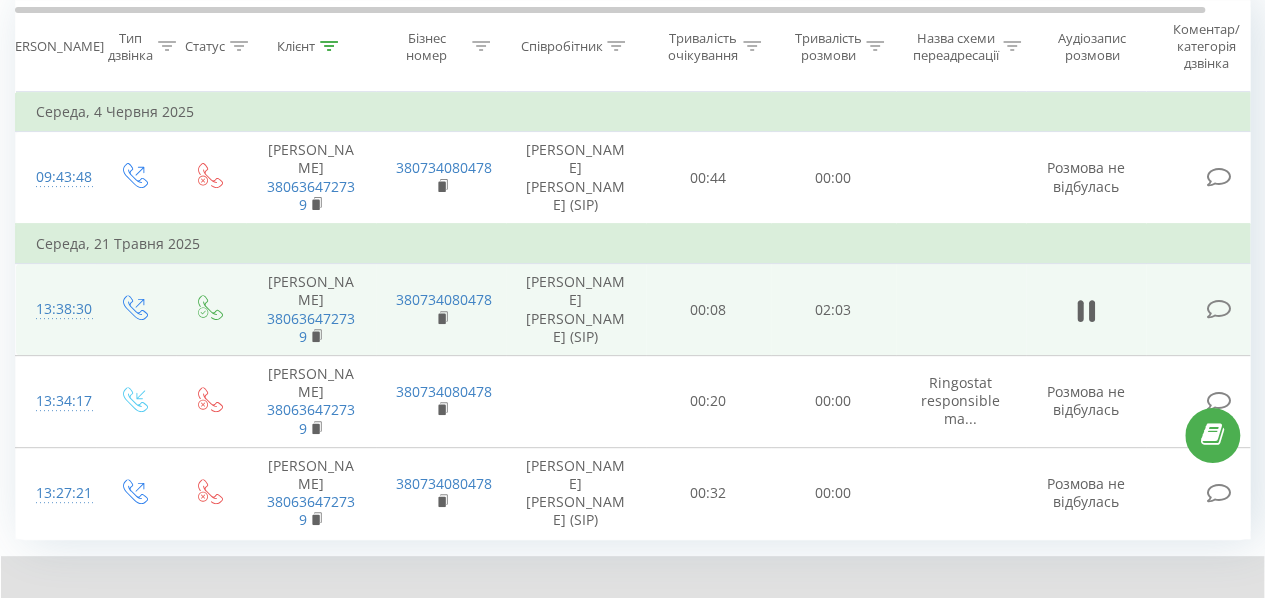scroll, scrollTop: 100, scrollLeft: 0, axis: vertical 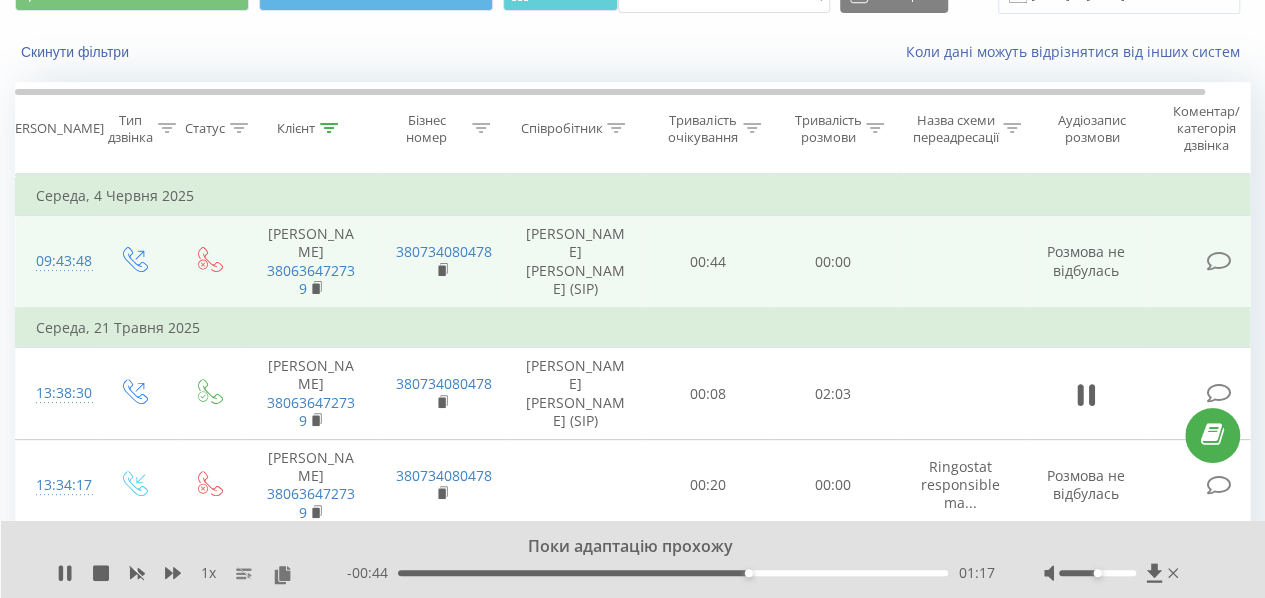 drag, startPoint x: 58, startPoint y: 573, endPoint x: 240, endPoint y: 305, distance: 323.9568 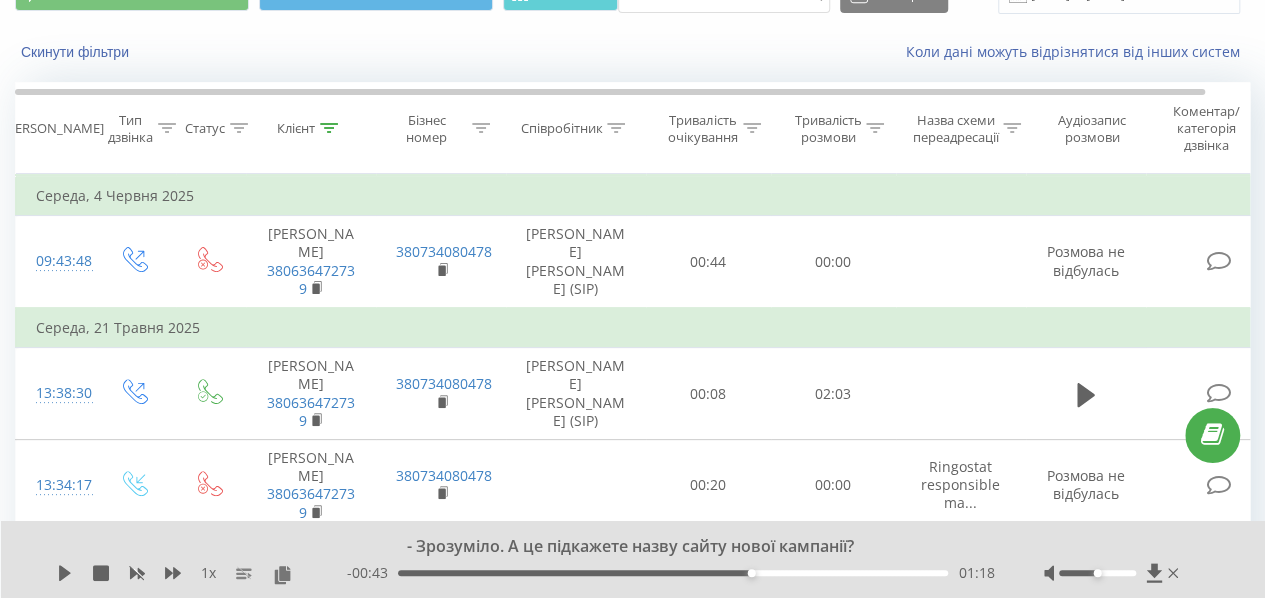 scroll, scrollTop: 0, scrollLeft: 0, axis: both 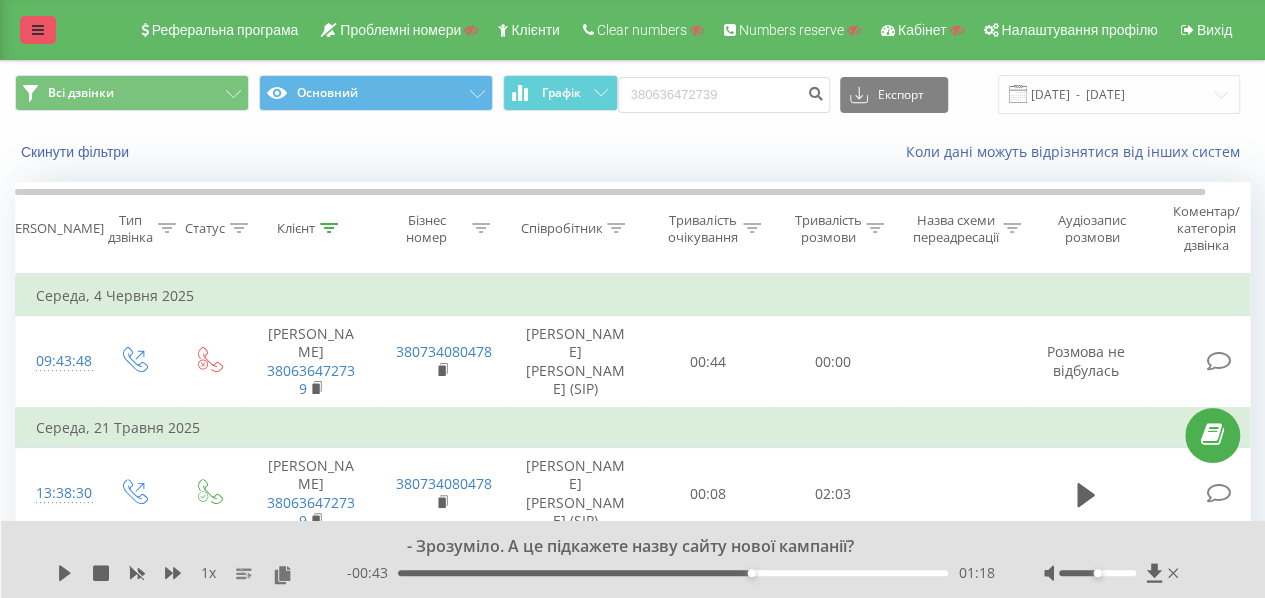 click at bounding box center [38, 30] 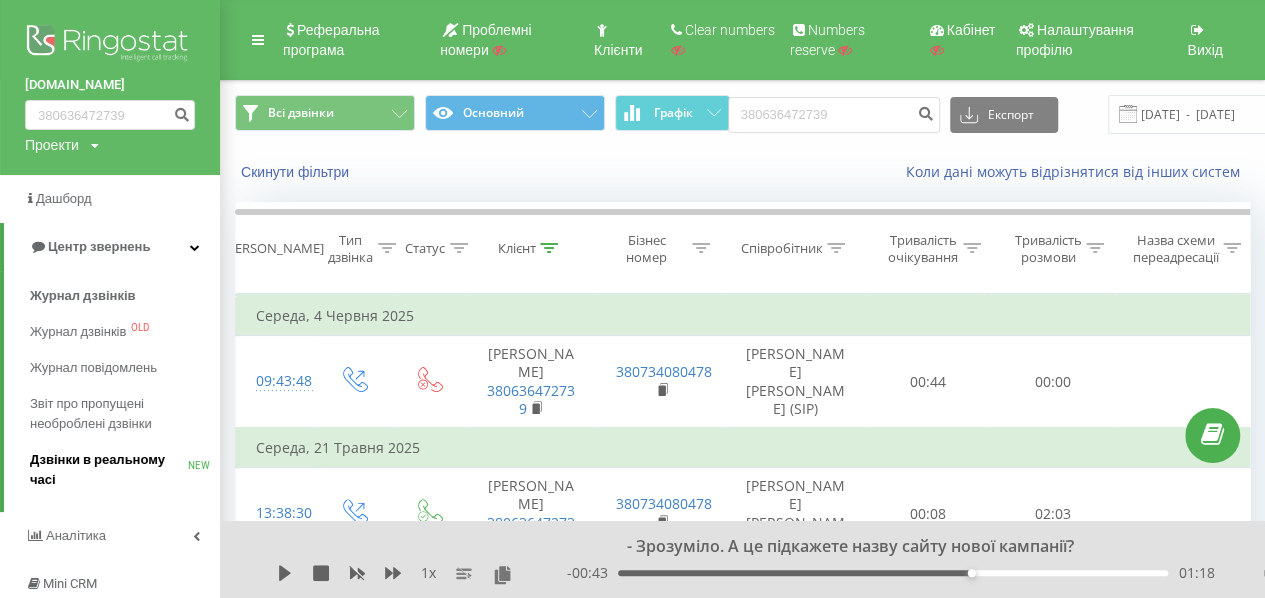 click on "Дзвінки в реальному часі" at bounding box center [109, 470] 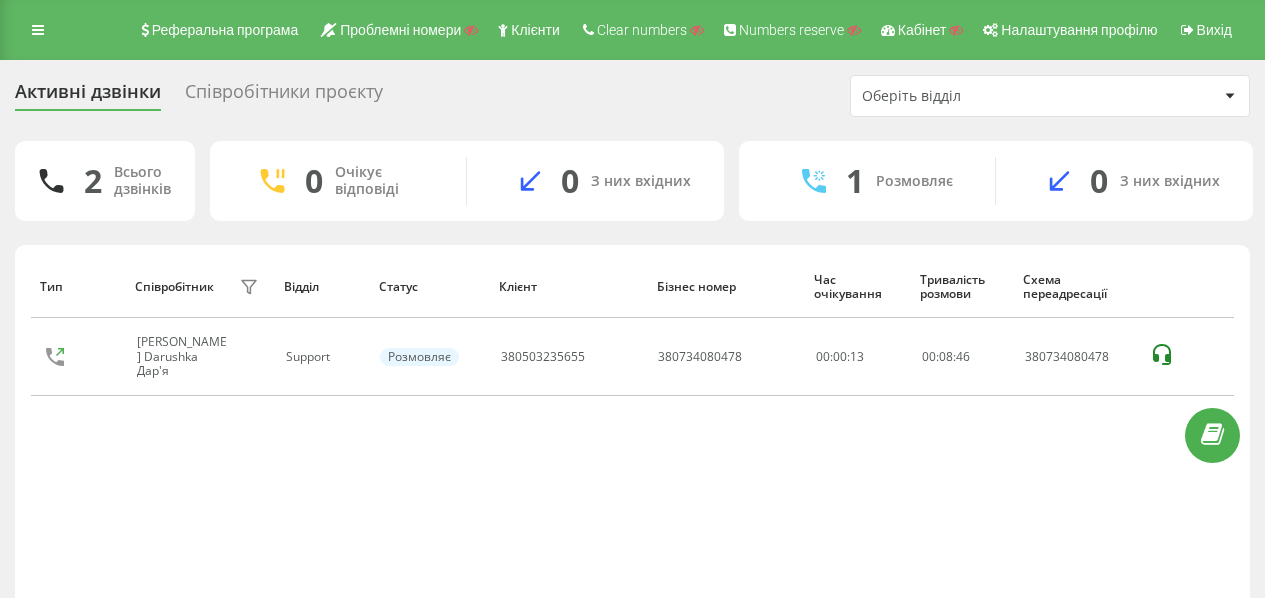 scroll, scrollTop: 0, scrollLeft: 0, axis: both 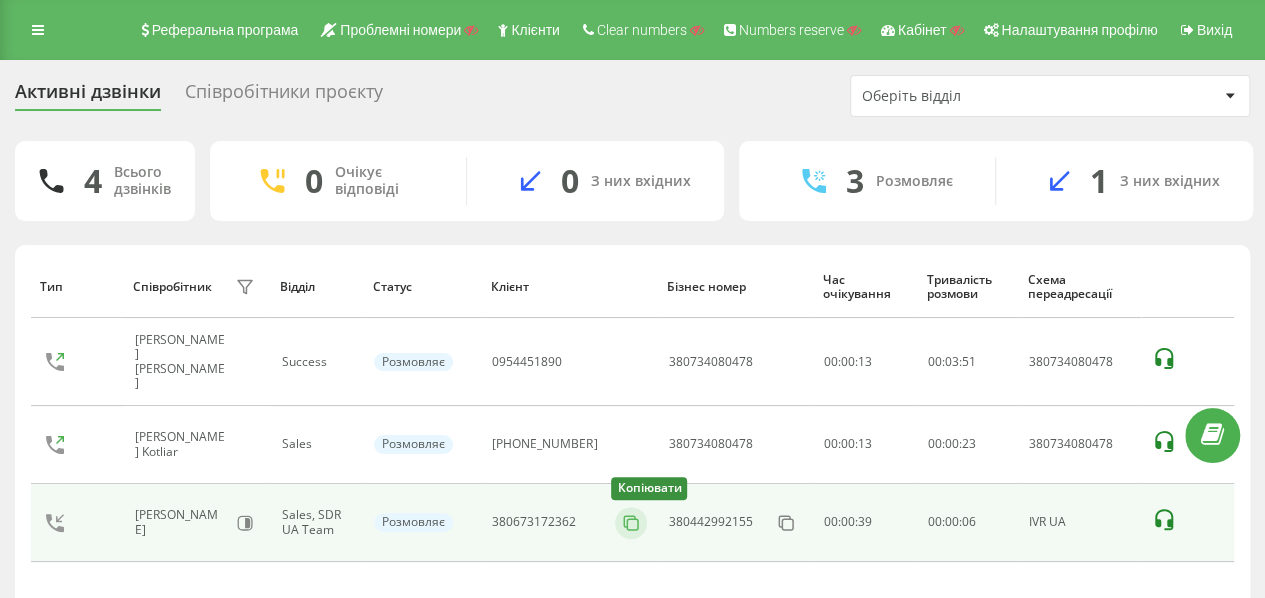 click 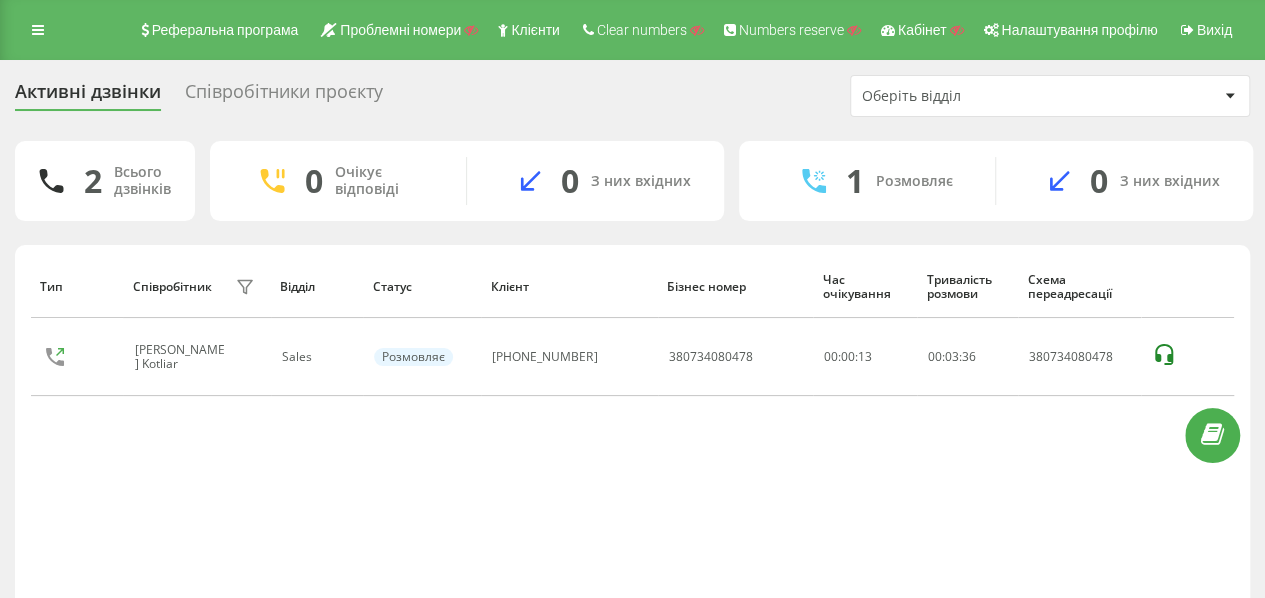 click on "Реферальна програма Проблемні номери Клієнти Clear numbers Numbers reserve Кабінет Налаштування профілю Вихід" at bounding box center (632, 30) 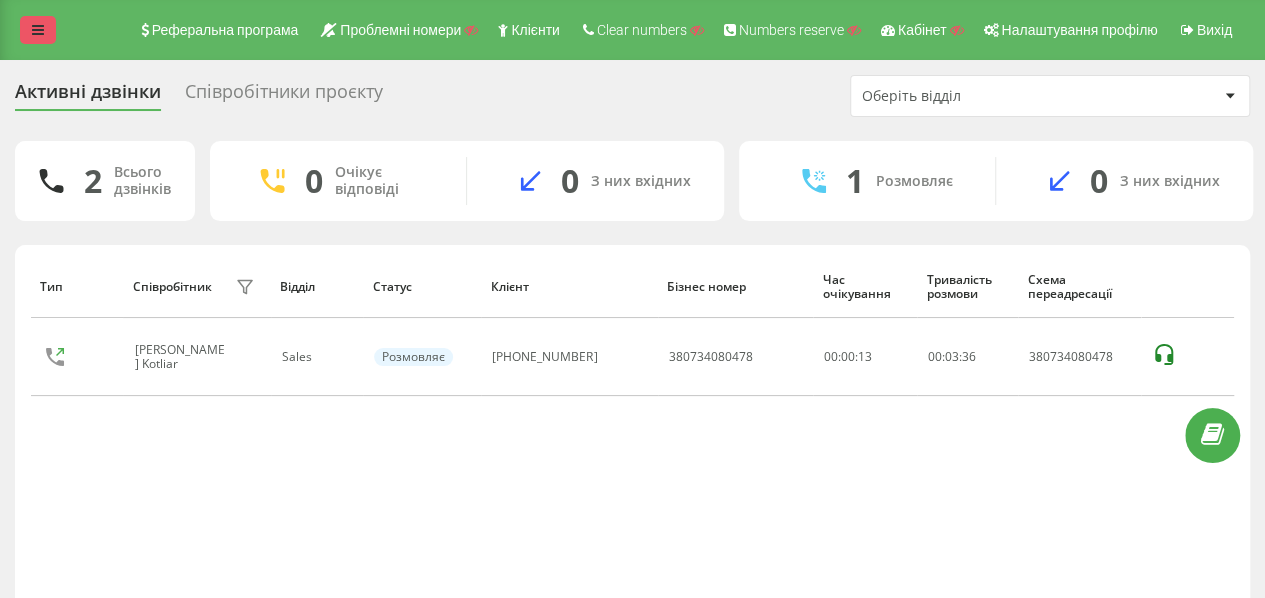 click at bounding box center (38, 30) 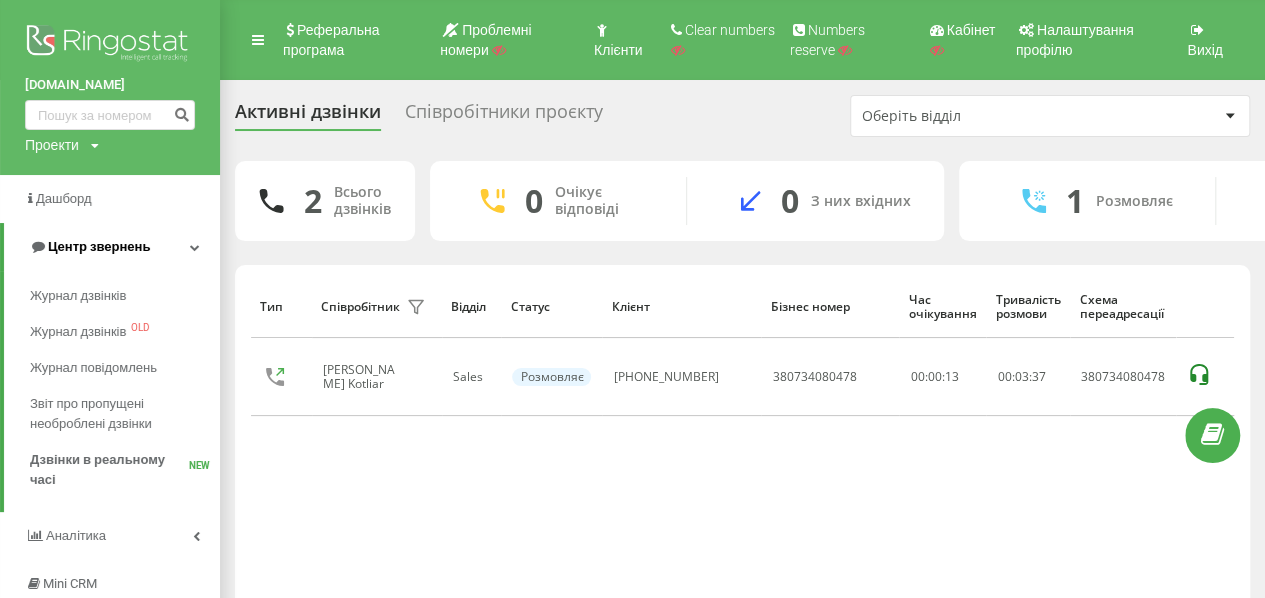 drag, startPoint x: 93, startPoint y: 289, endPoint x: 142, endPoint y: 237, distance: 71.44928 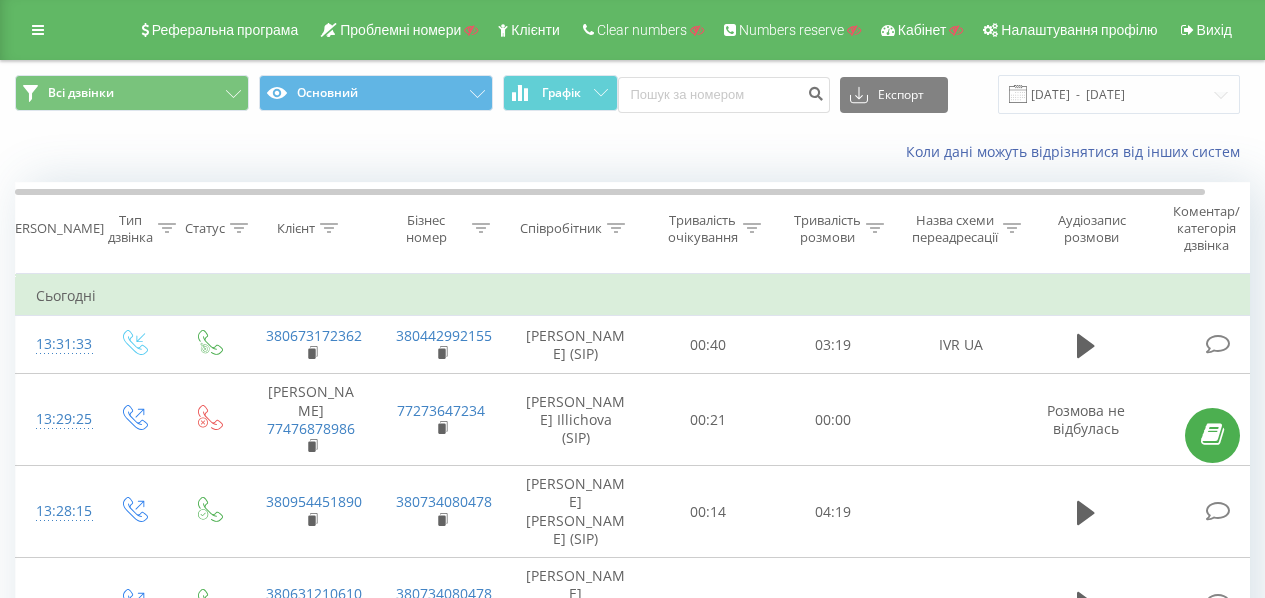 scroll, scrollTop: 0, scrollLeft: 0, axis: both 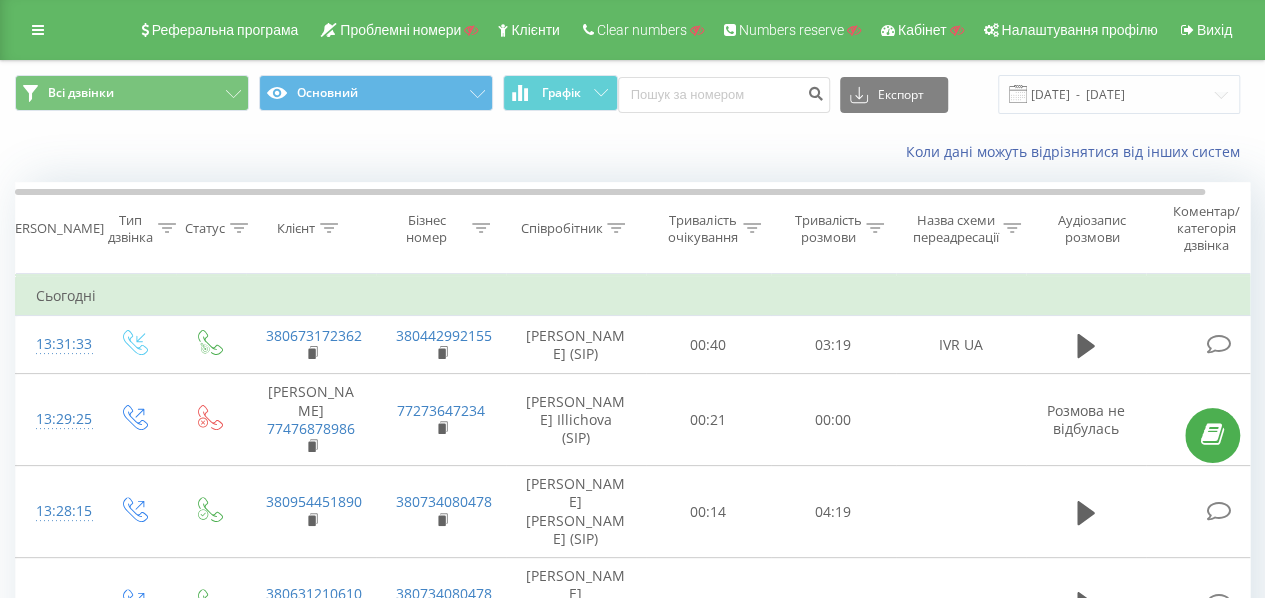 drag, startPoint x: 1094, startPoint y: 359, endPoint x: 703, endPoint y: 151, distance: 442.8826 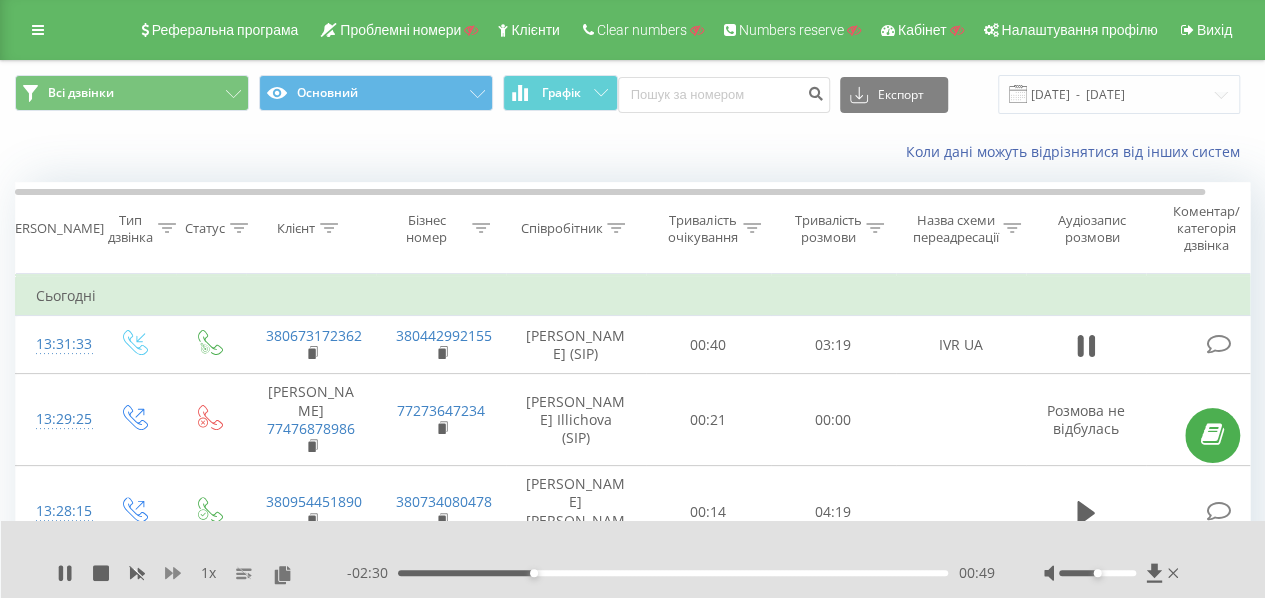 click 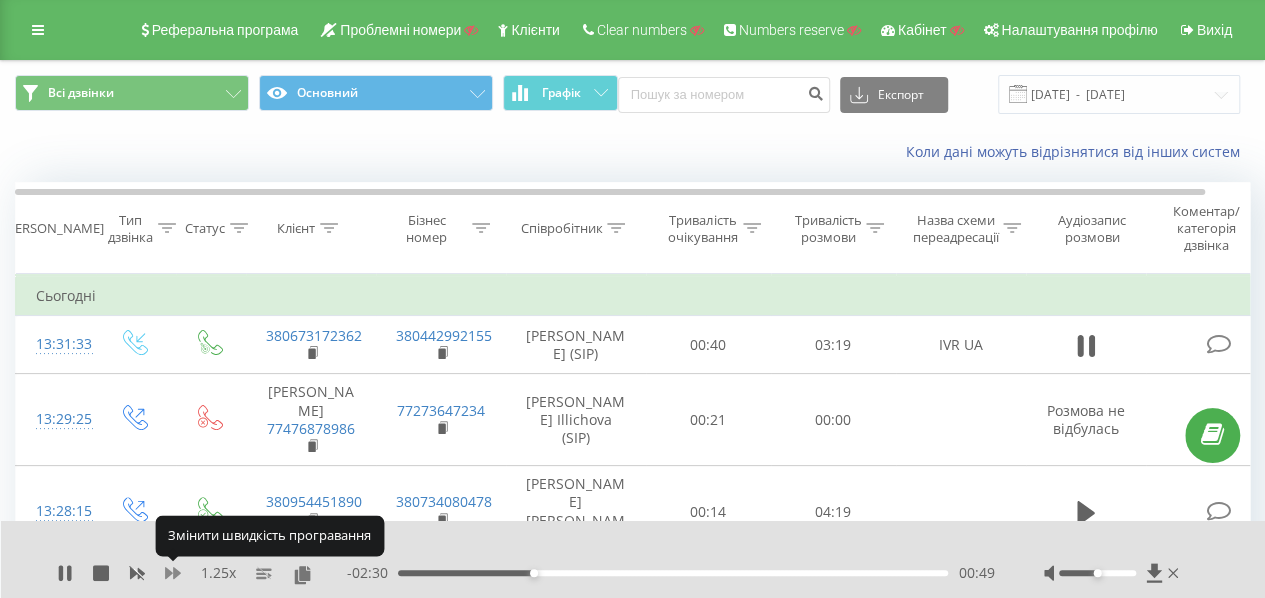 click 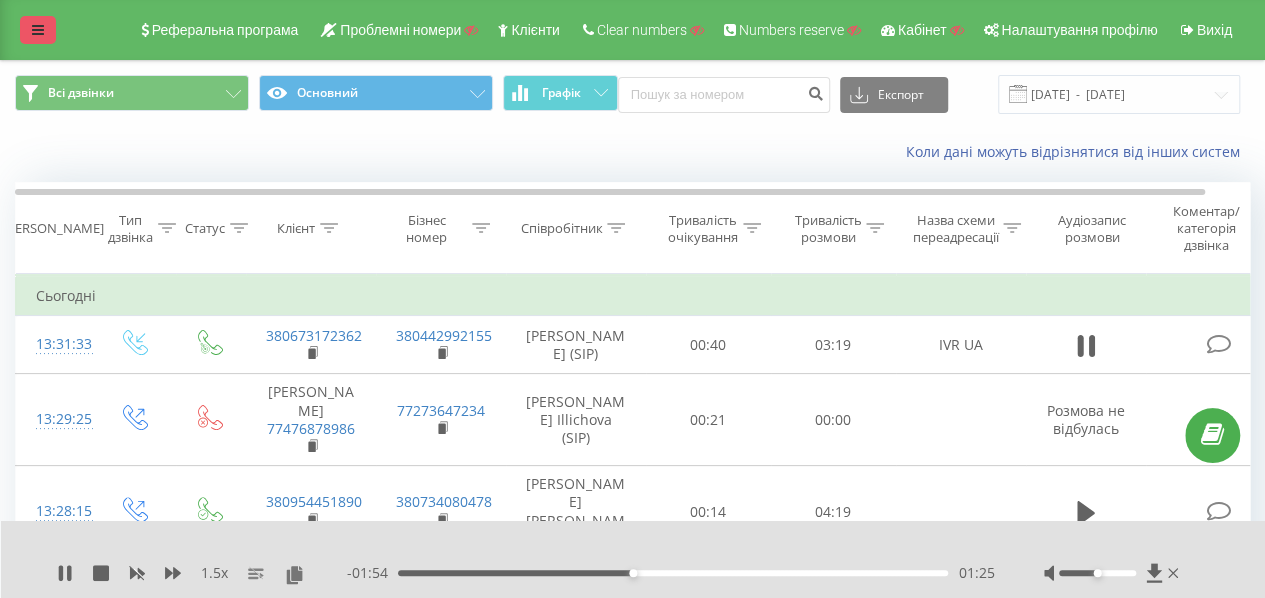 click at bounding box center (38, 30) 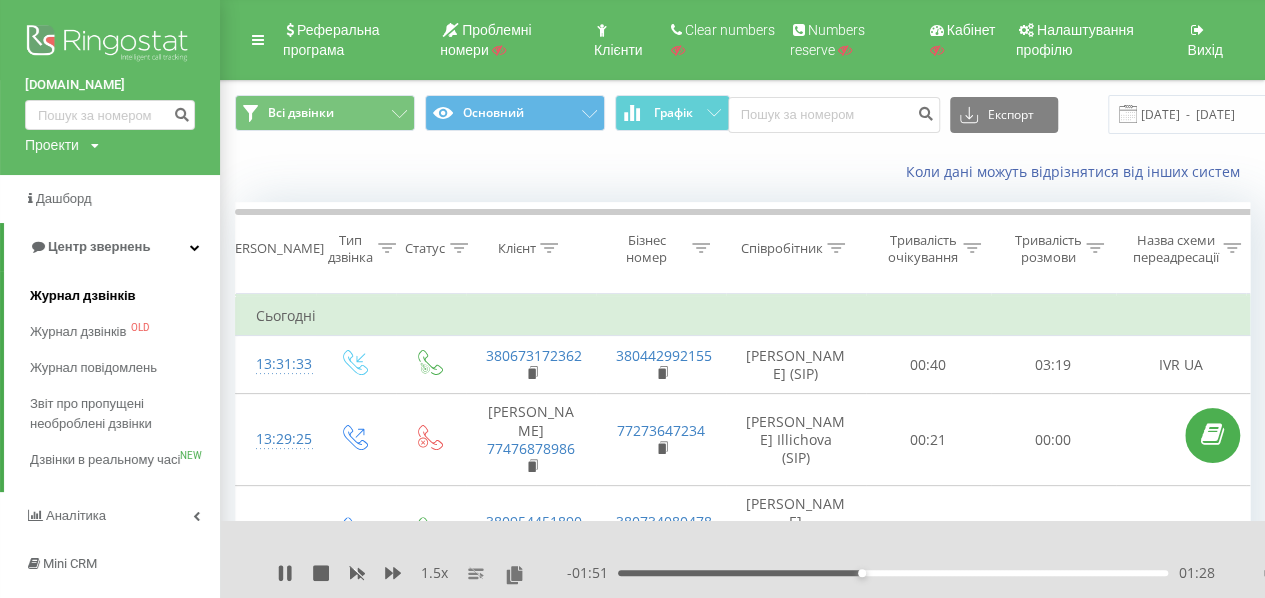 click on "Журнал дзвінків" at bounding box center [83, 296] 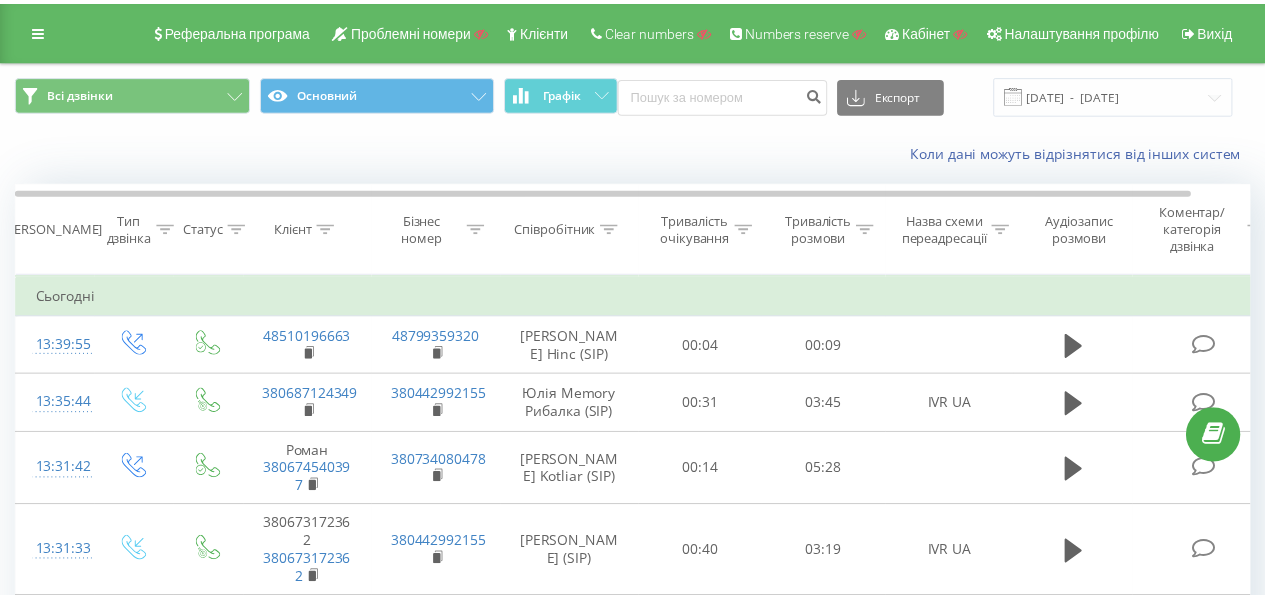scroll, scrollTop: 0, scrollLeft: 0, axis: both 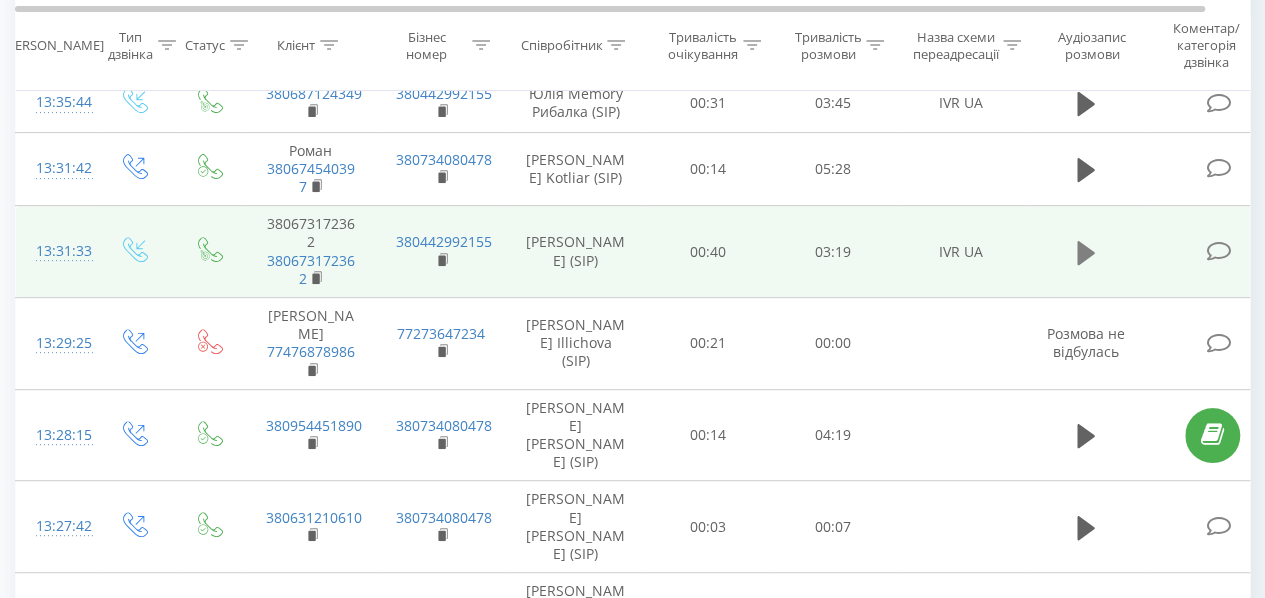 click 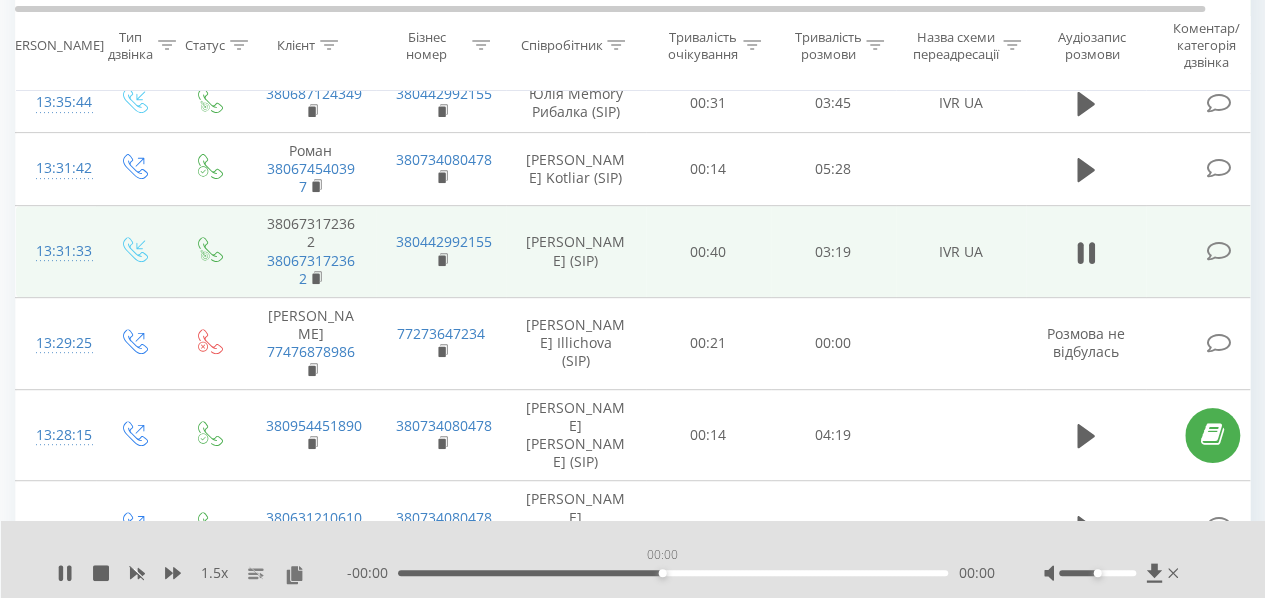 click on "00:00" at bounding box center (673, 573) 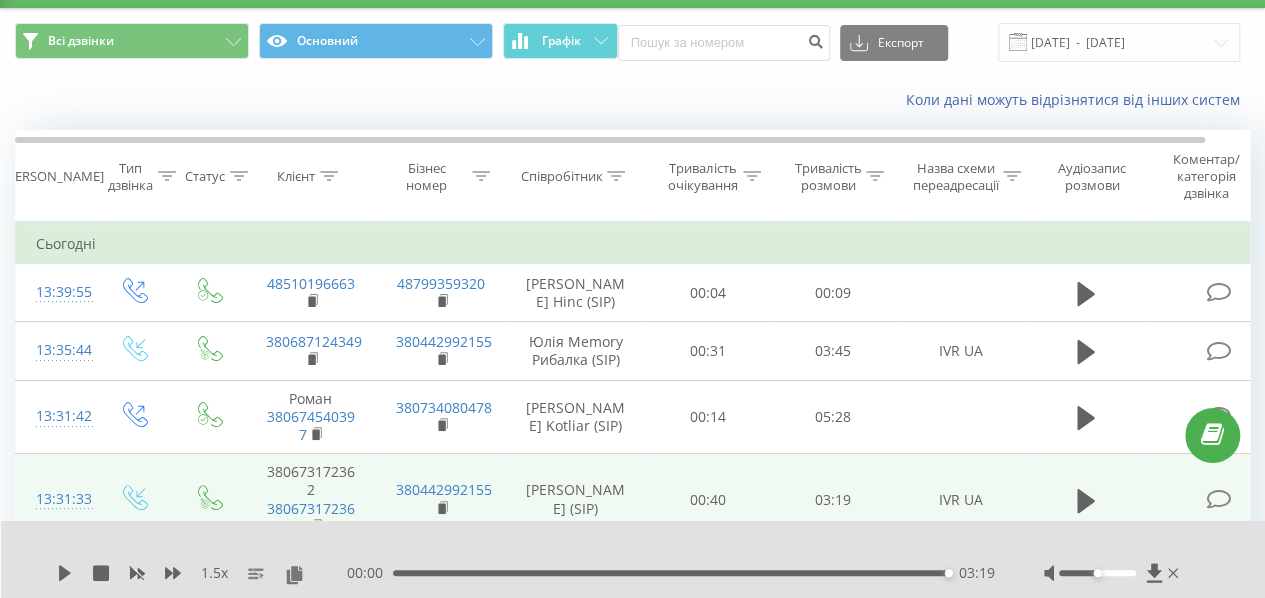 scroll, scrollTop: 0, scrollLeft: 0, axis: both 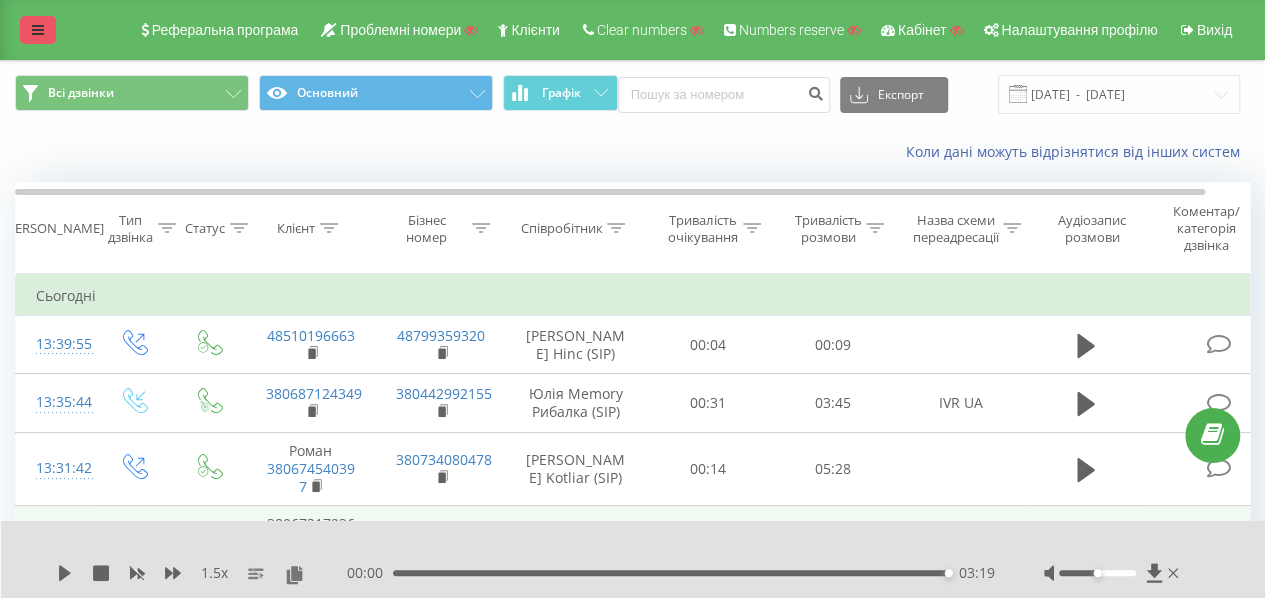 click at bounding box center [38, 30] 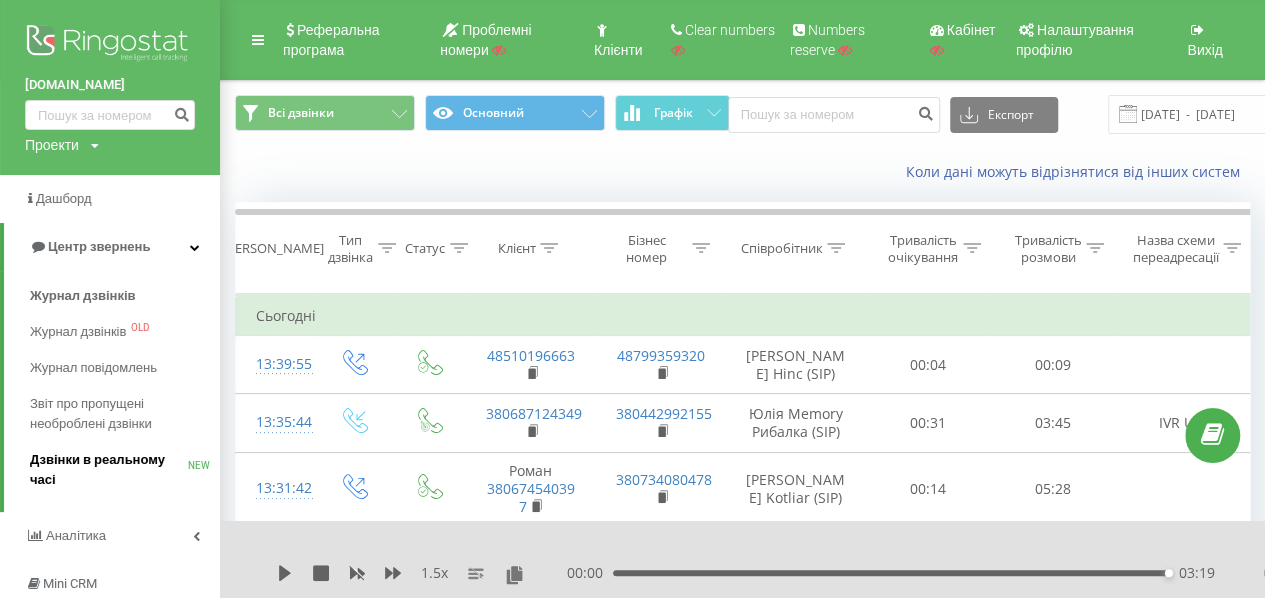 click on "Дзвінки в реальному часі" at bounding box center (109, 470) 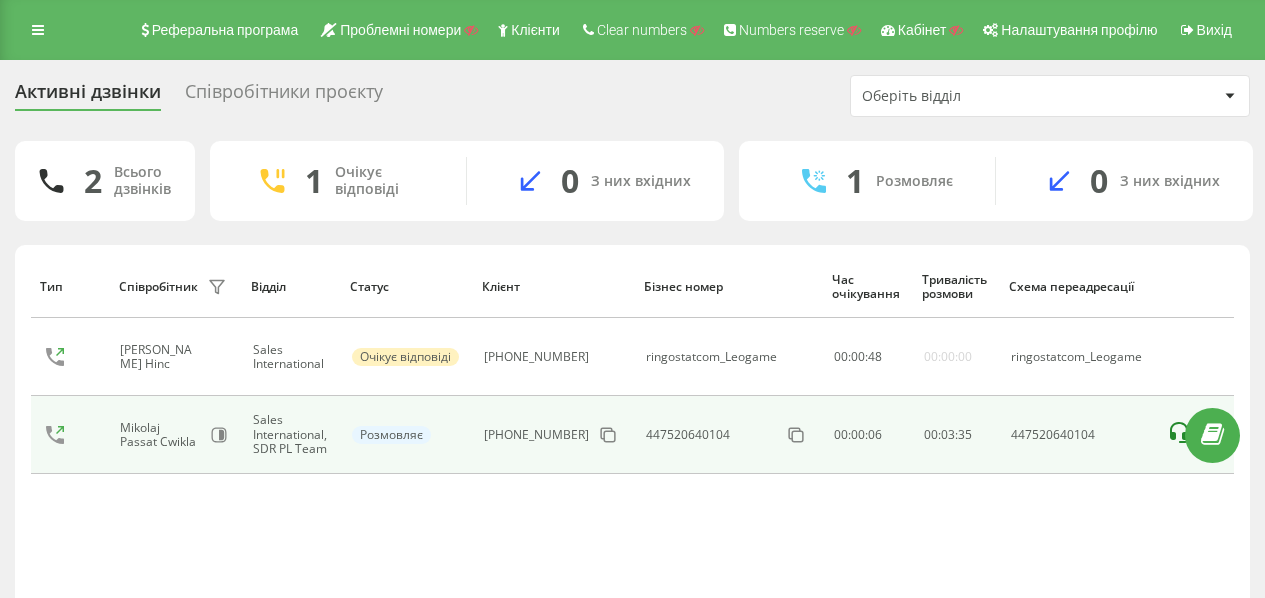 scroll, scrollTop: 0, scrollLeft: 0, axis: both 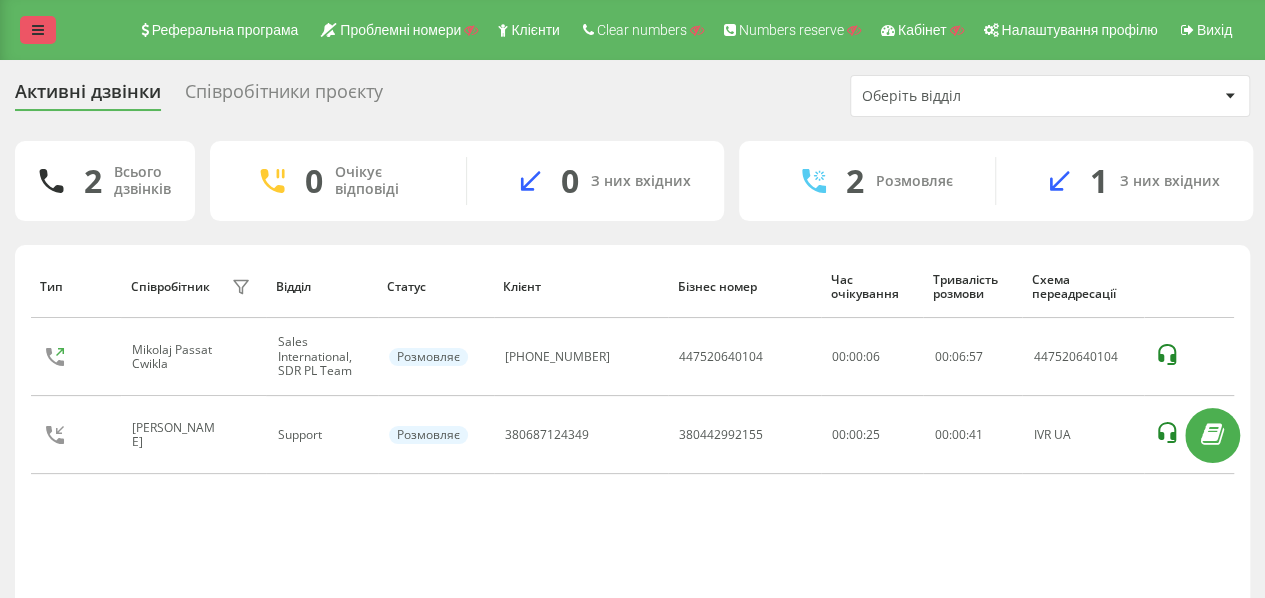 click at bounding box center (38, 30) 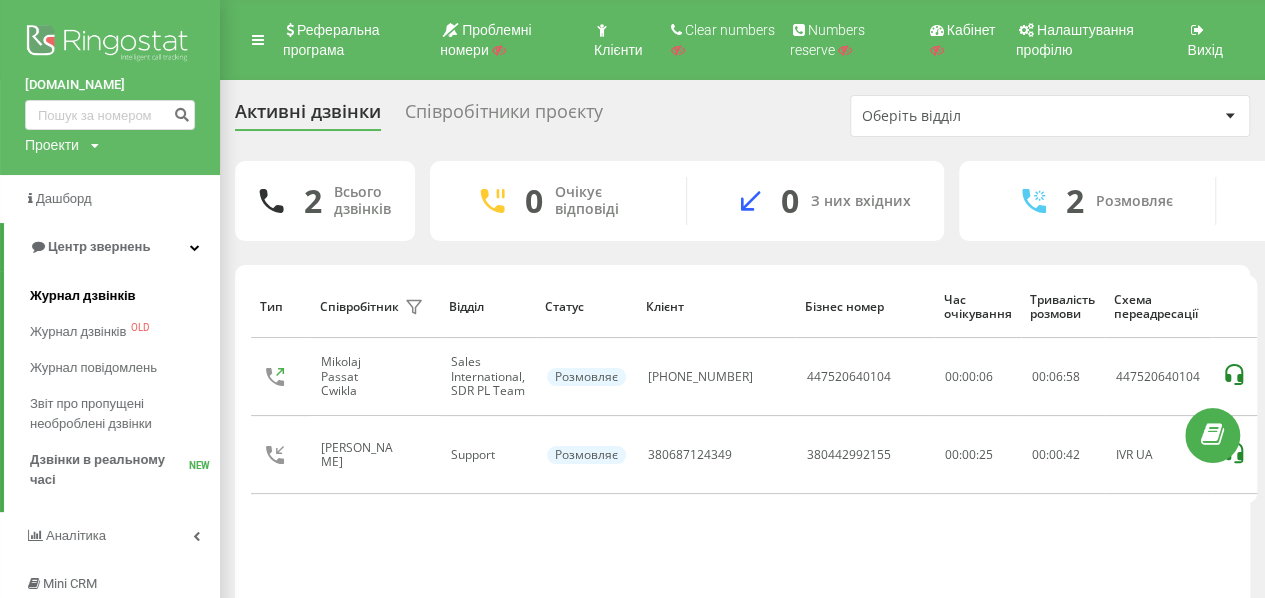 click on "Журнал дзвінків" at bounding box center [83, 296] 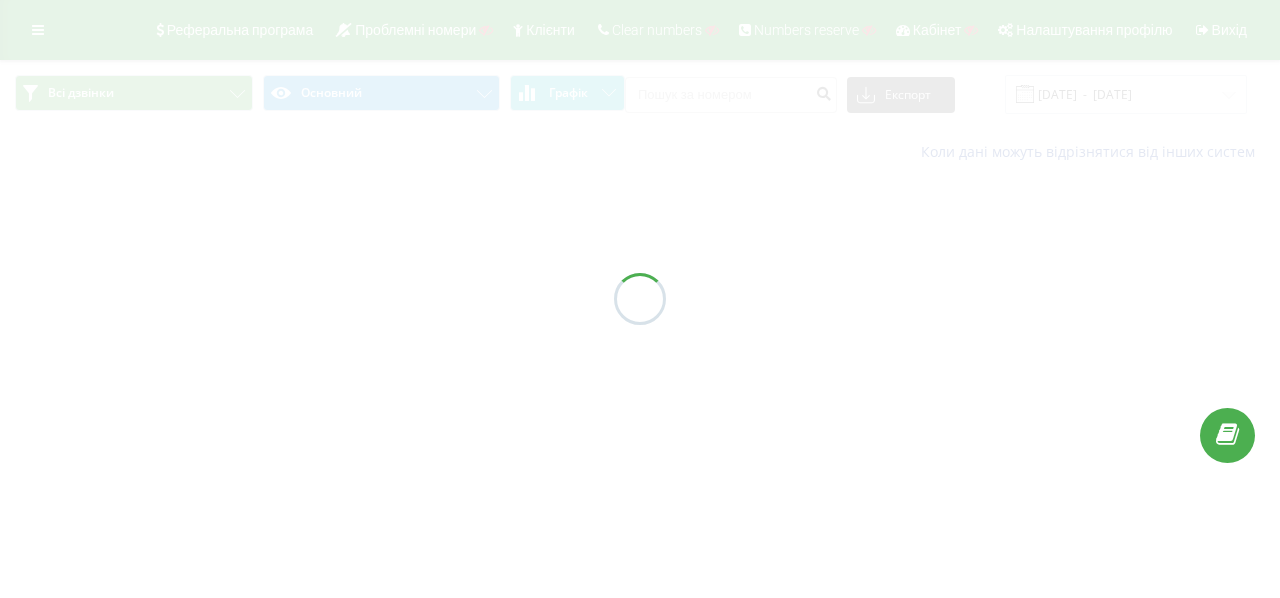 click at bounding box center (640, 299) 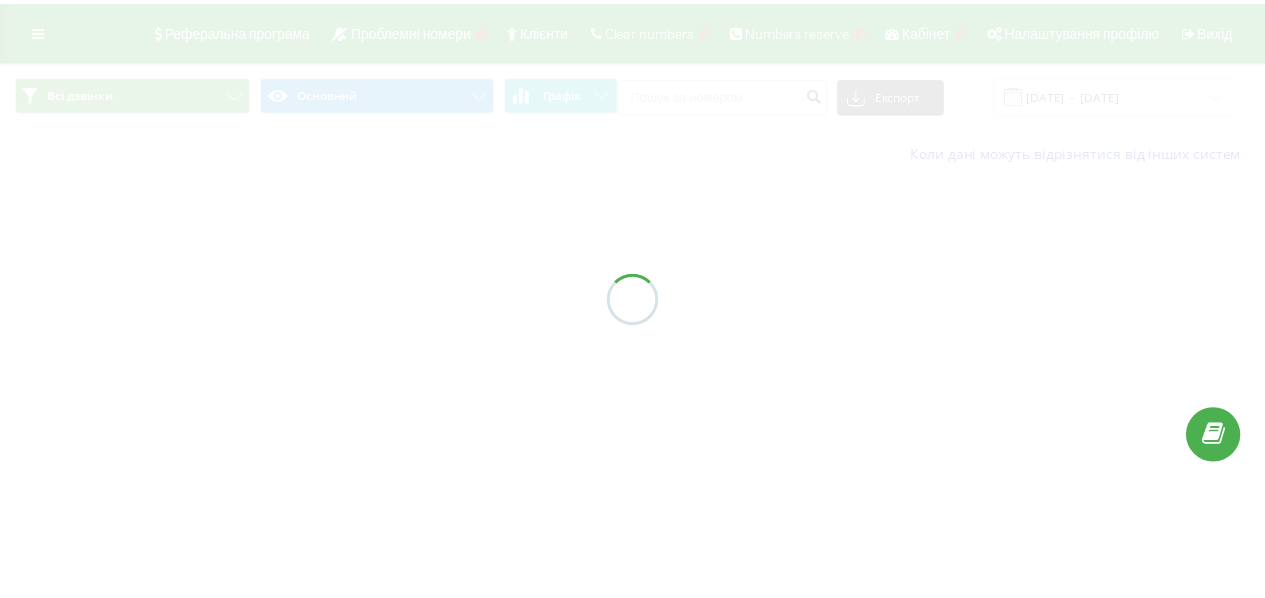 scroll, scrollTop: 0, scrollLeft: 0, axis: both 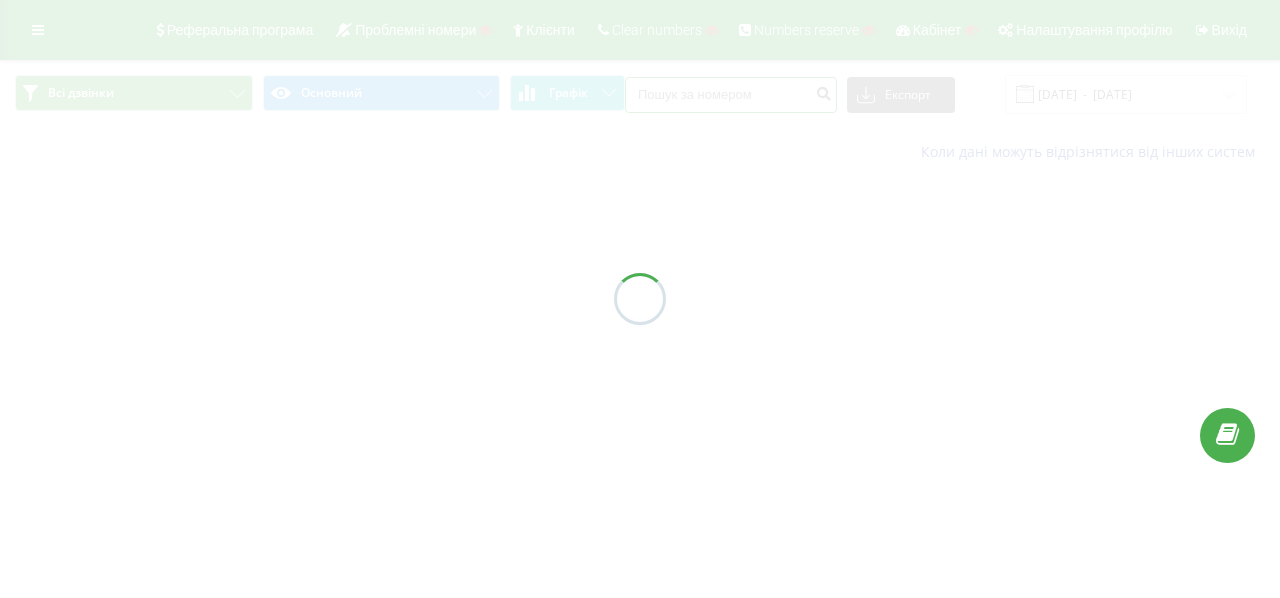 click at bounding box center (731, 95) 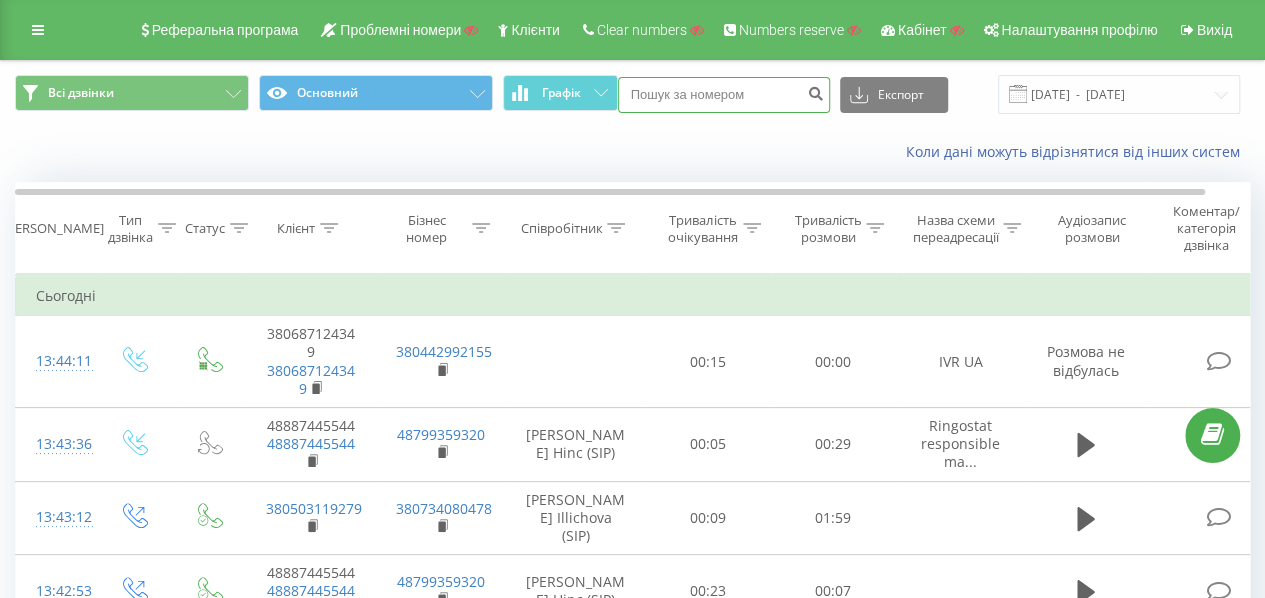 scroll, scrollTop: 0, scrollLeft: 0, axis: both 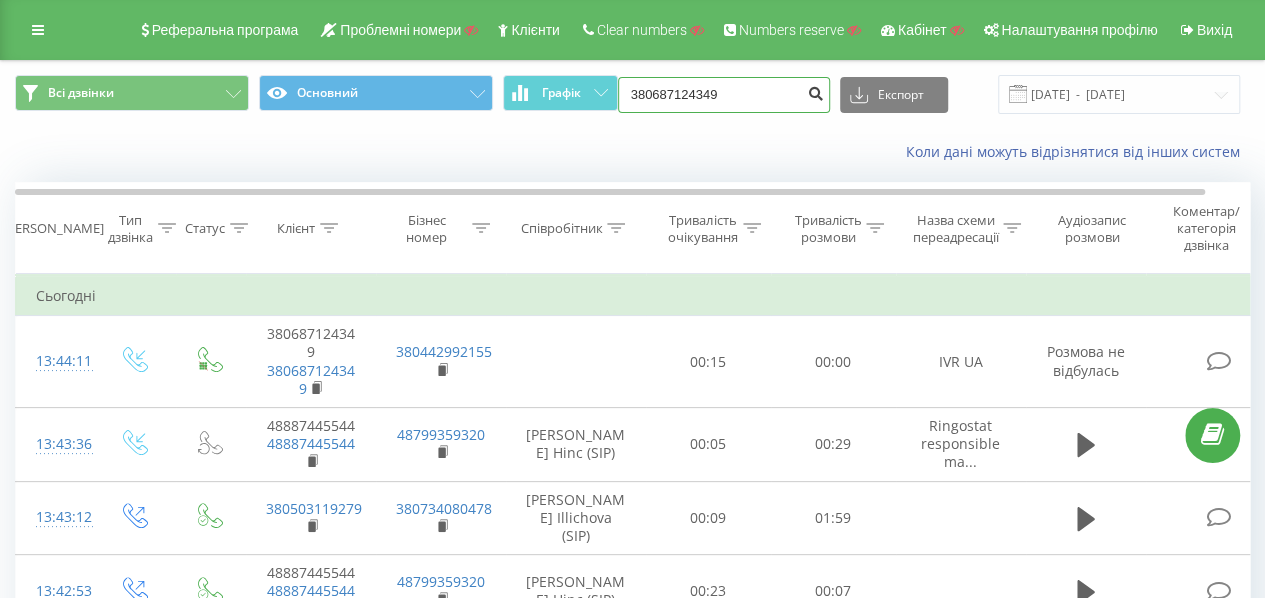 type on "380687124349" 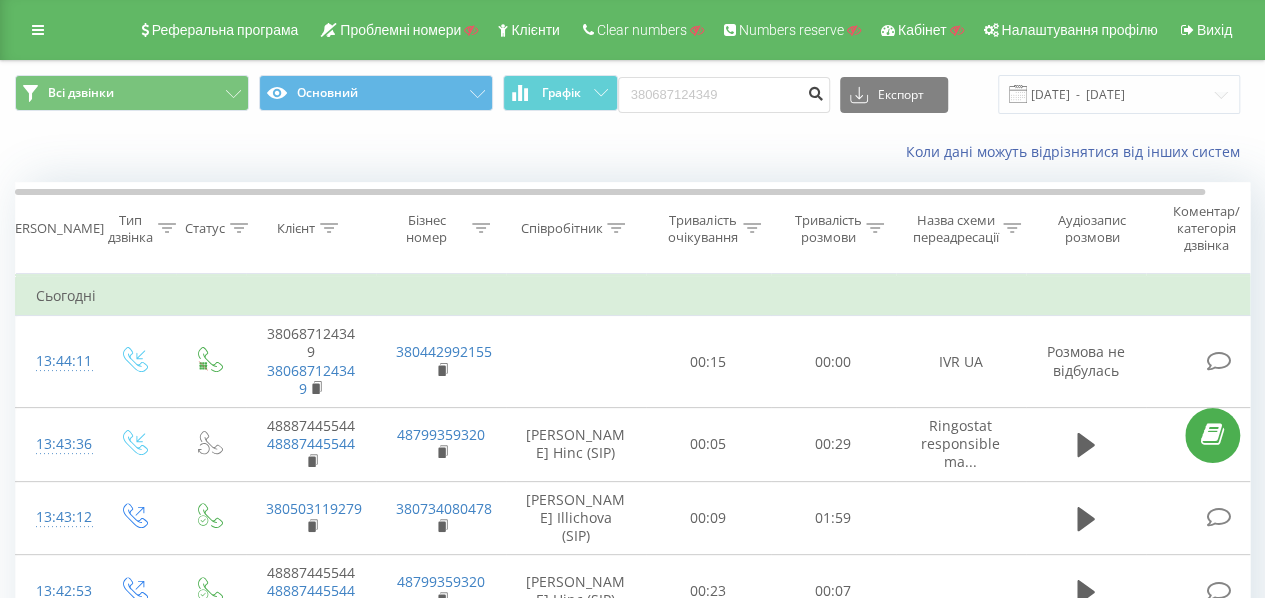 click at bounding box center [816, 95] 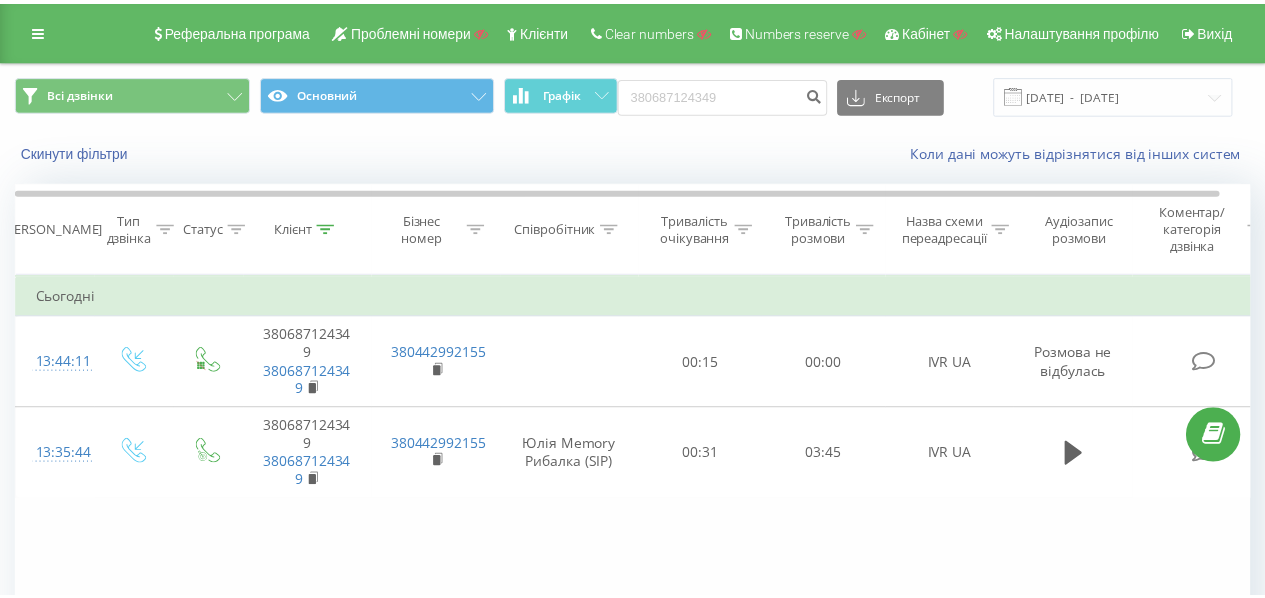 scroll, scrollTop: 0, scrollLeft: 0, axis: both 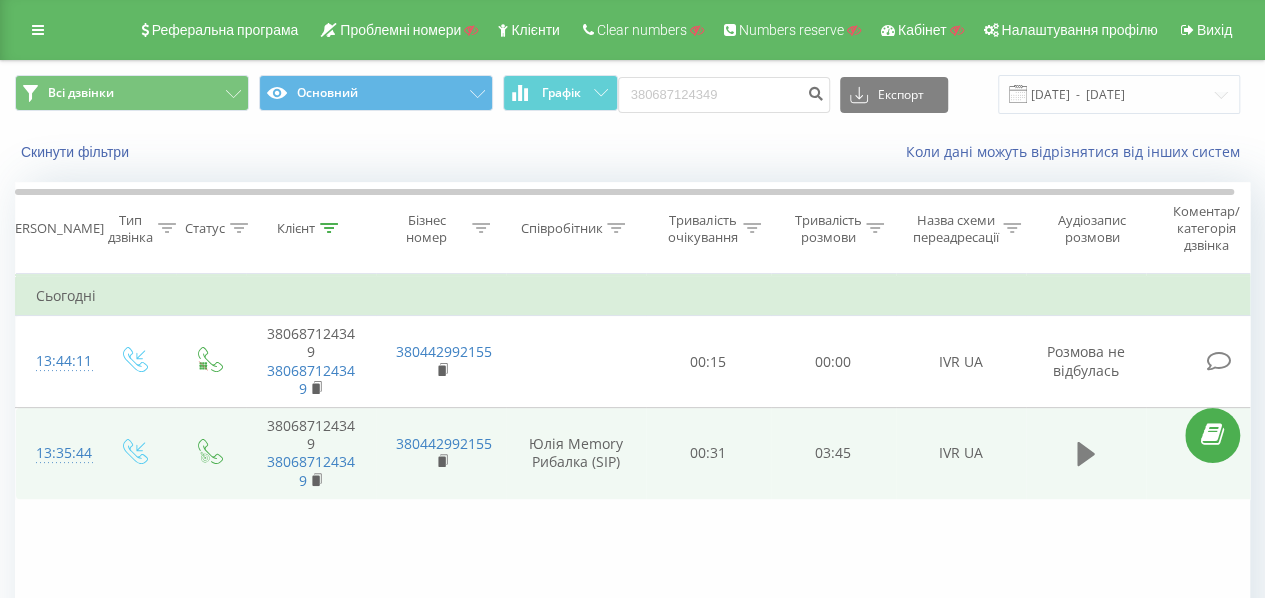 click 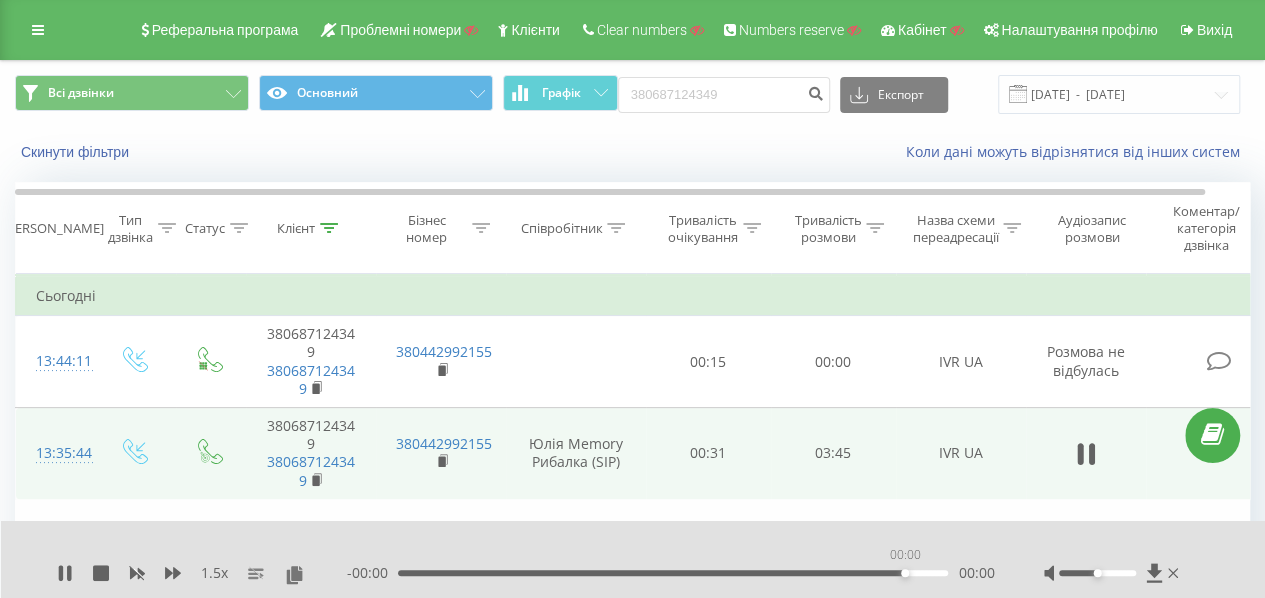 click on "00:00" at bounding box center (673, 573) 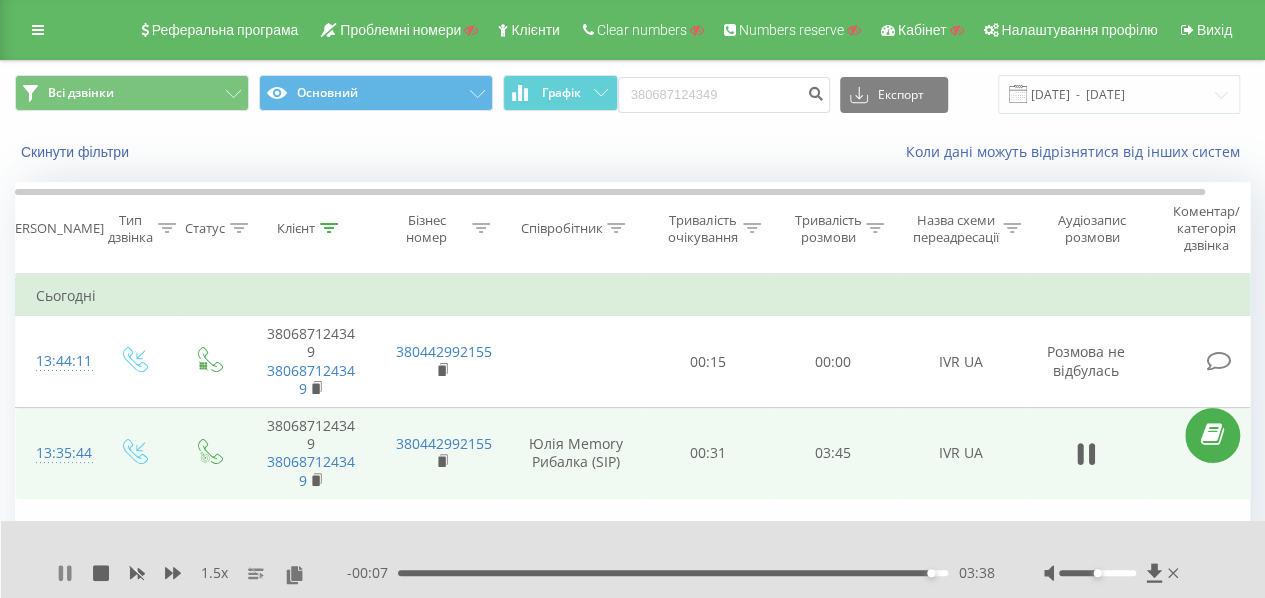 click 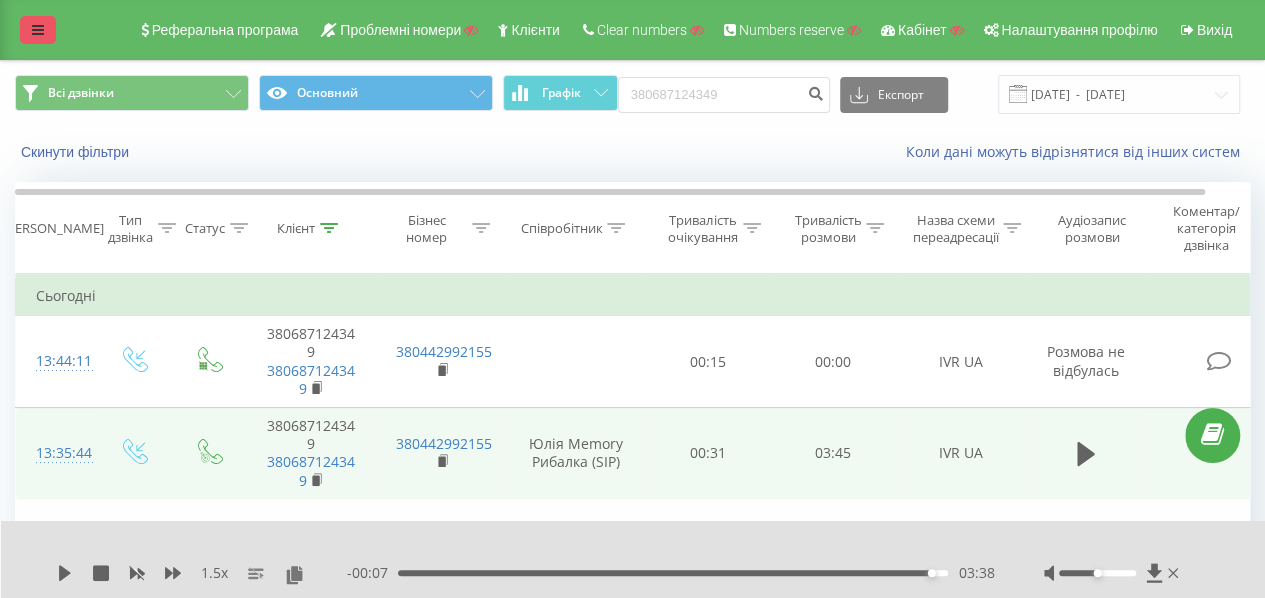 click at bounding box center [38, 30] 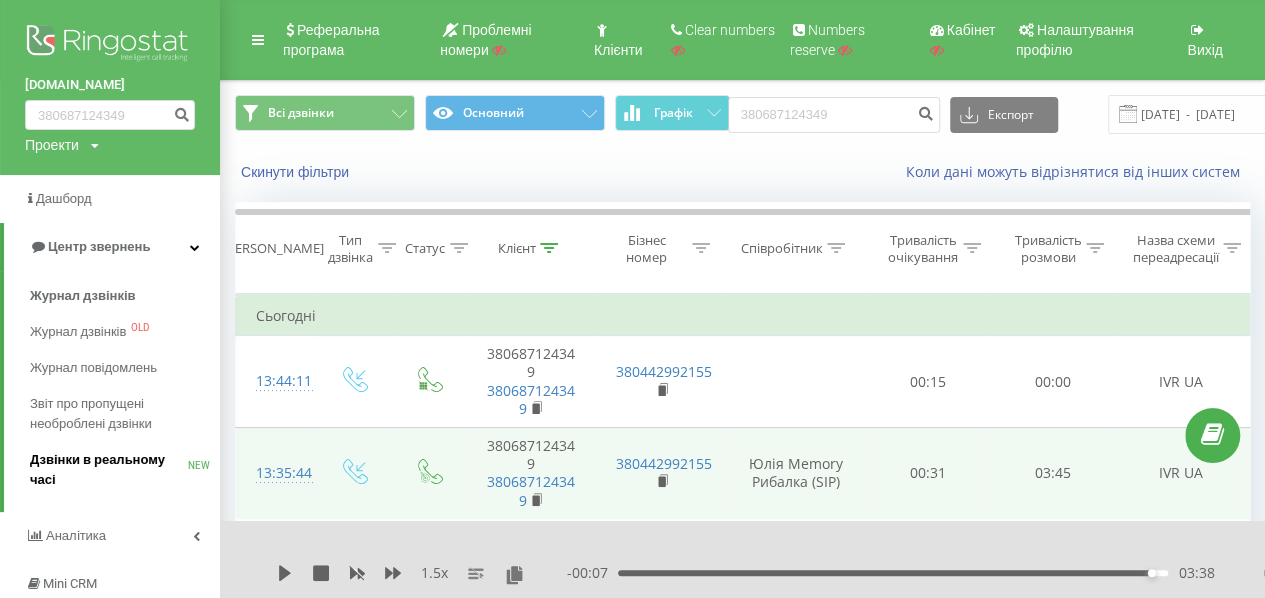 click on "Дзвінки в реальному часі" at bounding box center [109, 470] 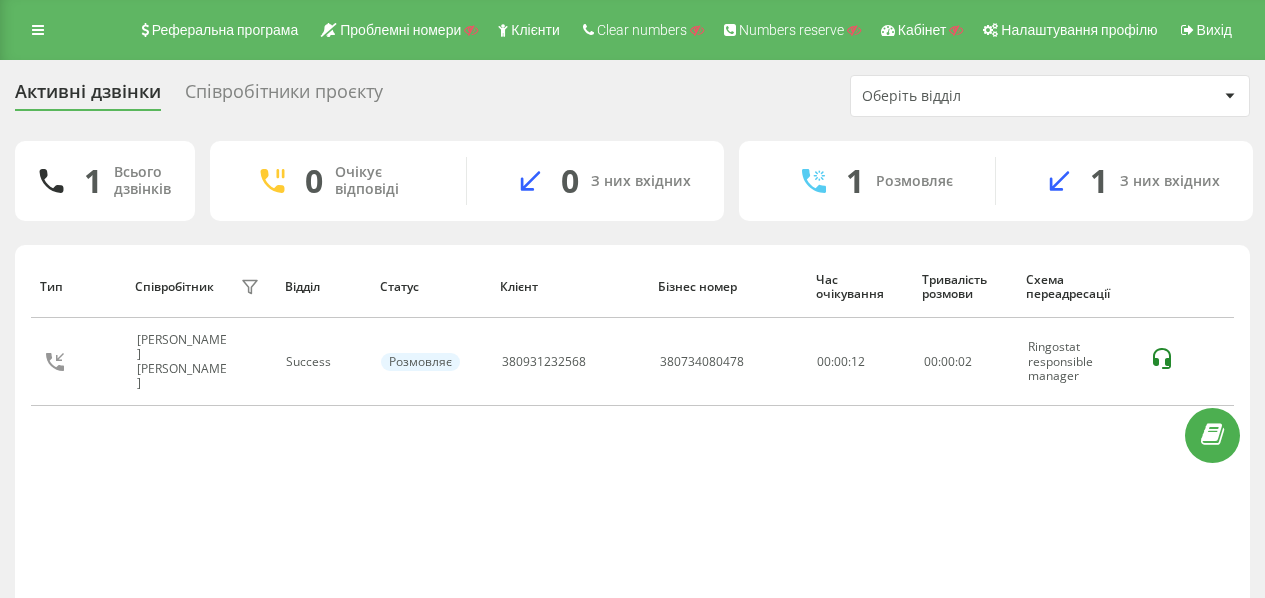 scroll, scrollTop: 0, scrollLeft: 0, axis: both 